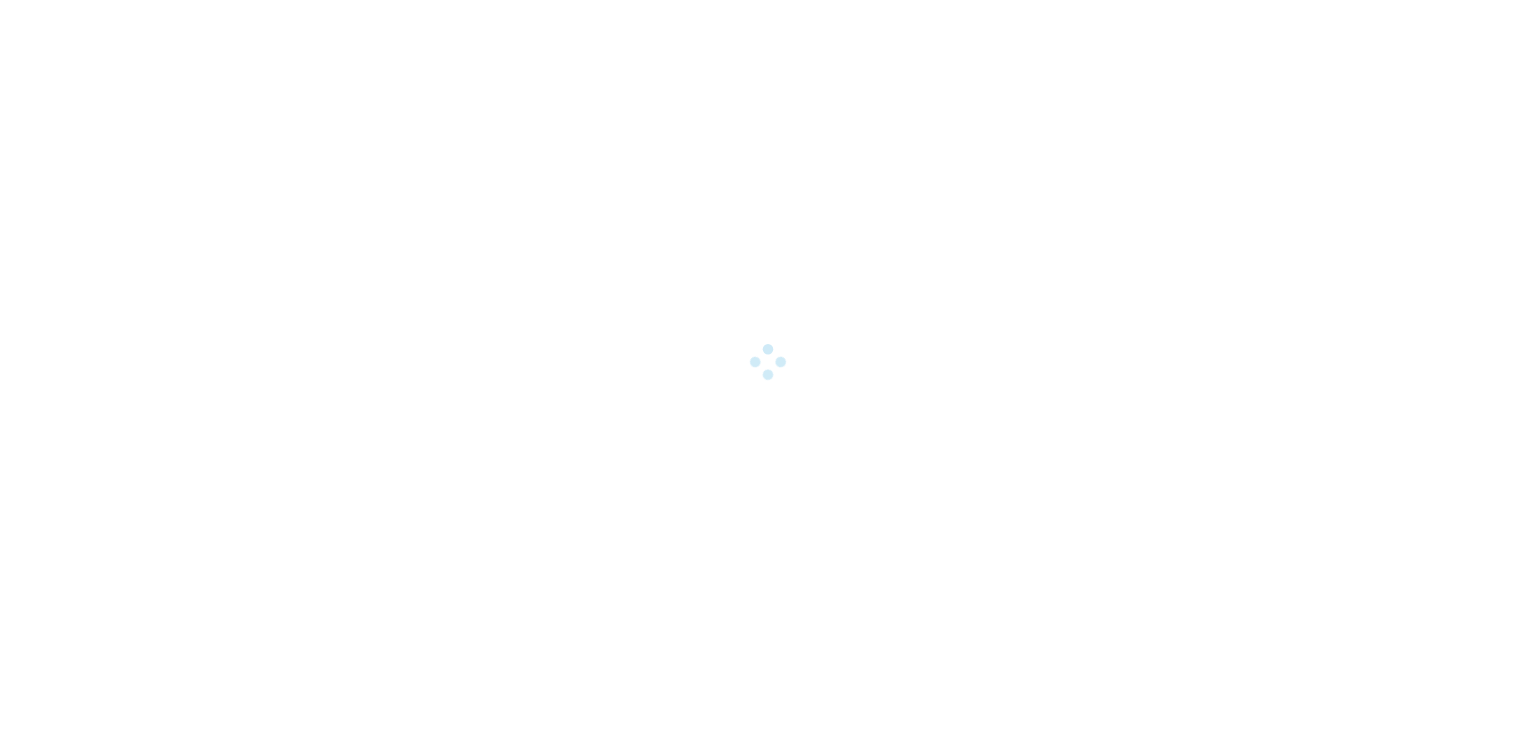 scroll, scrollTop: 0, scrollLeft: 0, axis: both 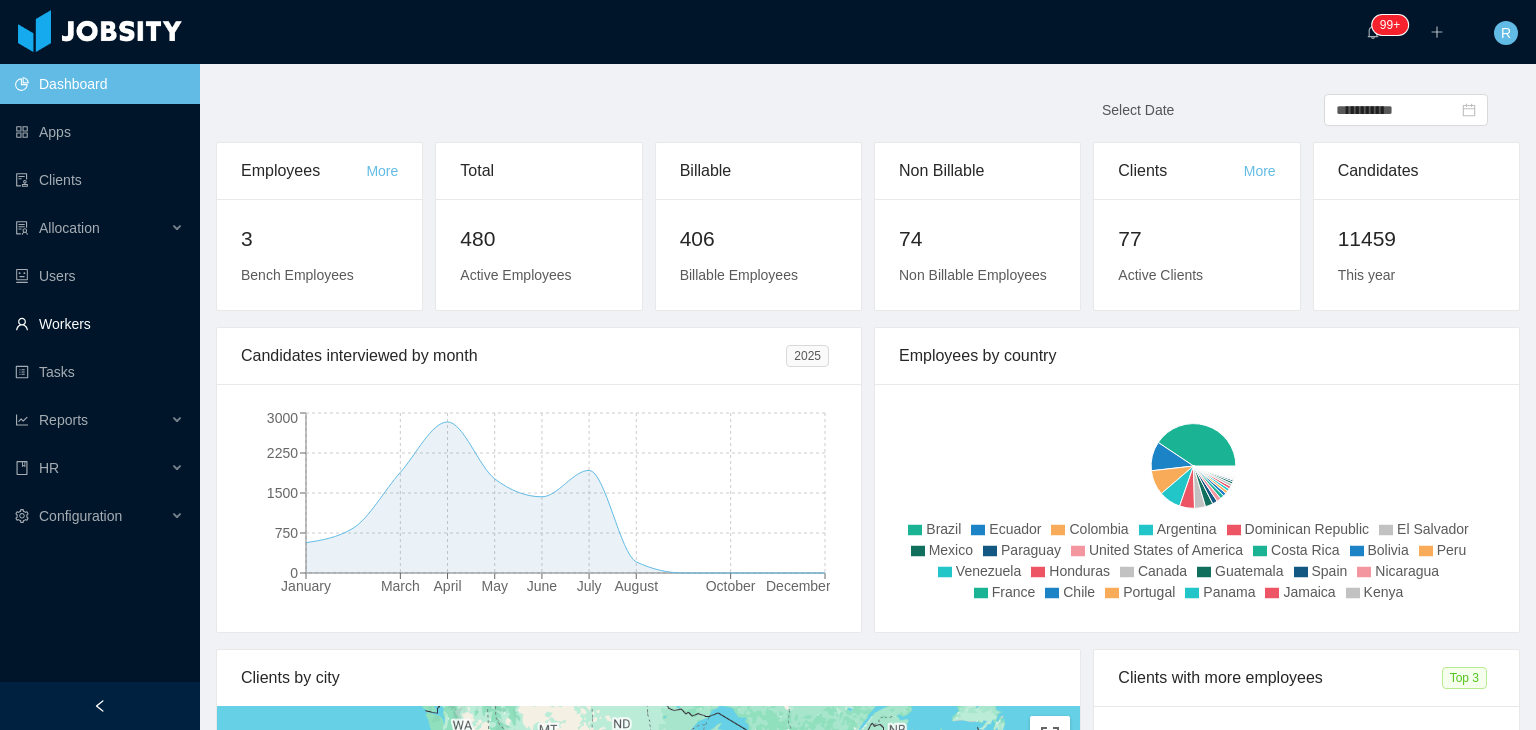 click on "Workers" at bounding box center (99, 324) 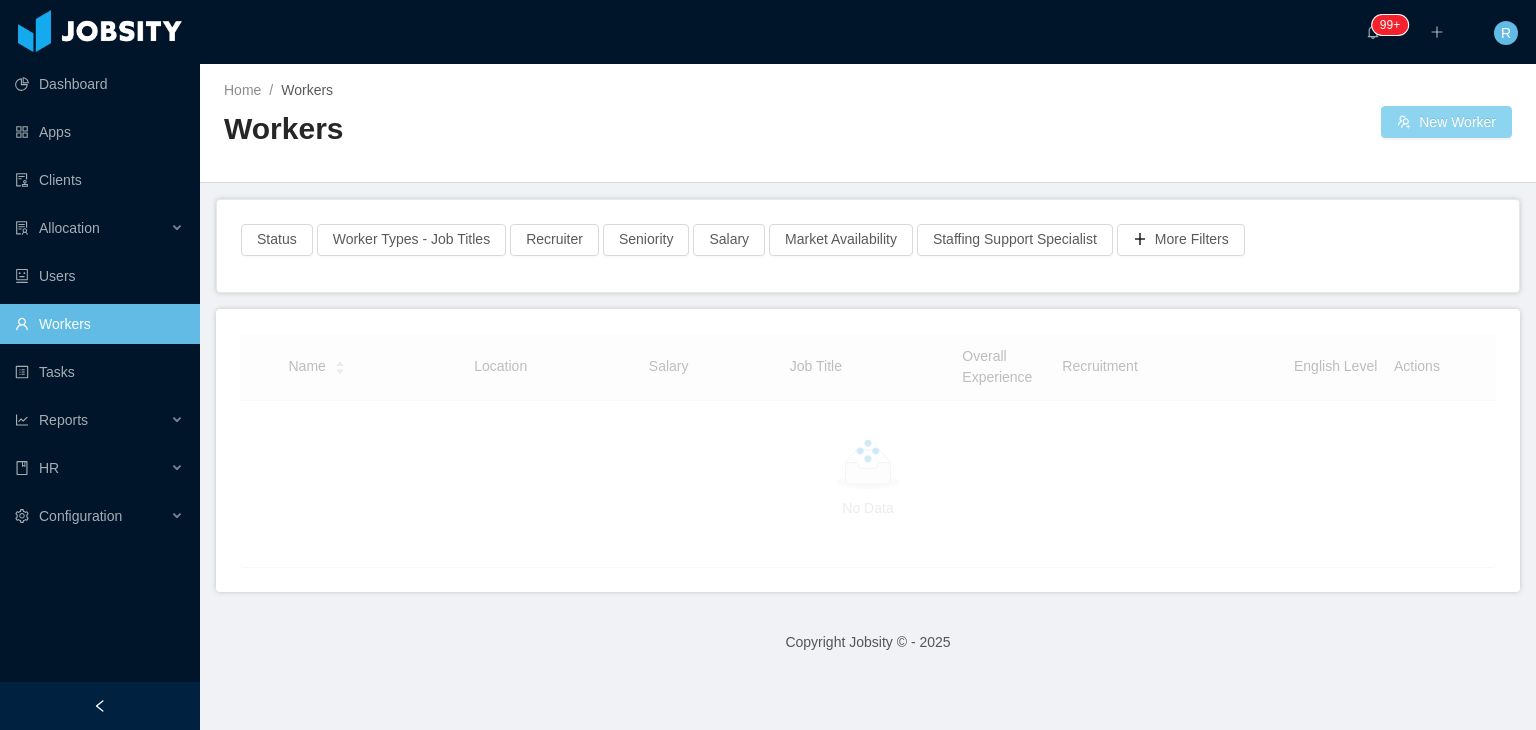 click on "New Worker" at bounding box center [1446, 122] 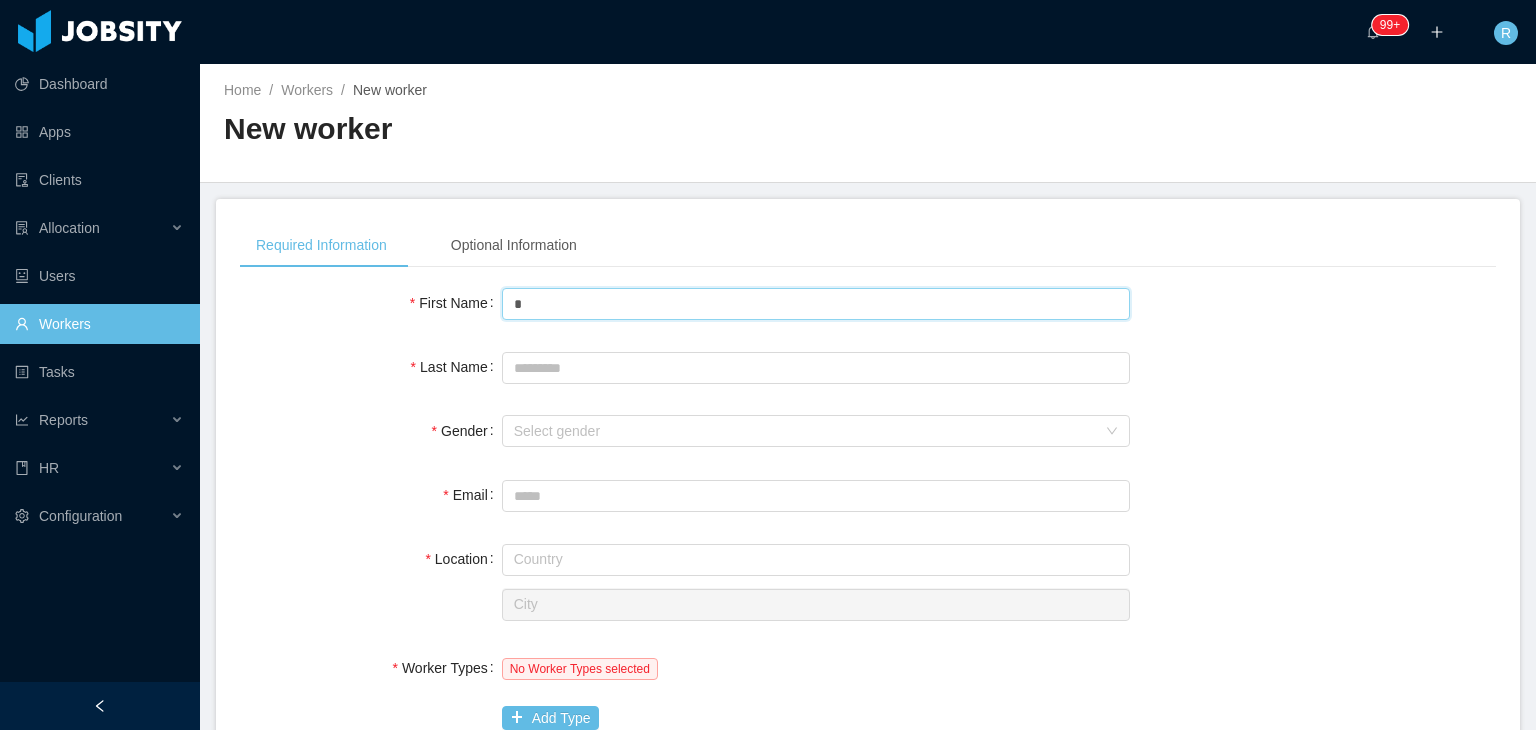 click on "*" at bounding box center (816, 304) 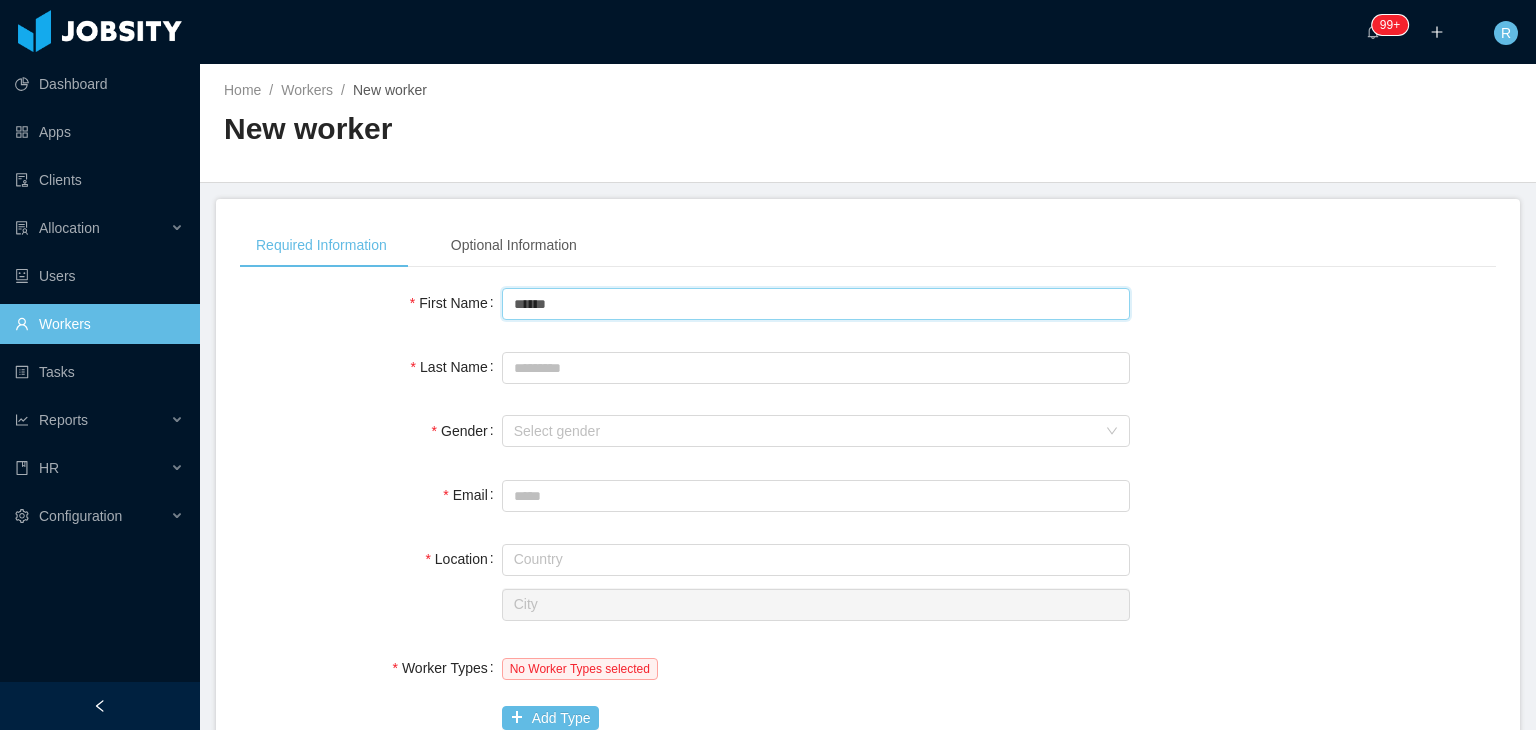 type on "******" 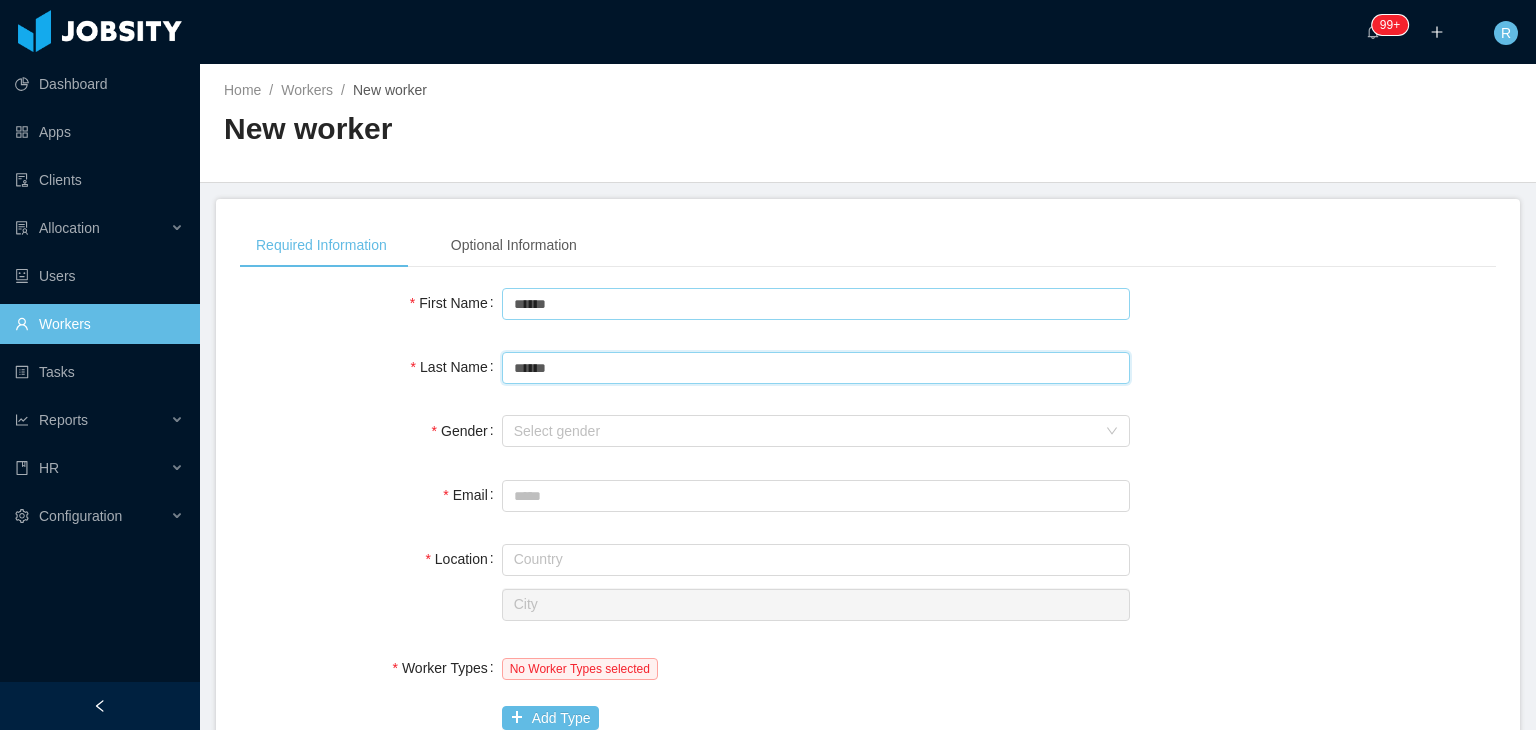 type on "******" 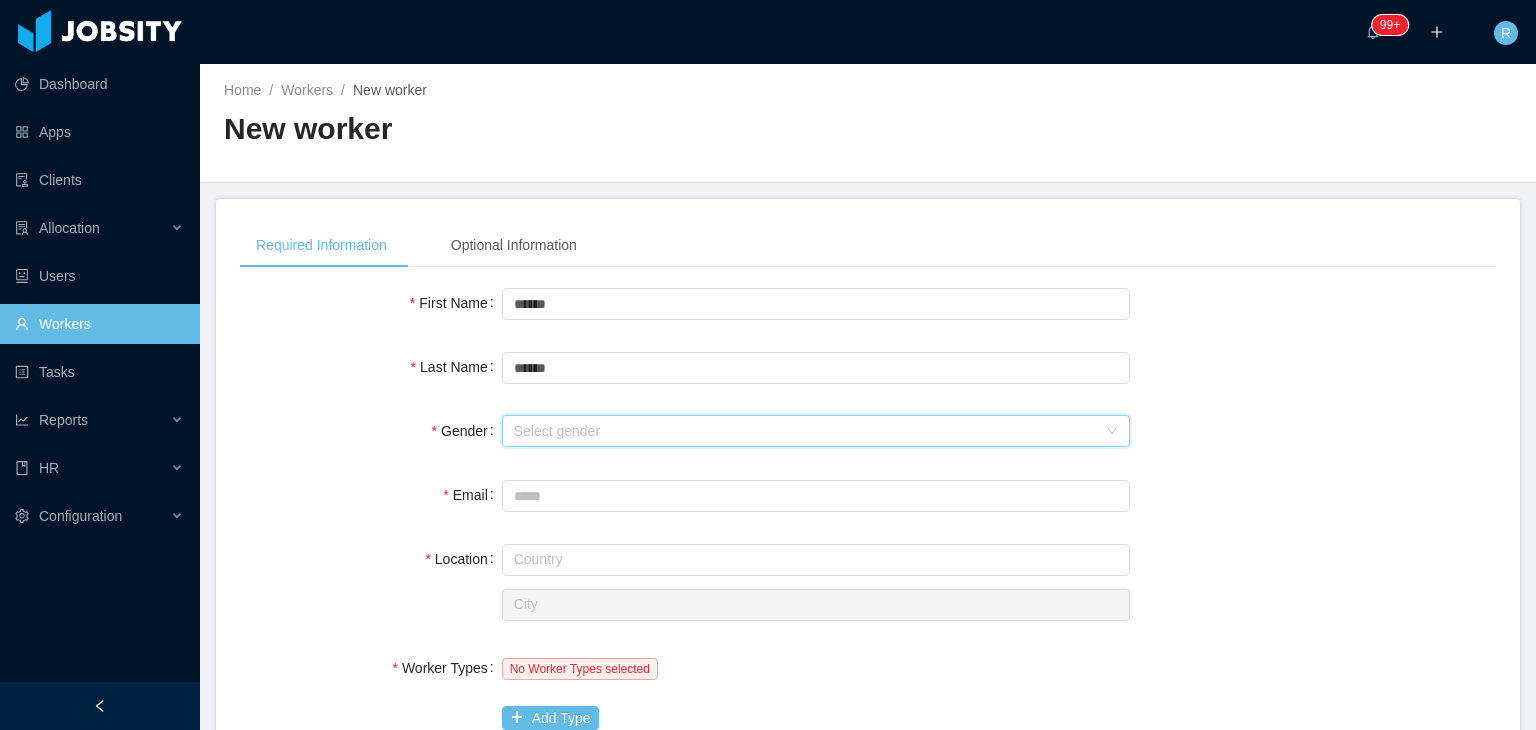 click on "Select gender" at bounding box center (805, 431) 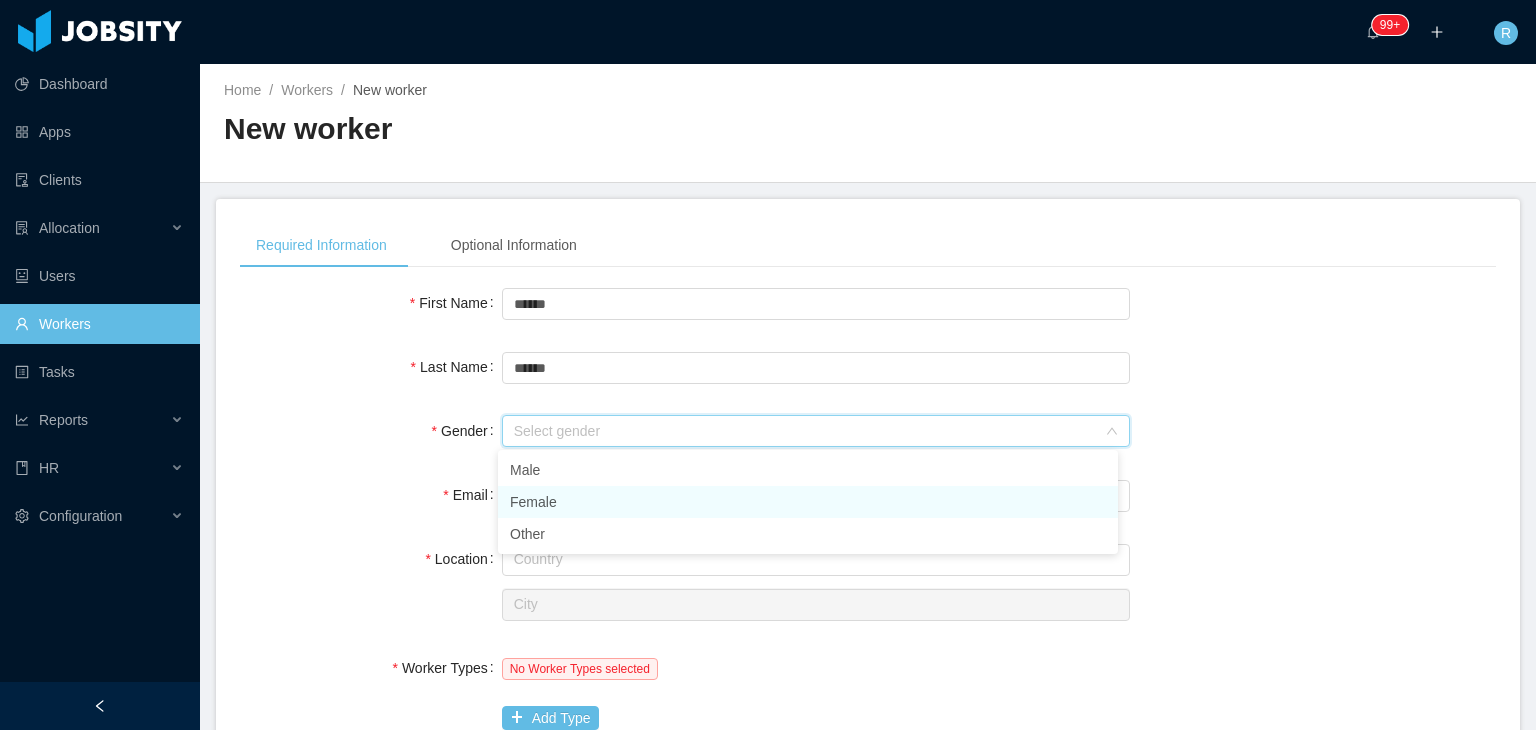 click on "Female" at bounding box center (808, 502) 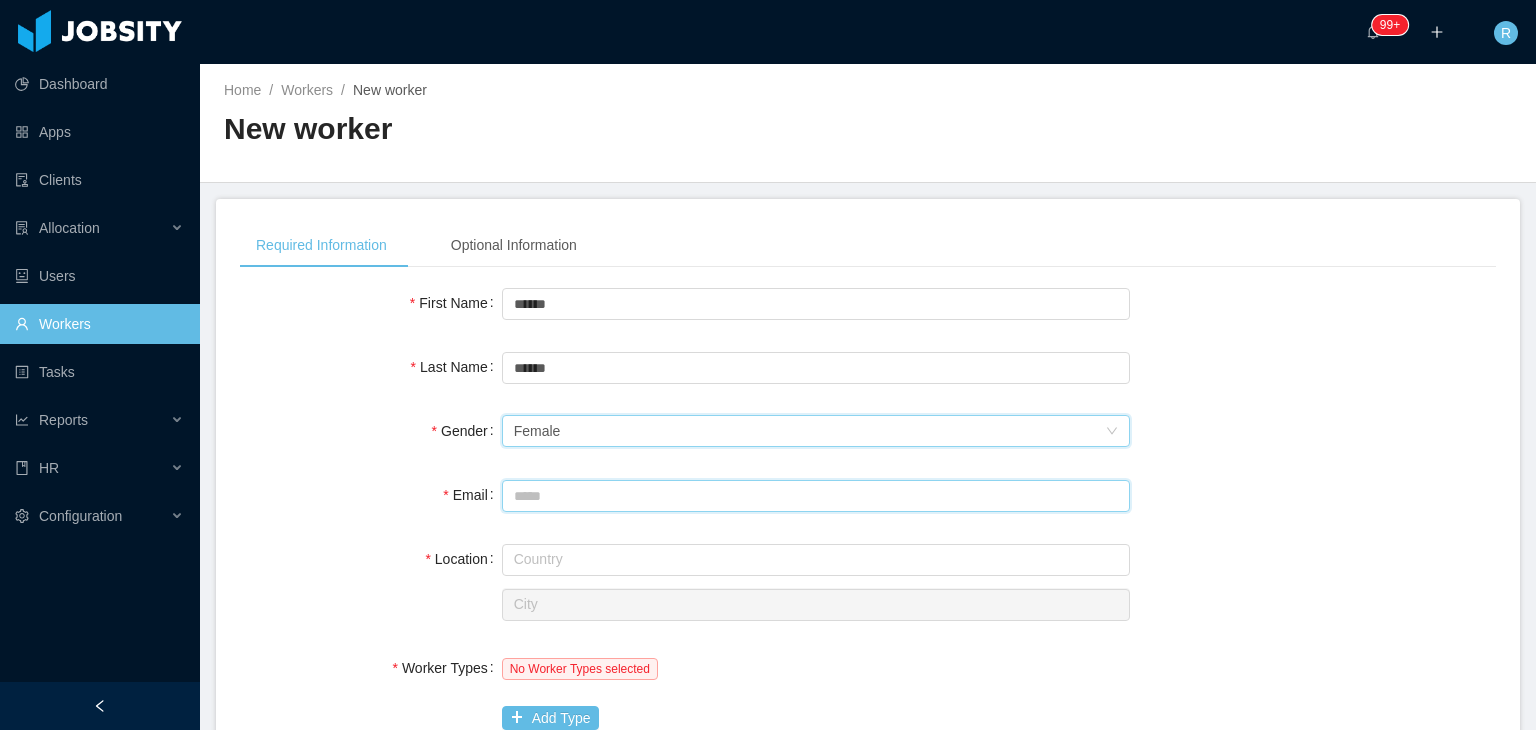 paste on "**********" 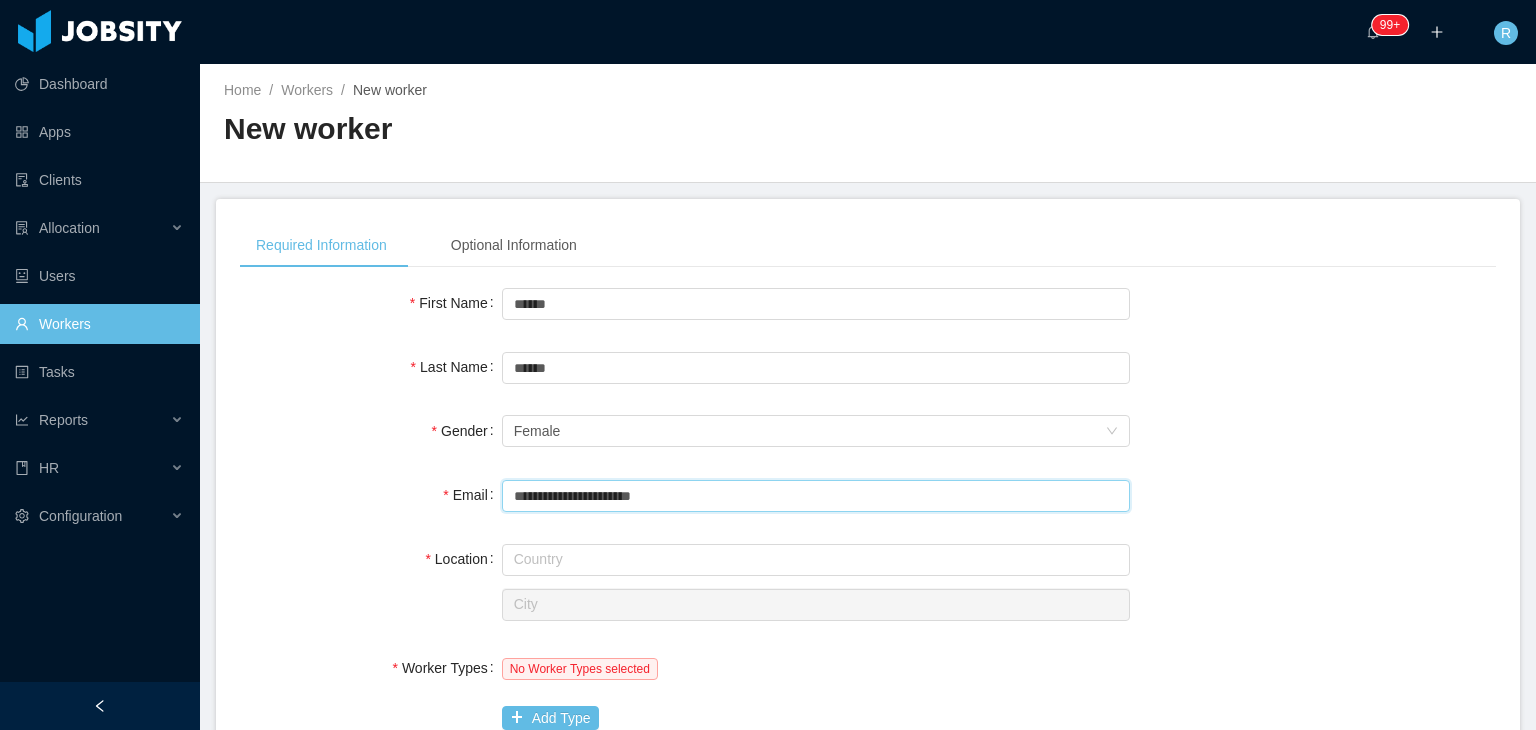 click on "**********" at bounding box center [816, 496] 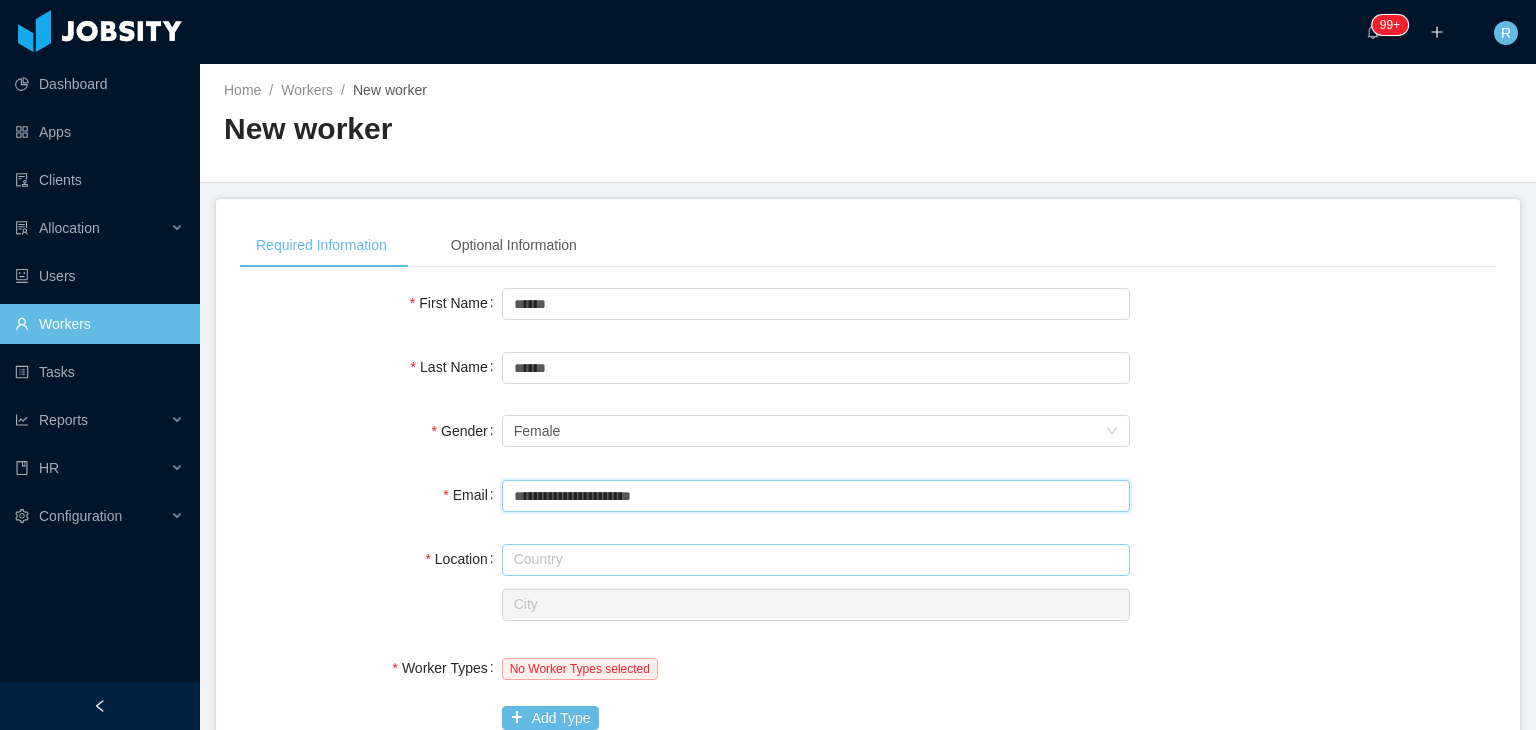 type on "**********" 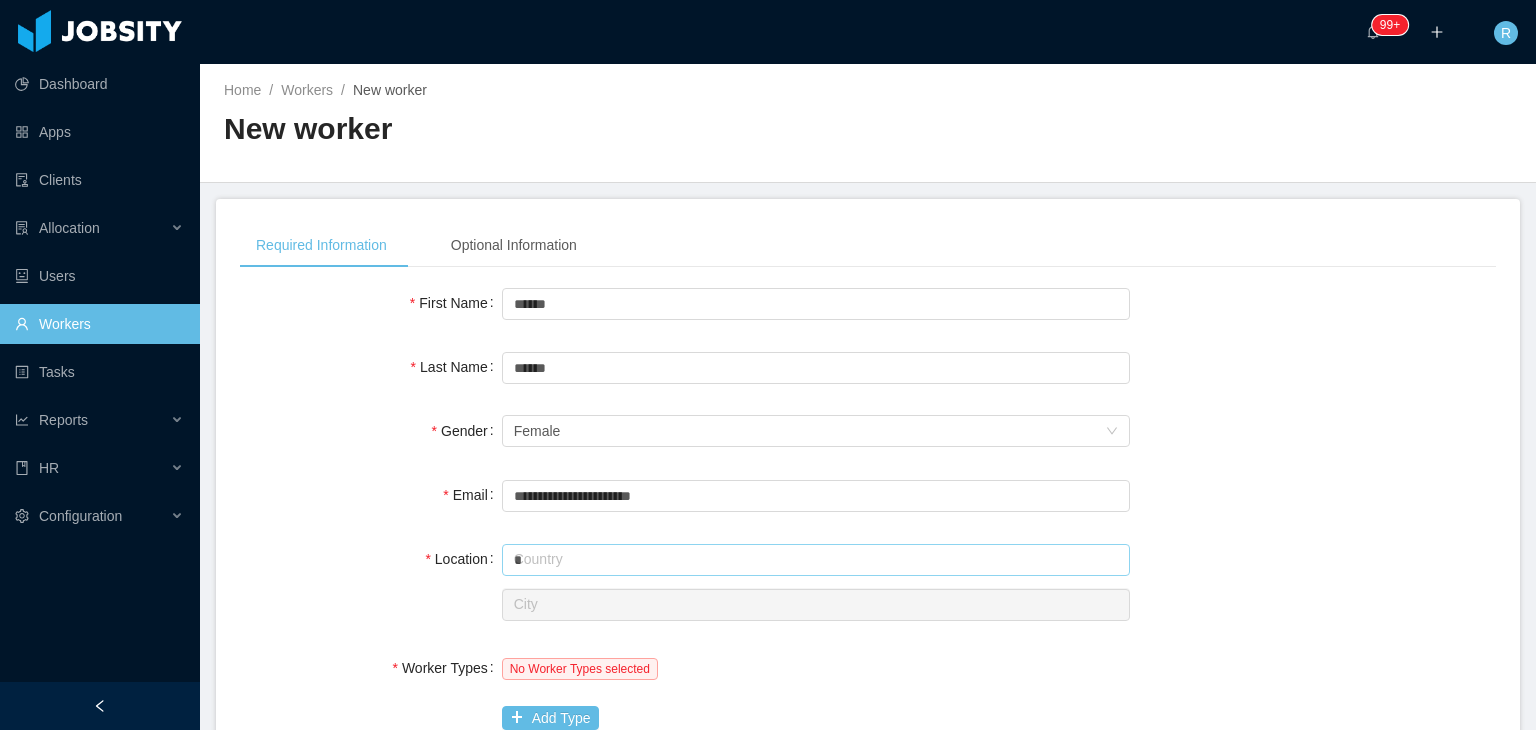 click on "*" at bounding box center (816, 560) 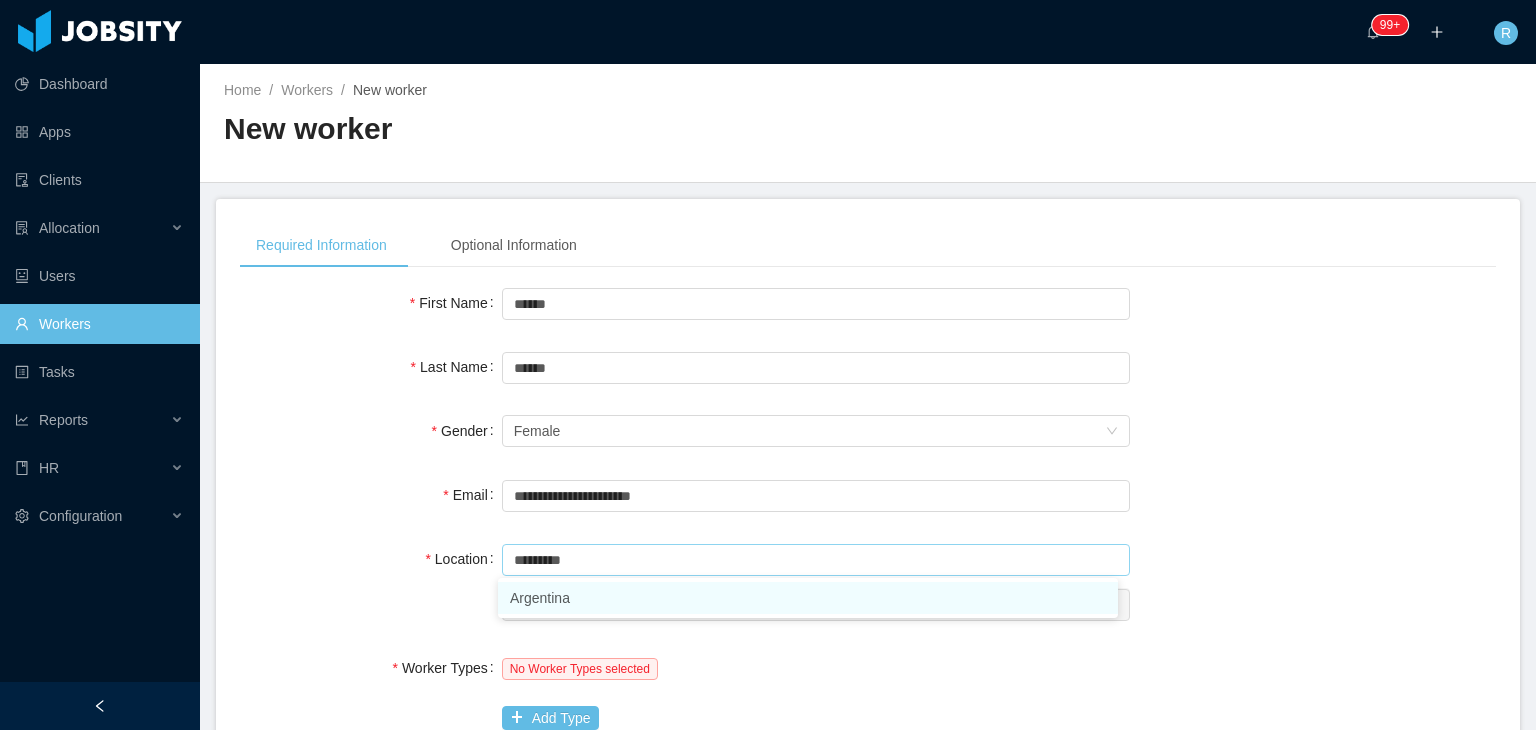 click on "Argentina" at bounding box center [808, 598] 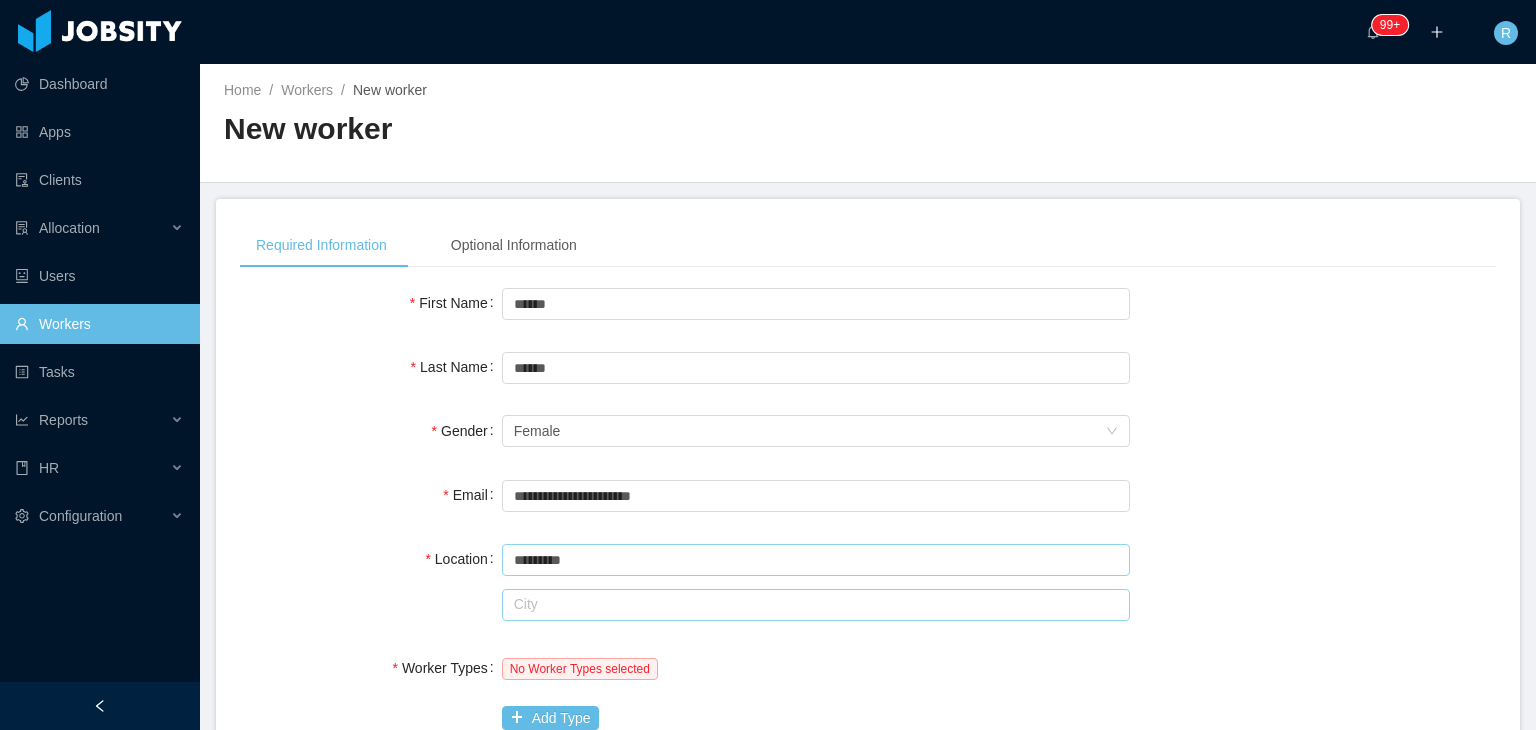 type on "*********" 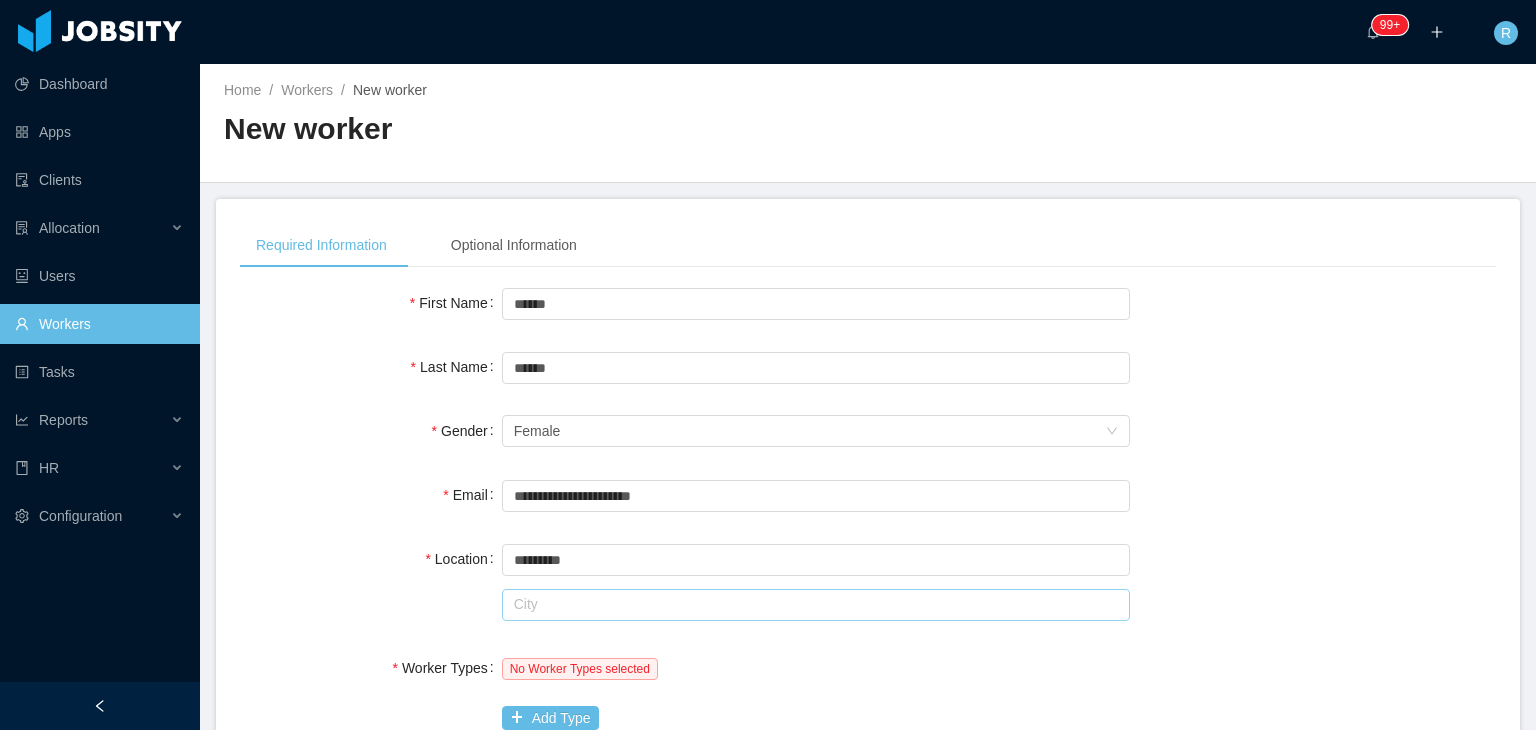 click at bounding box center [816, 605] 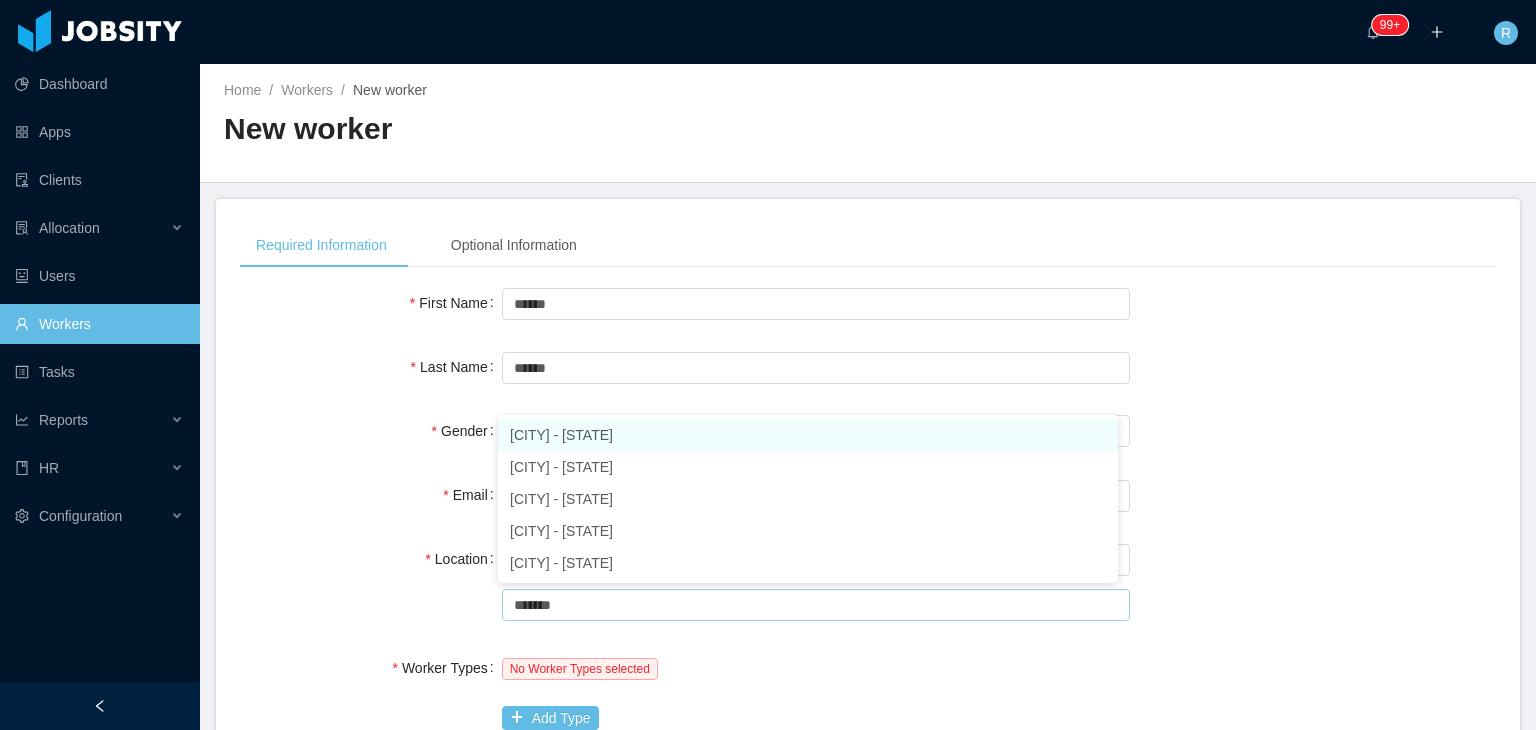click on "Rosario - Santa Fe" at bounding box center [808, 435] 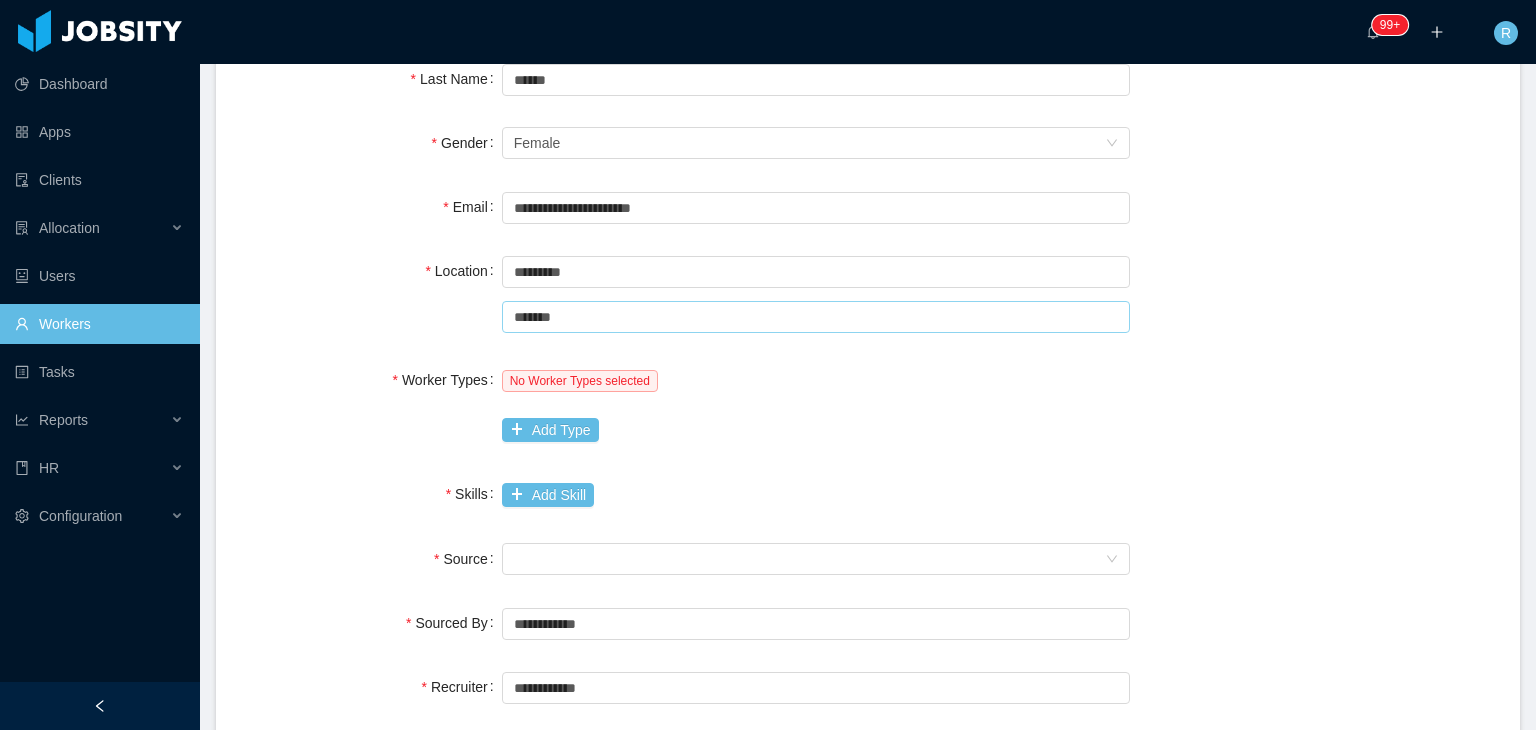 scroll, scrollTop: 300, scrollLeft: 0, axis: vertical 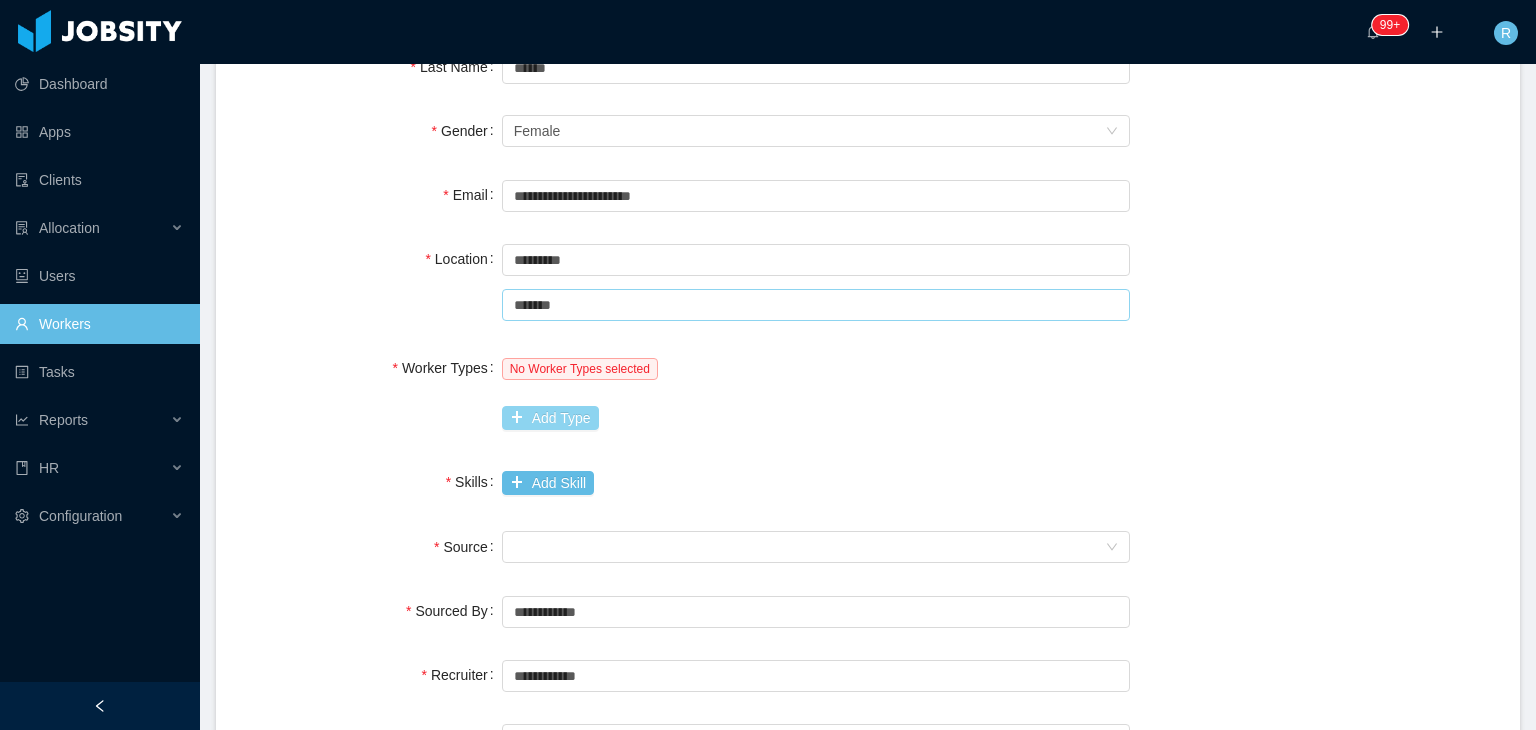 type on "*******" 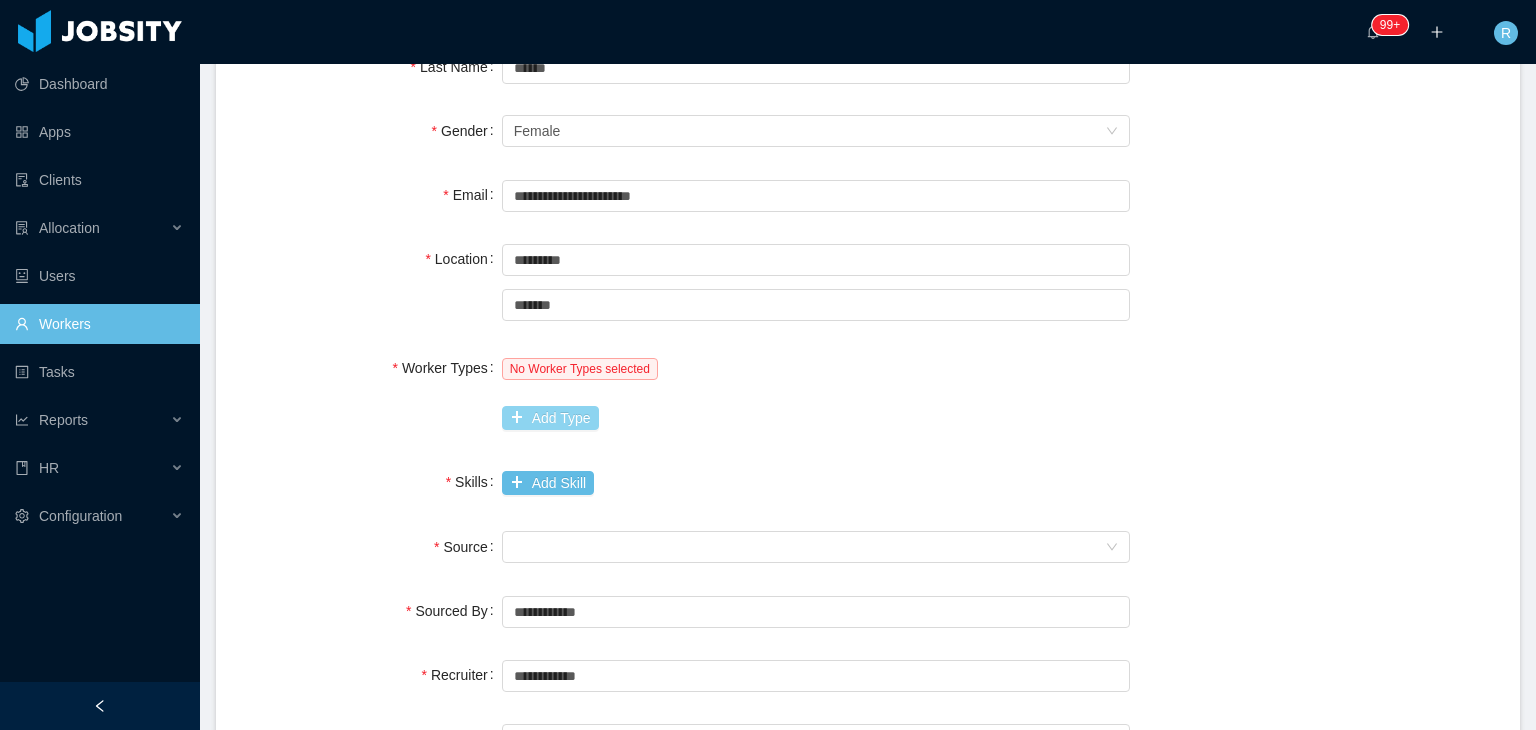 drag, startPoint x: 546, startPoint y: 427, endPoint x: 560, endPoint y: 406, distance: 25.23886 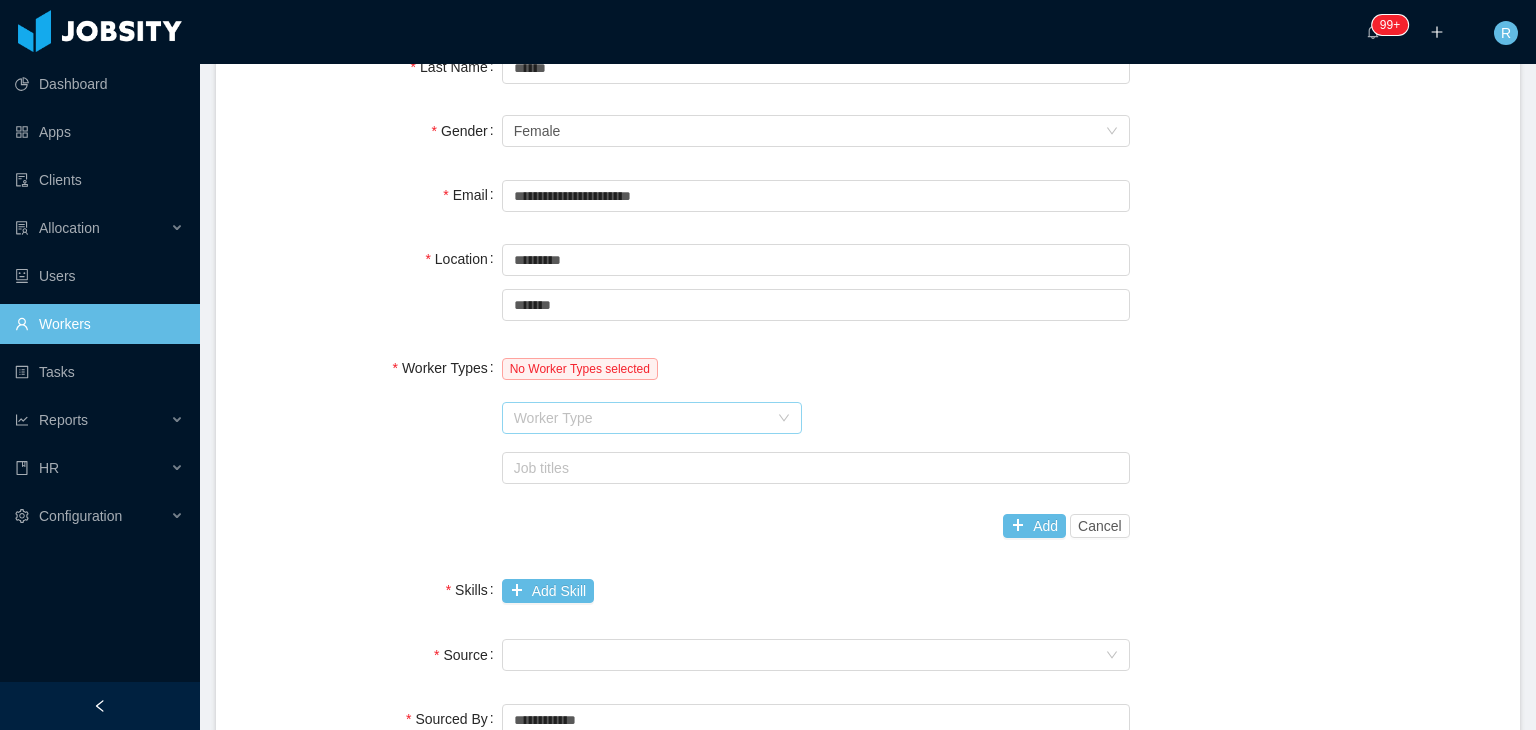click on "Worker Type" at bounding box center (641, 418) 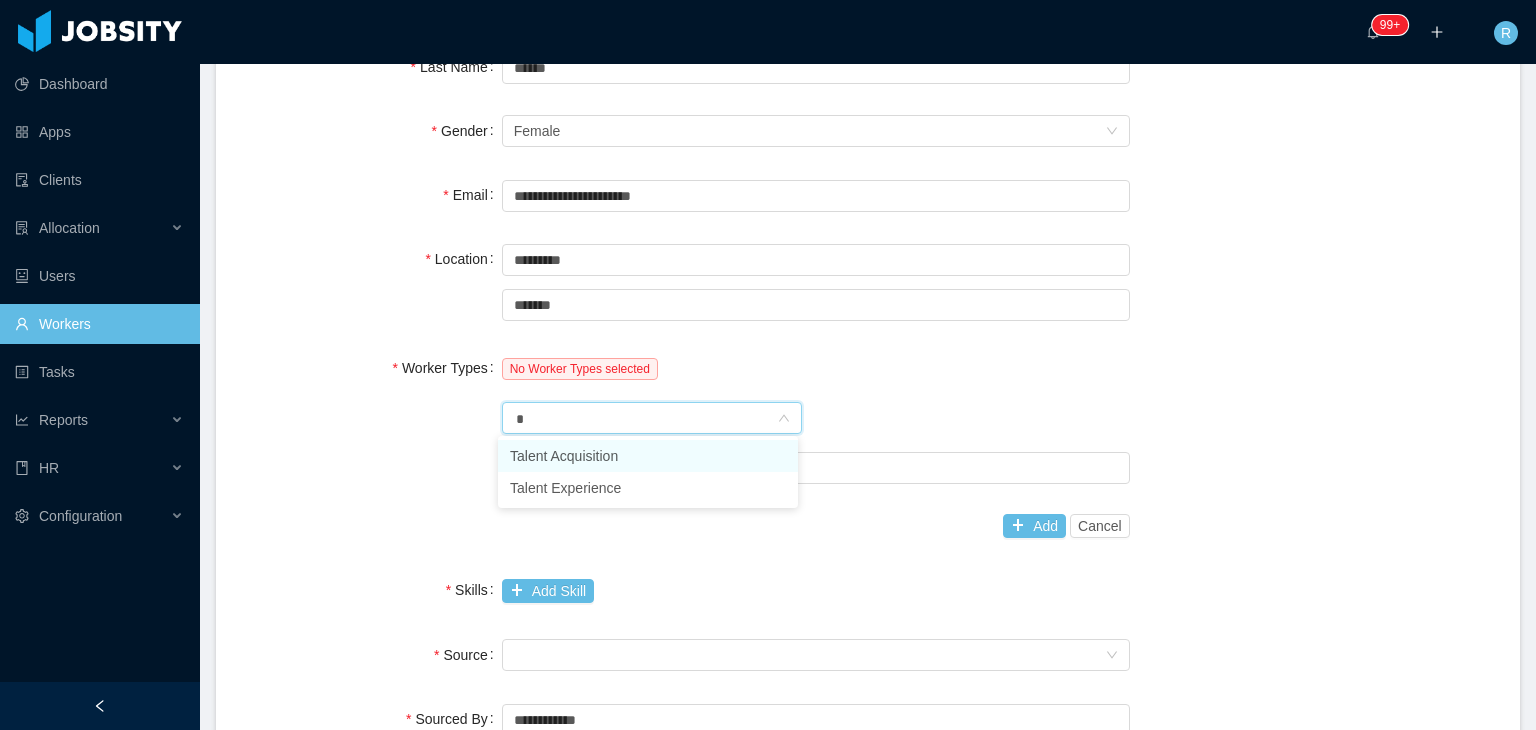 type on "**" 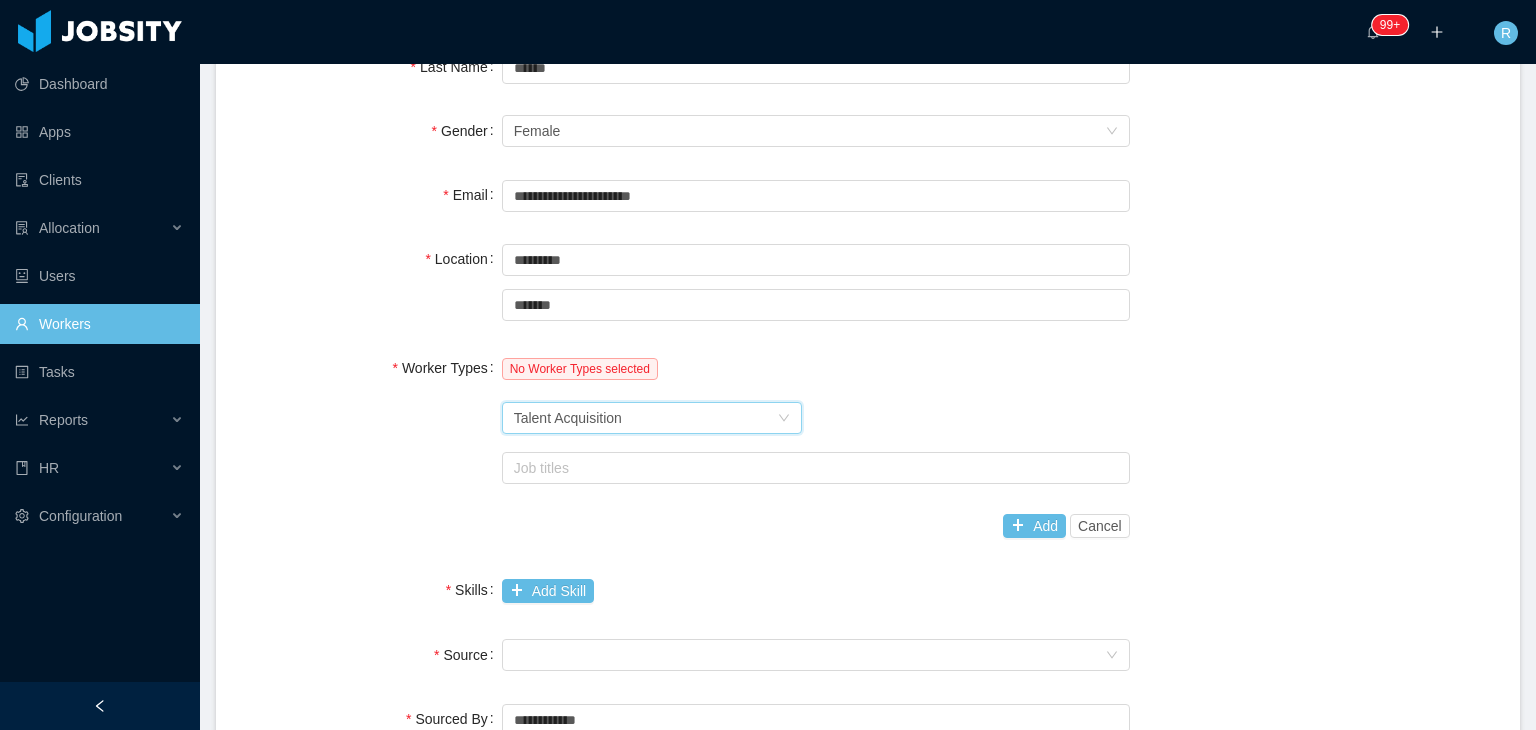 click on "Add   Cancel" at bounding box center [816, 526] 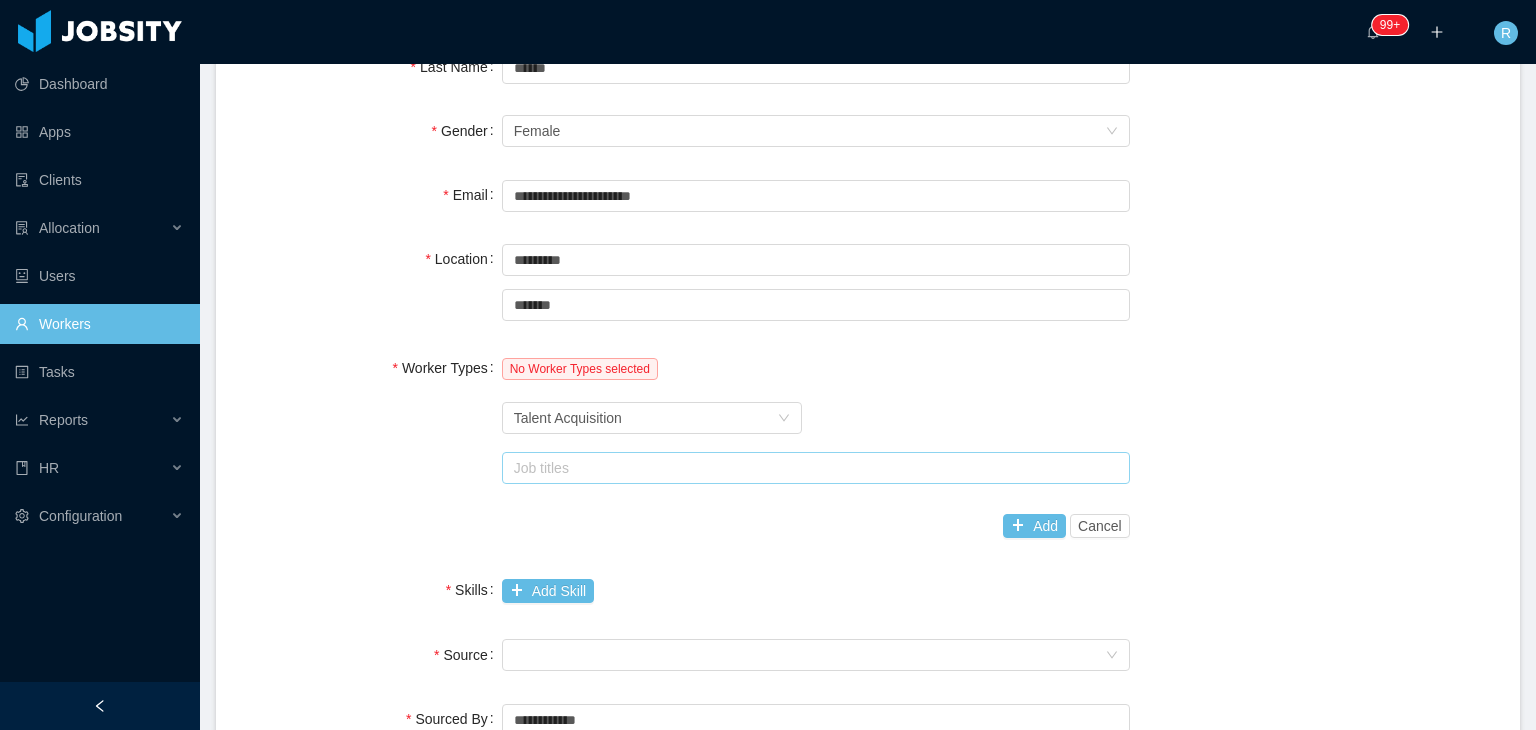 click on "Job titles" at bounding box center (811, 468) 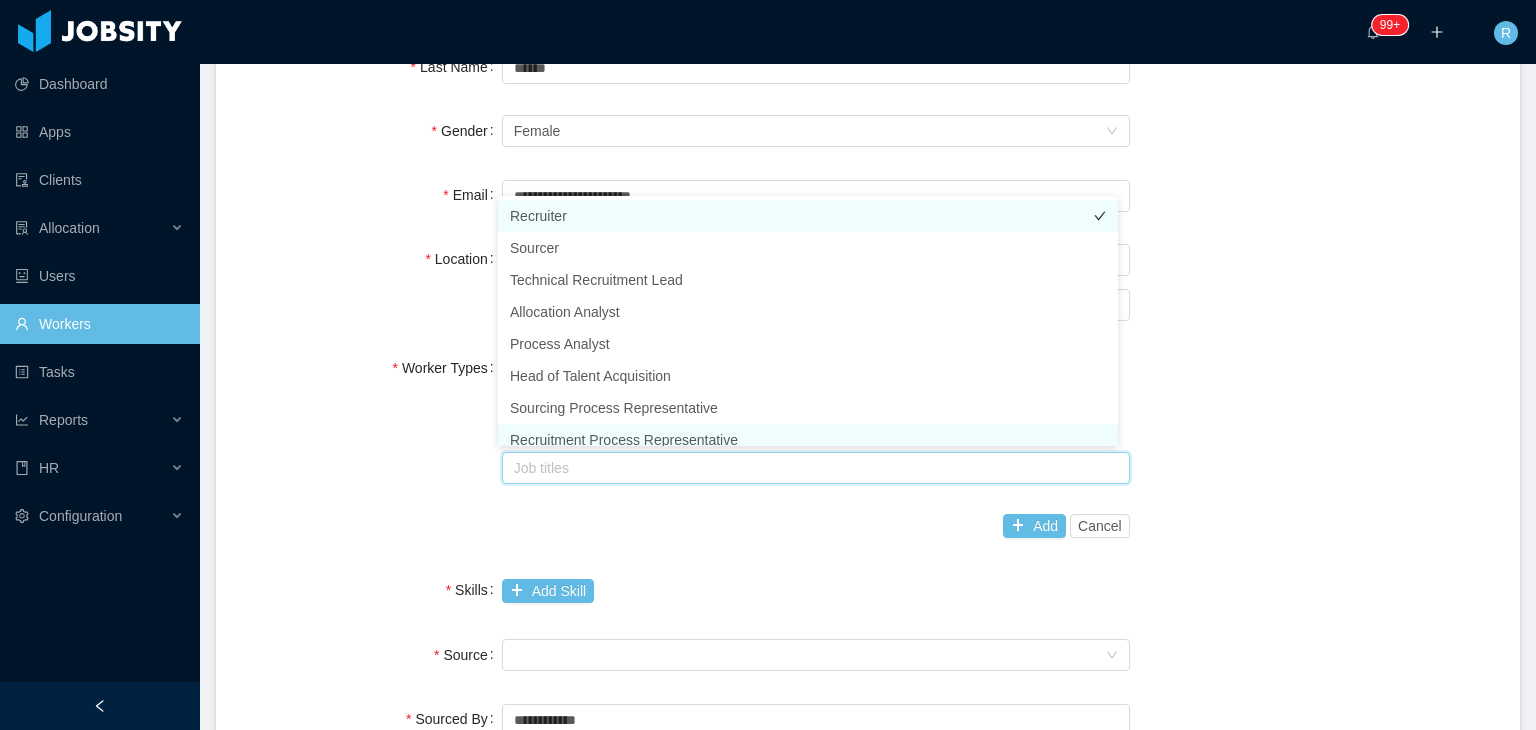 scroll, scrollTop: 4, scrollLeft: 0, axis: vertical 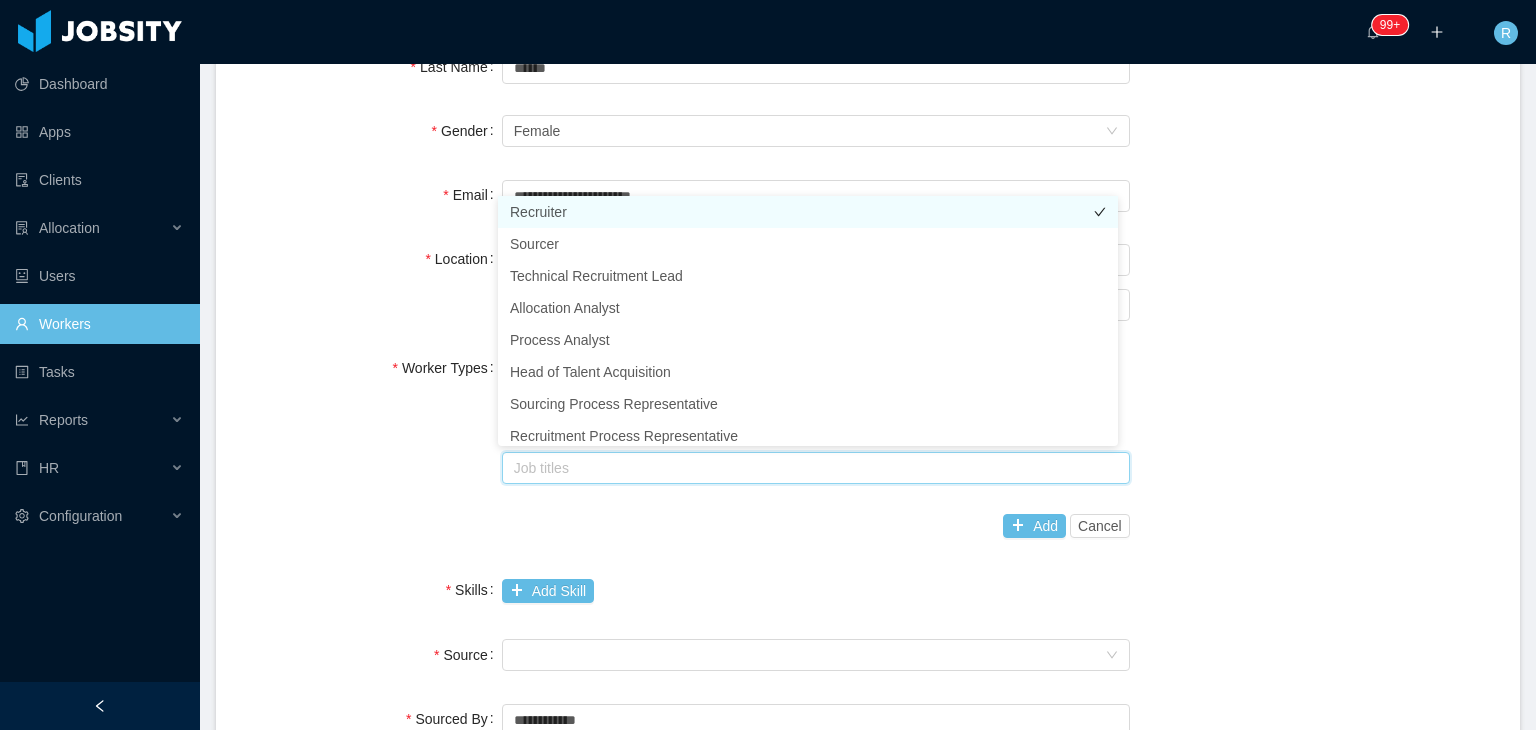 click on "Recruiter" at bounding box center [808, 212] 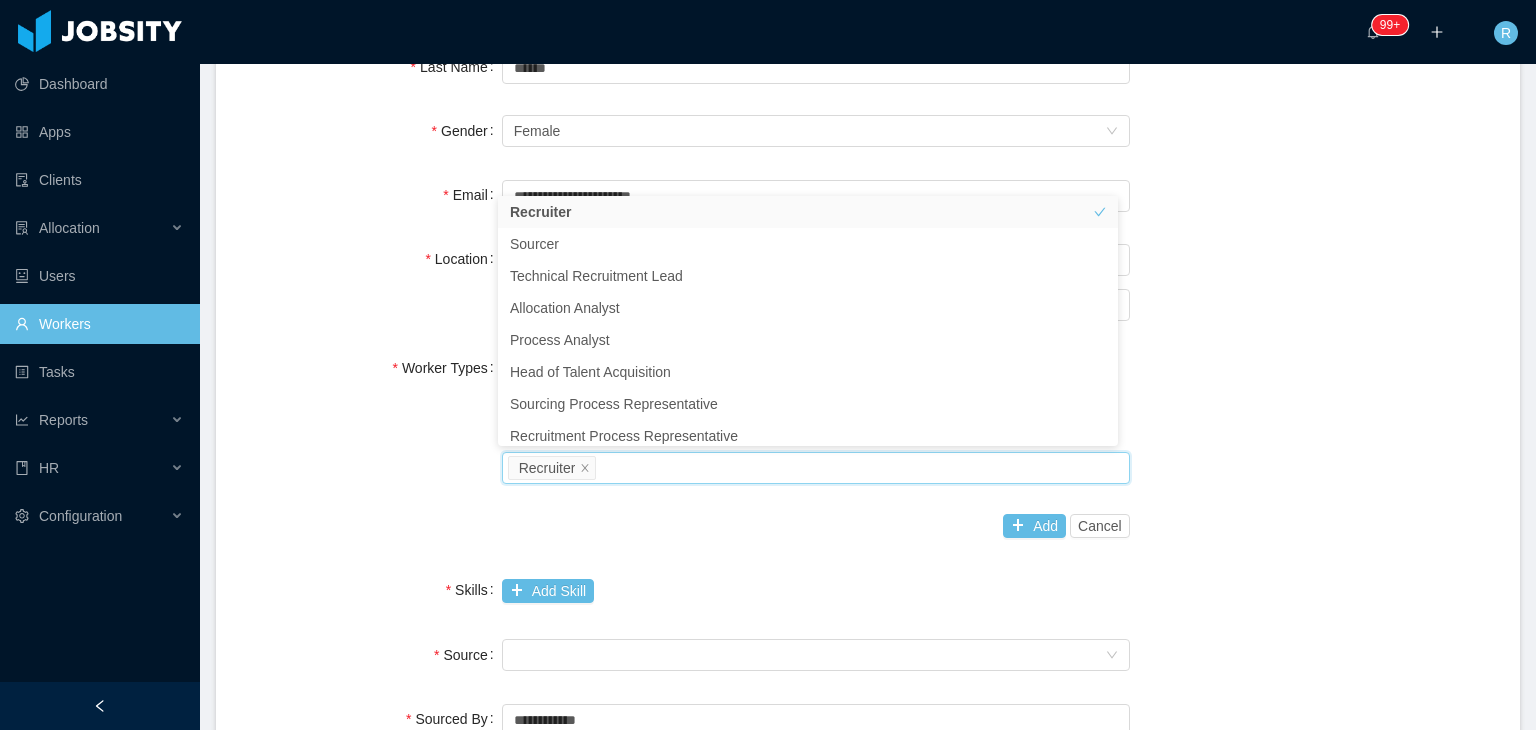 scroll, scrollTop: 10, scrollLeft: 0, axis: vertical 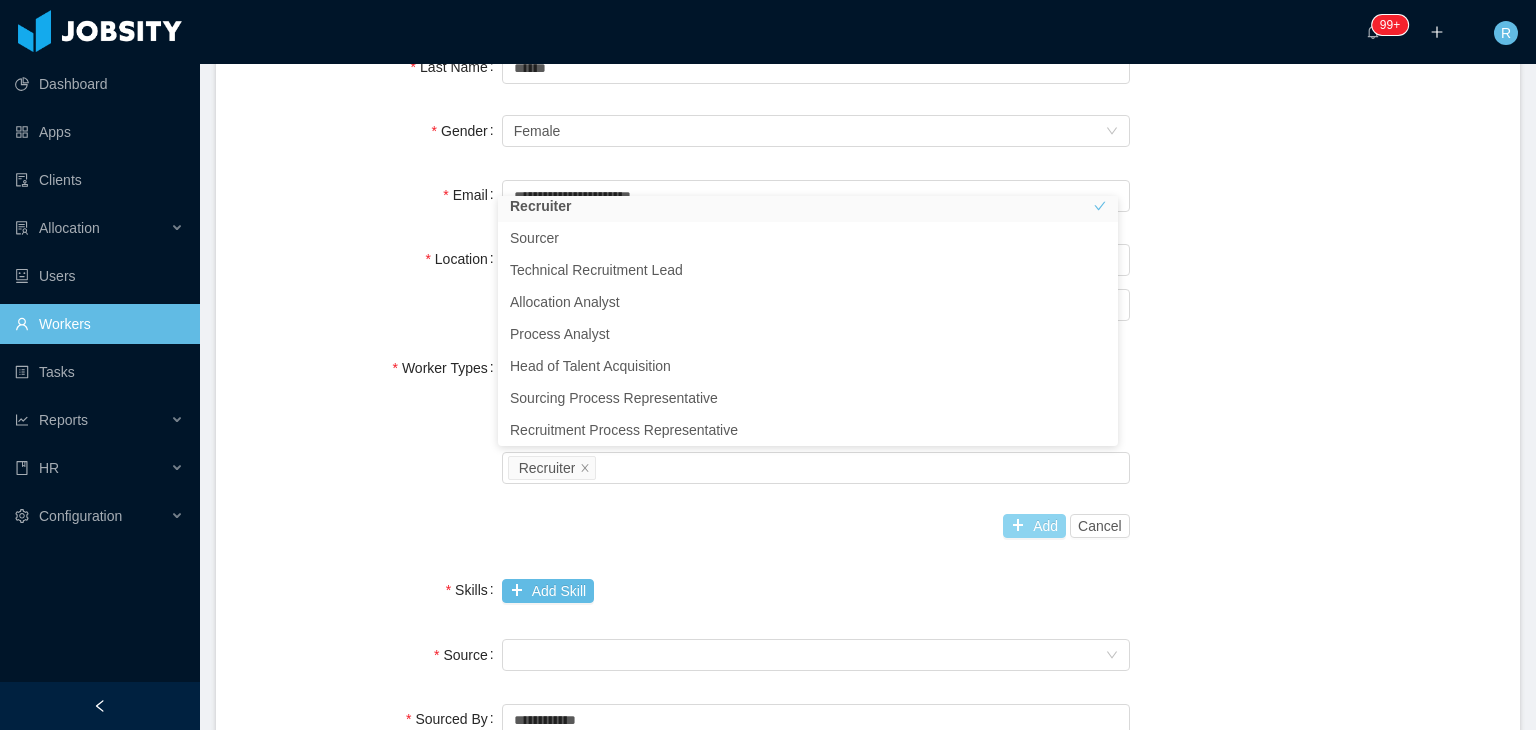 click on "Add" at bounding box center (1034, 526) 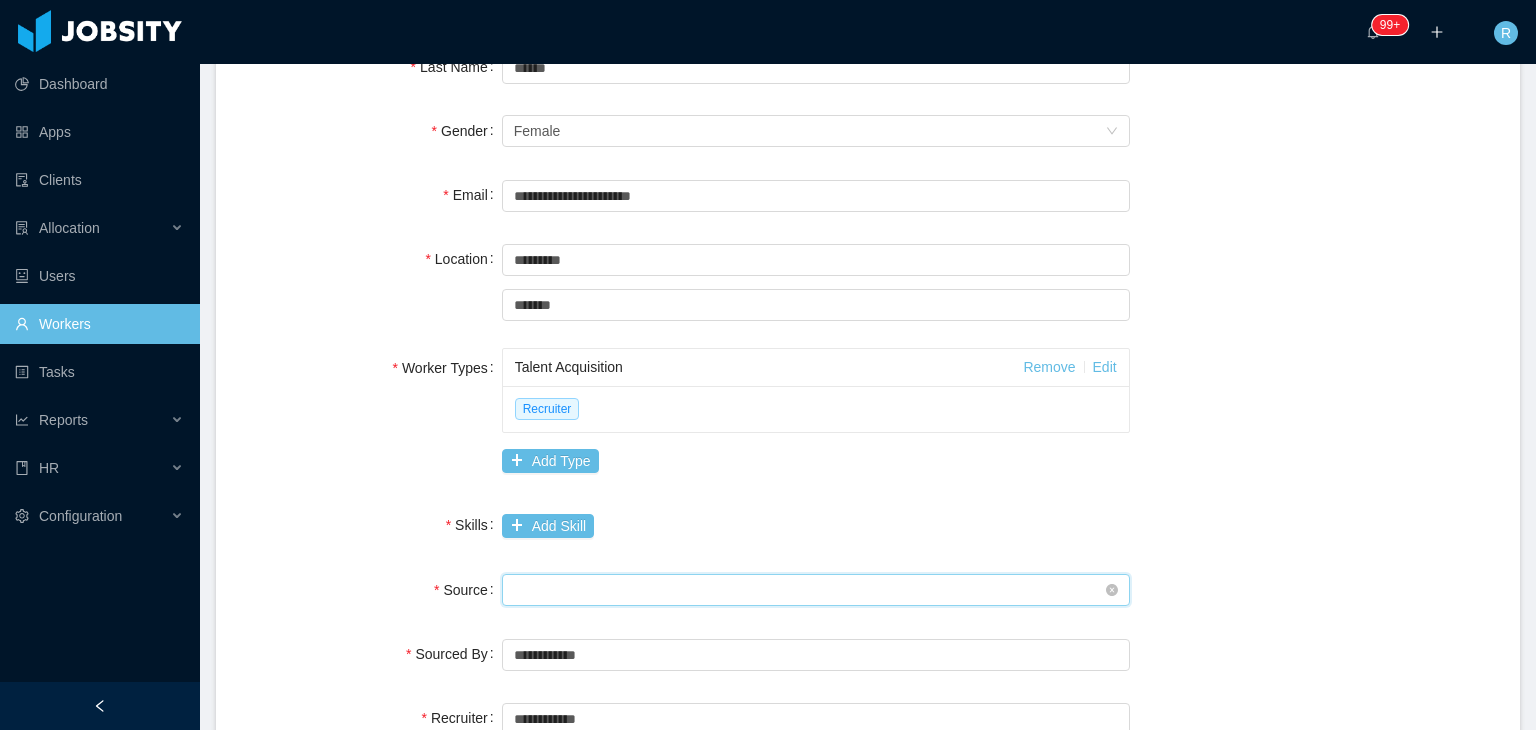click on "Seniority" at bounding box center [809, 590] 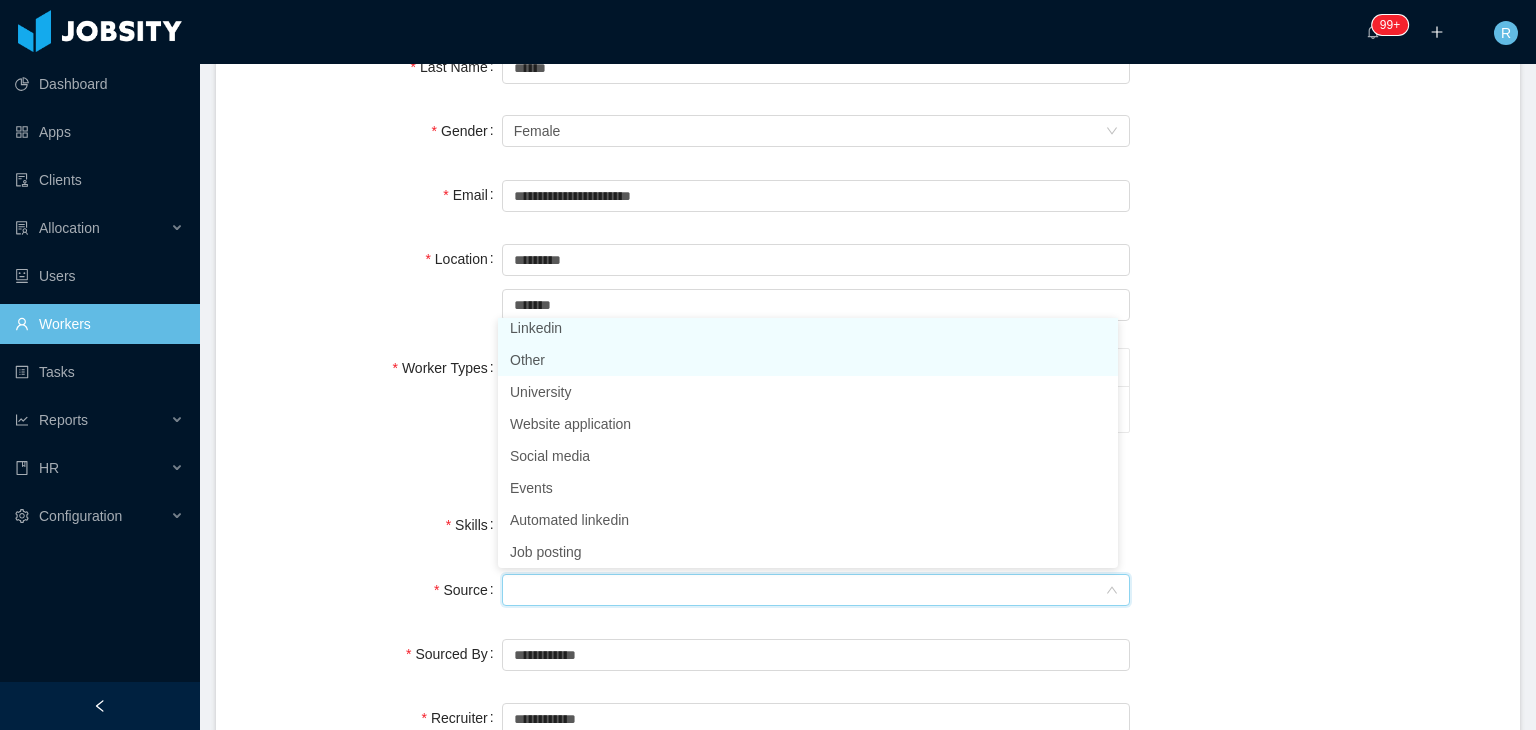 scroll, scrollTop: 36, scrollLeft: 0, axis: vertical 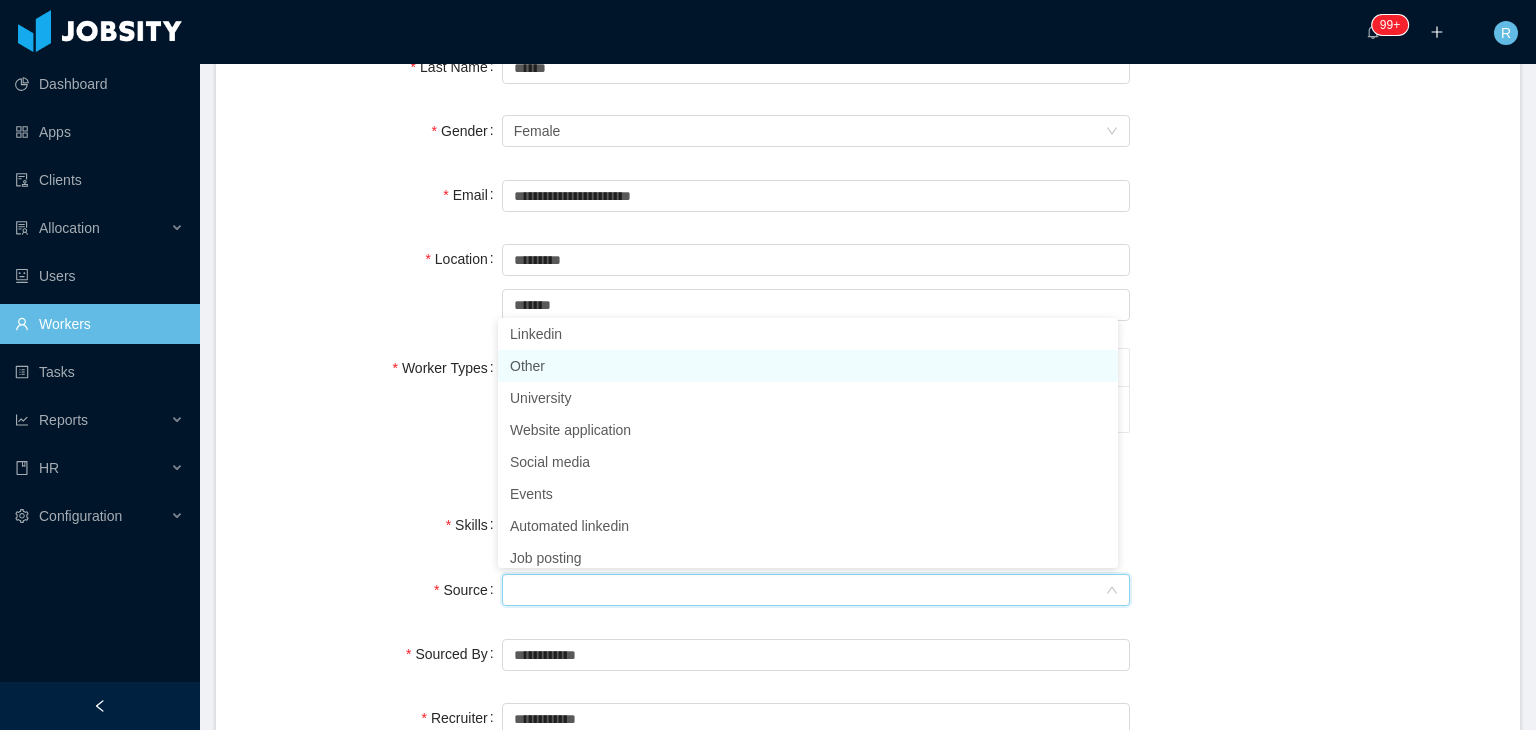 click on "Other" at bounding box center (808, 366) 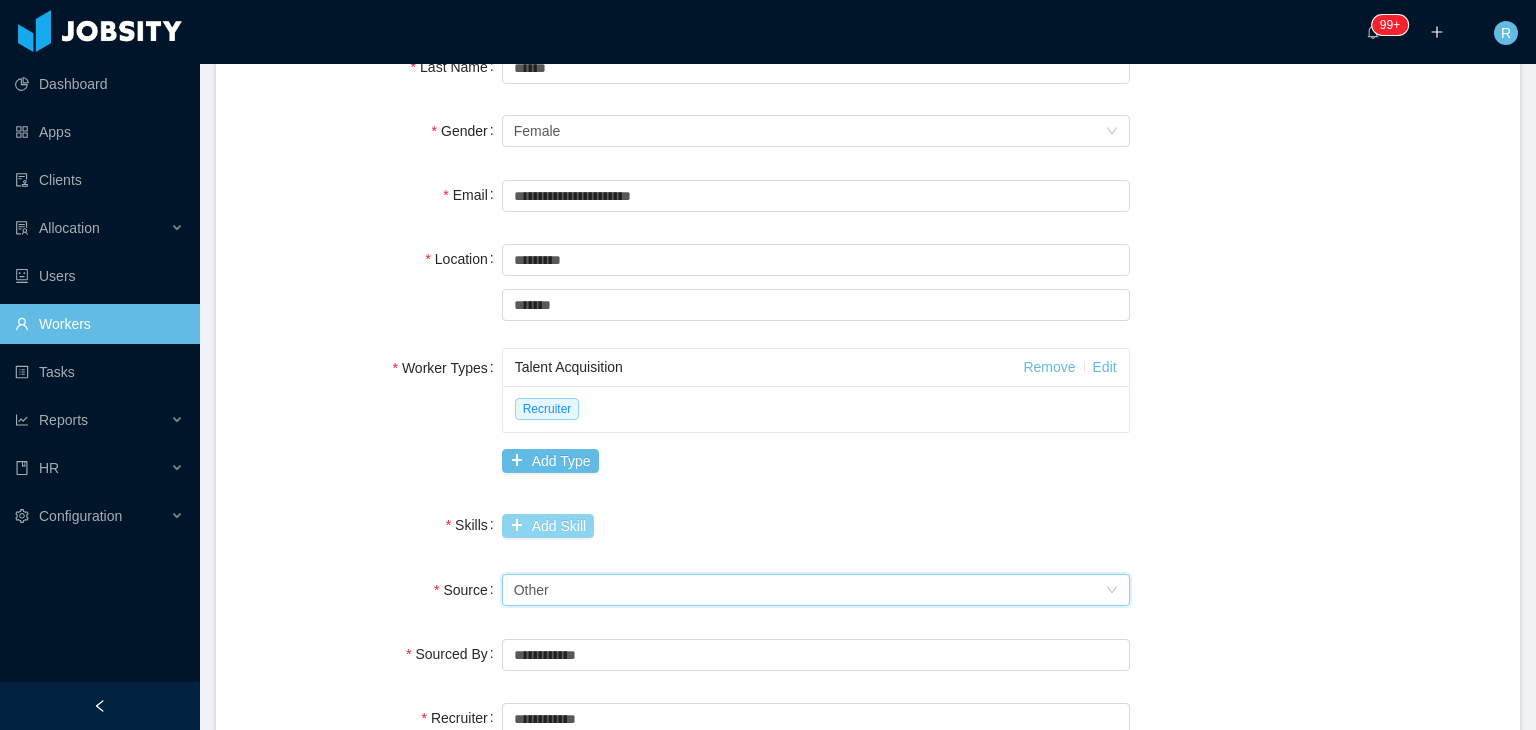 click on "Add Skill" at bounding box center (548, 526) 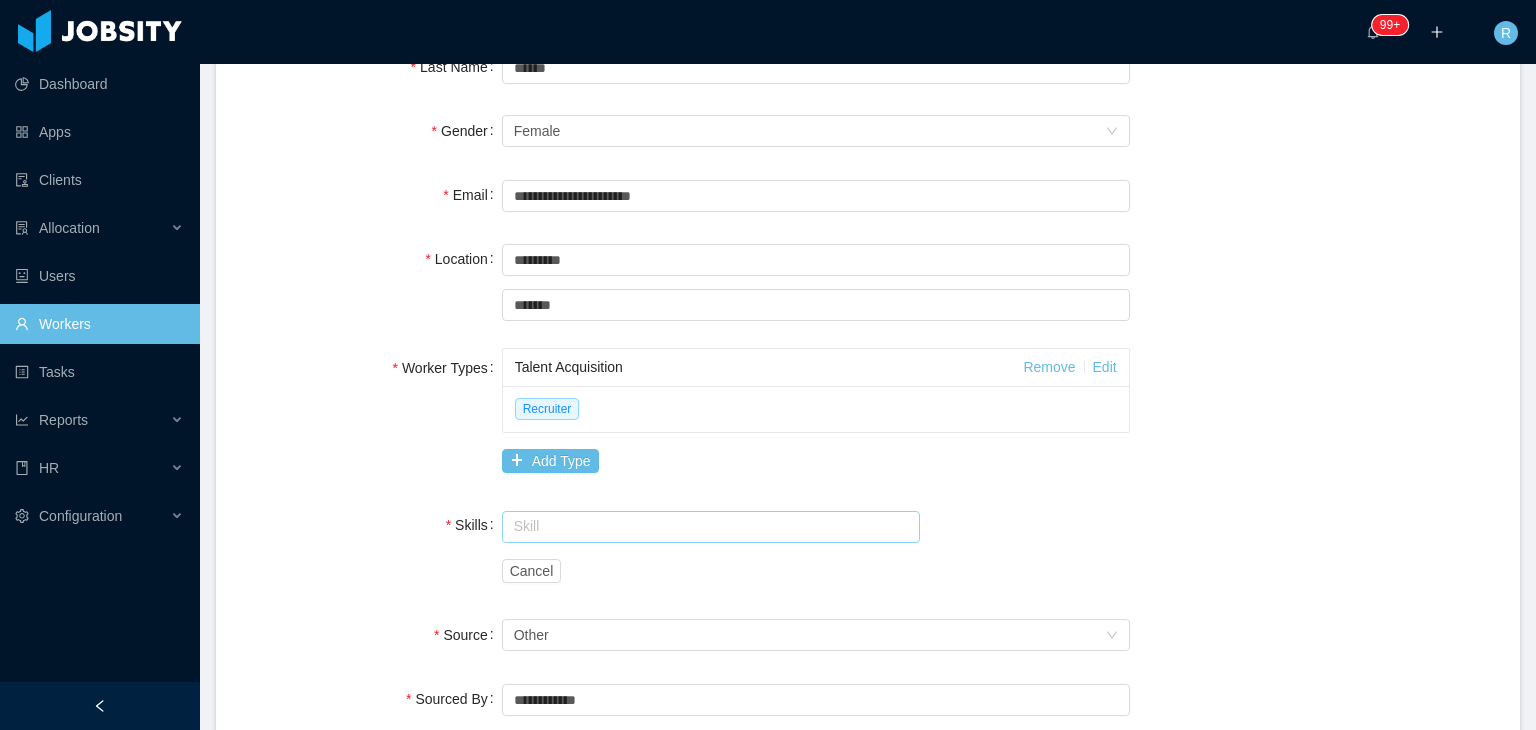click at bounding box center [711, 527] 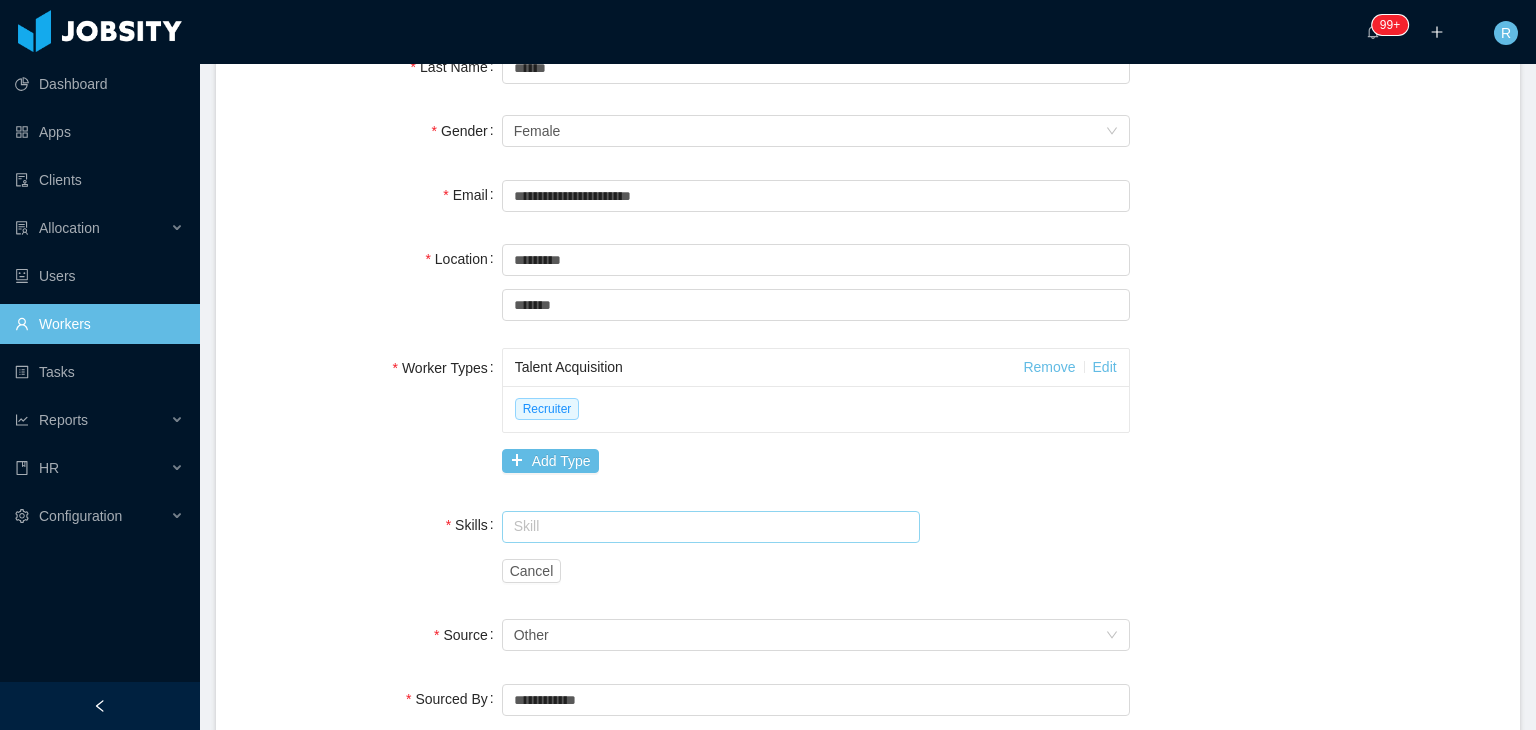 type on "*" 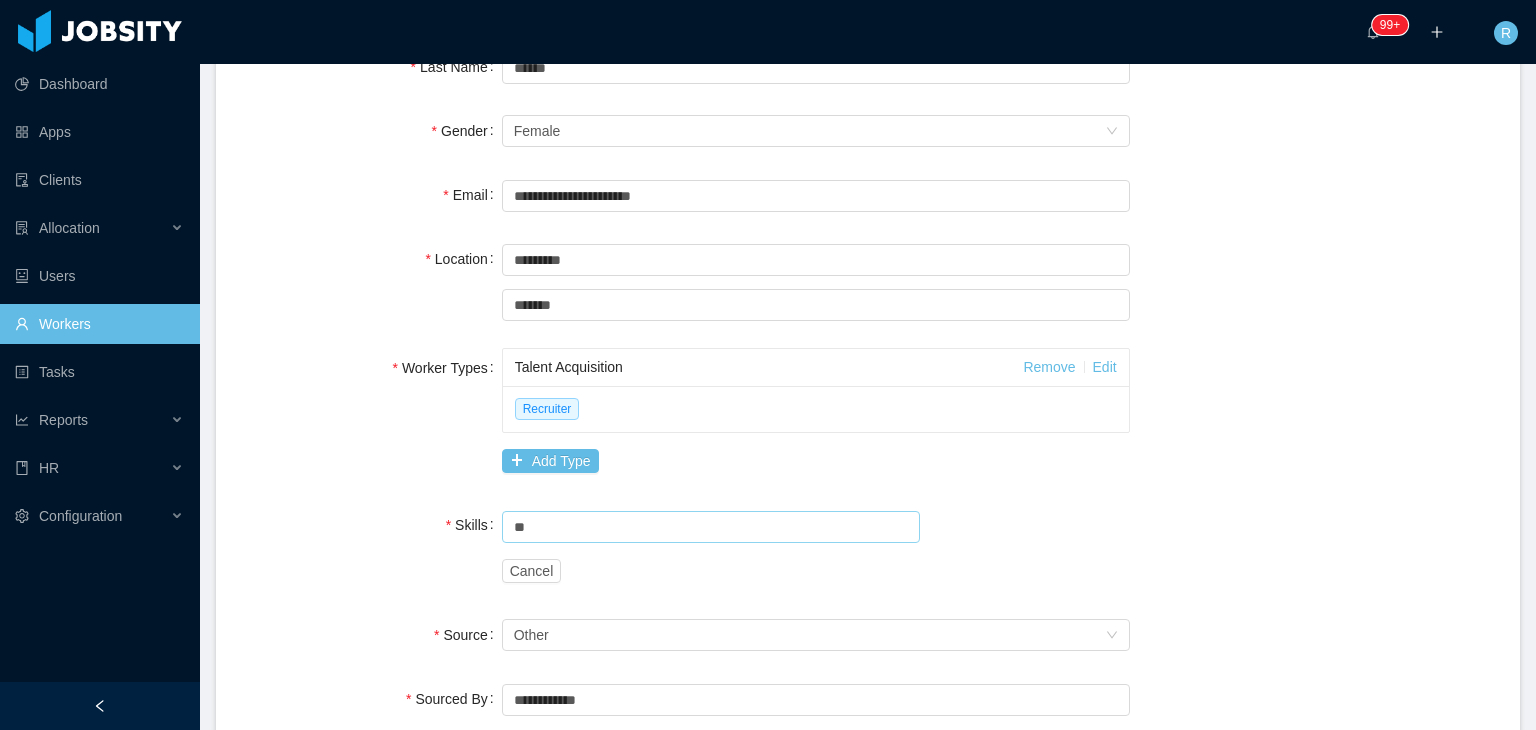 type on "*" 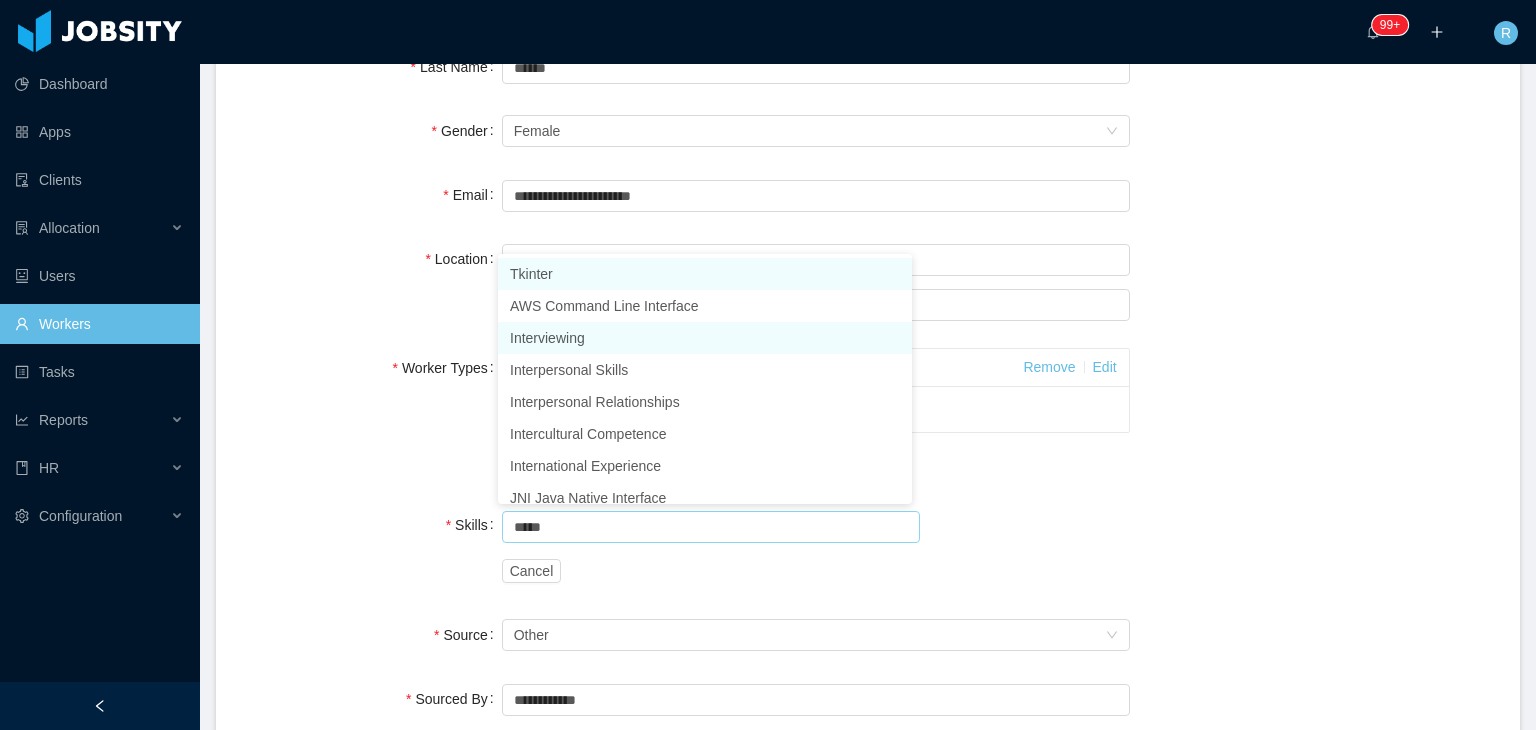 scroll, scrollTop: 10, scrollLeft: 0, axis: vertical 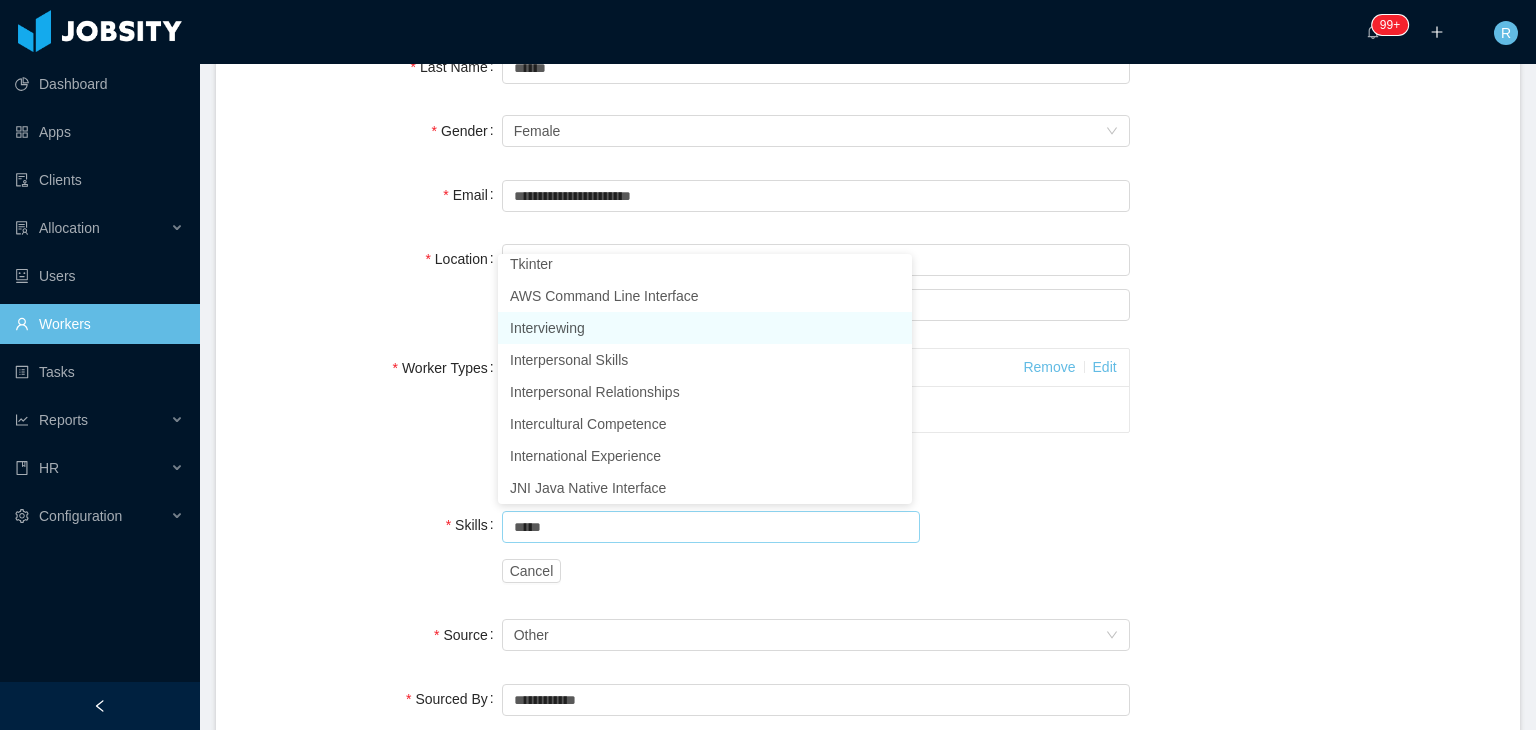 click on "Interviewing" at bounding box center (705, 328) 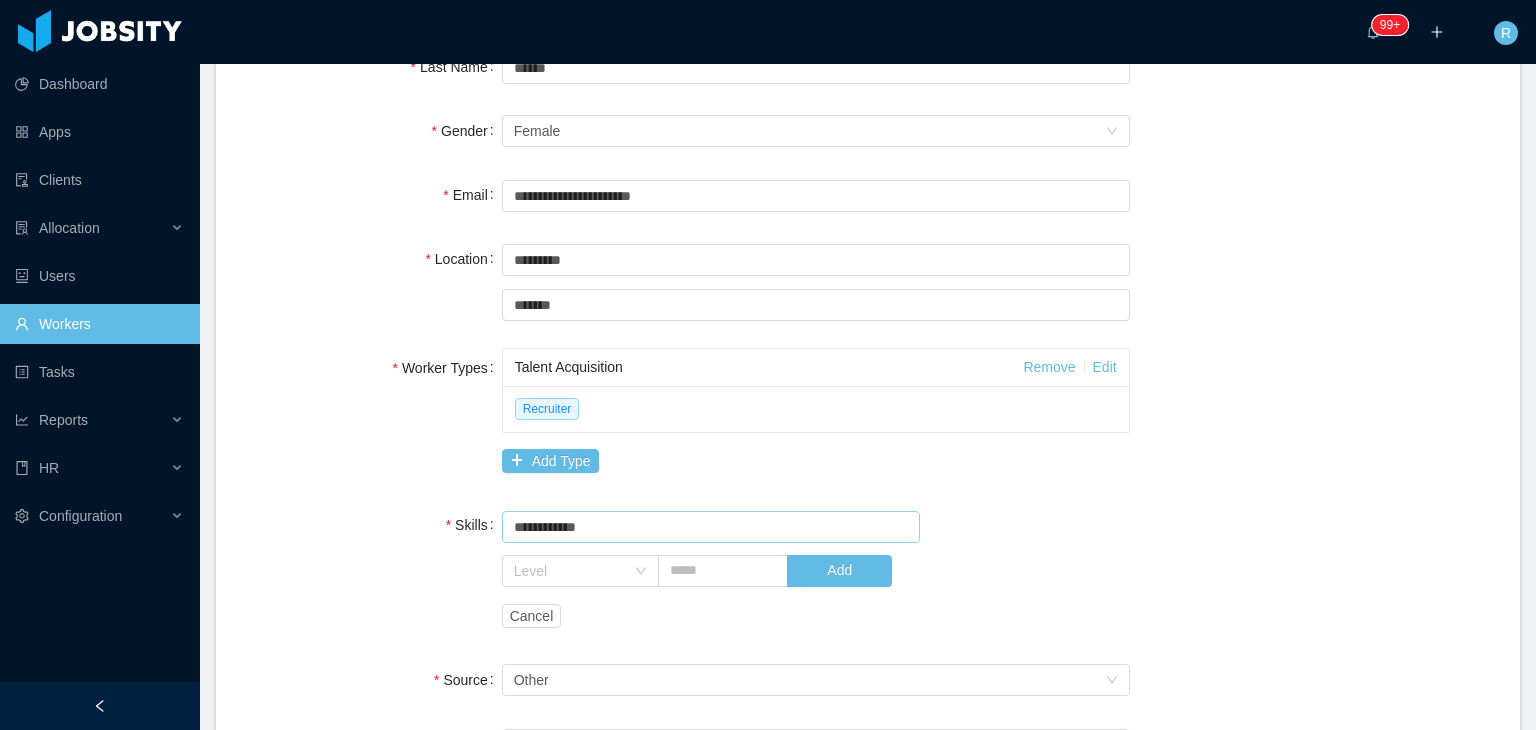 type on "**********" 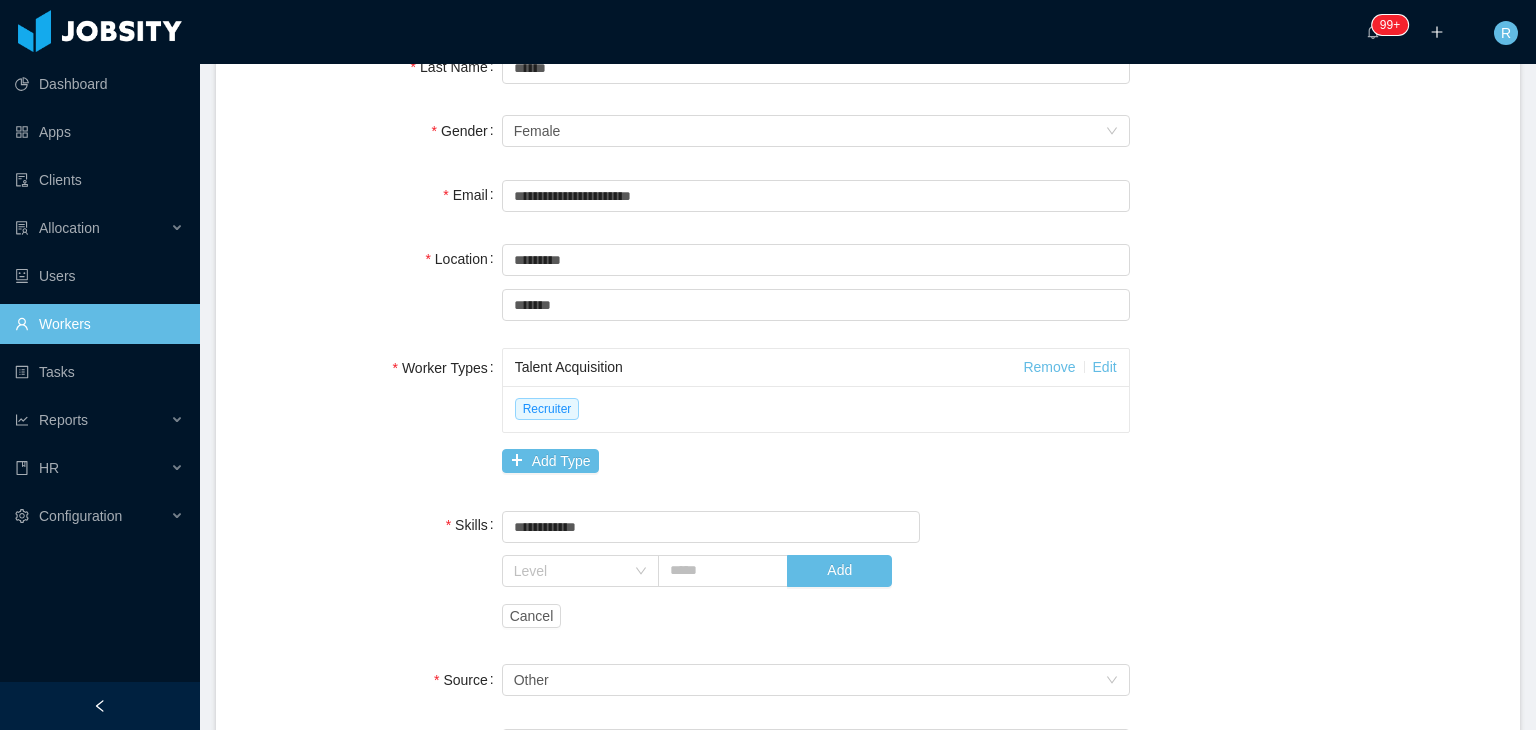 click on "Talent Acquisition Remove Edit Recruiter Add Type" at bounding box center [816, 414] 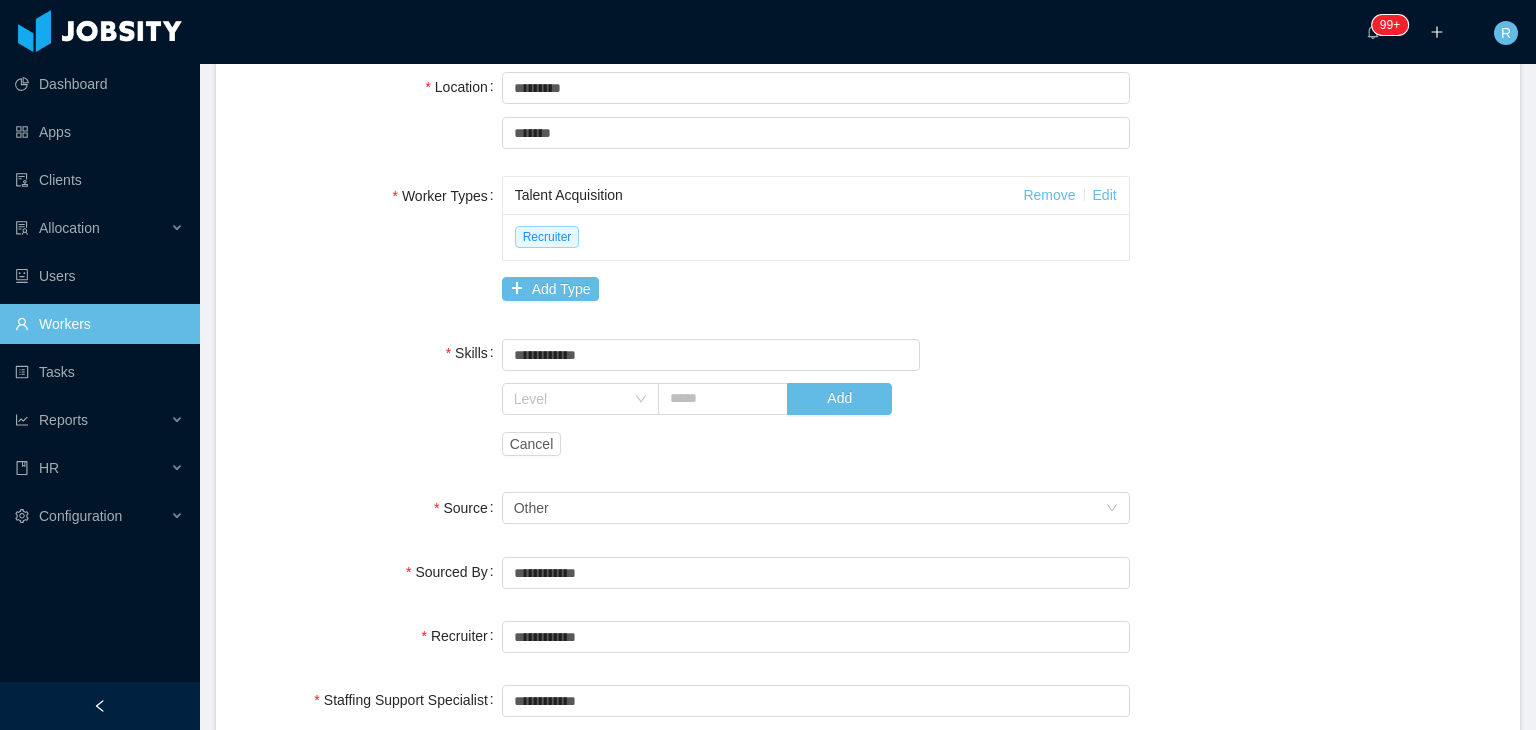 scroll, scrollTop: 480, scrollLeft: 0, axis: vertical 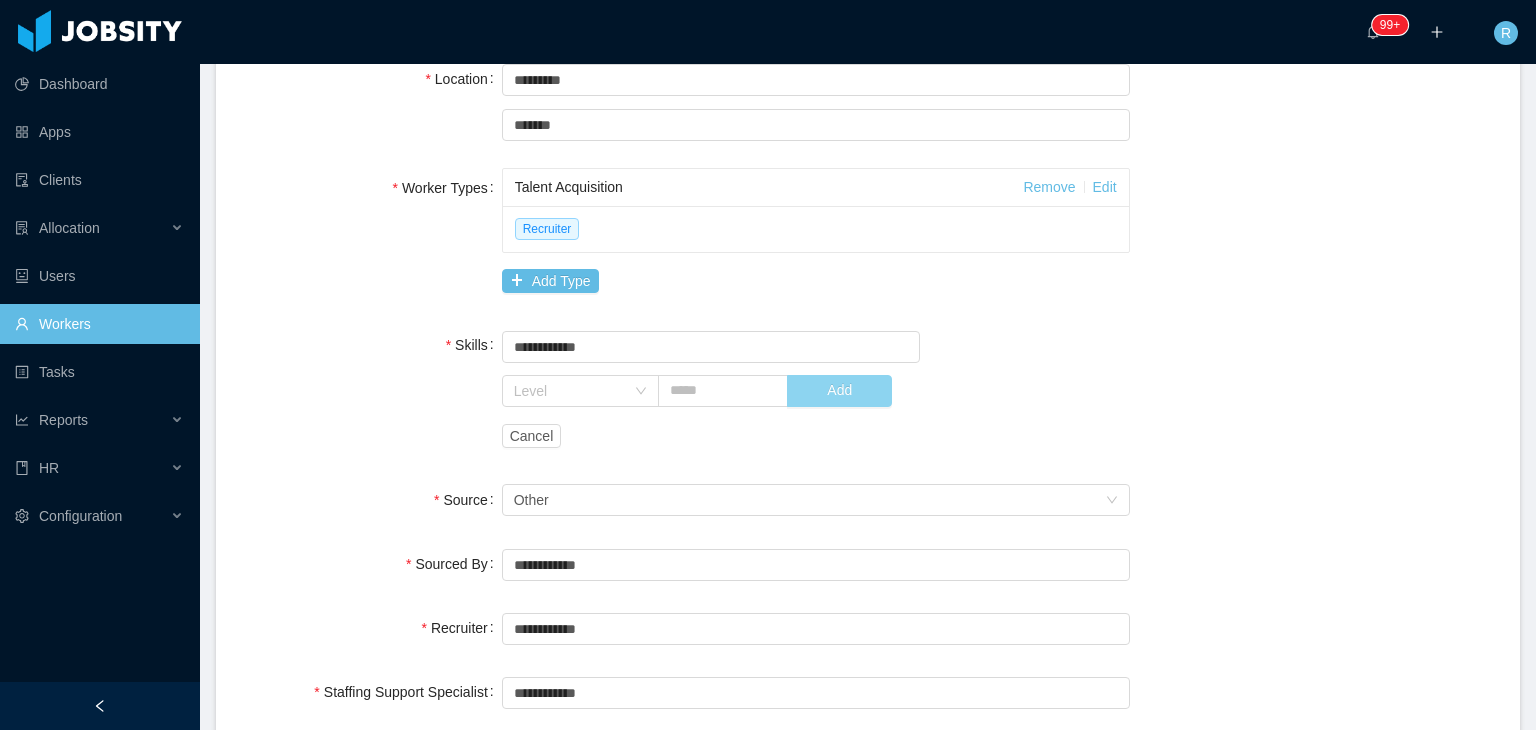 click on "Add" at bounding box center (839, 391) 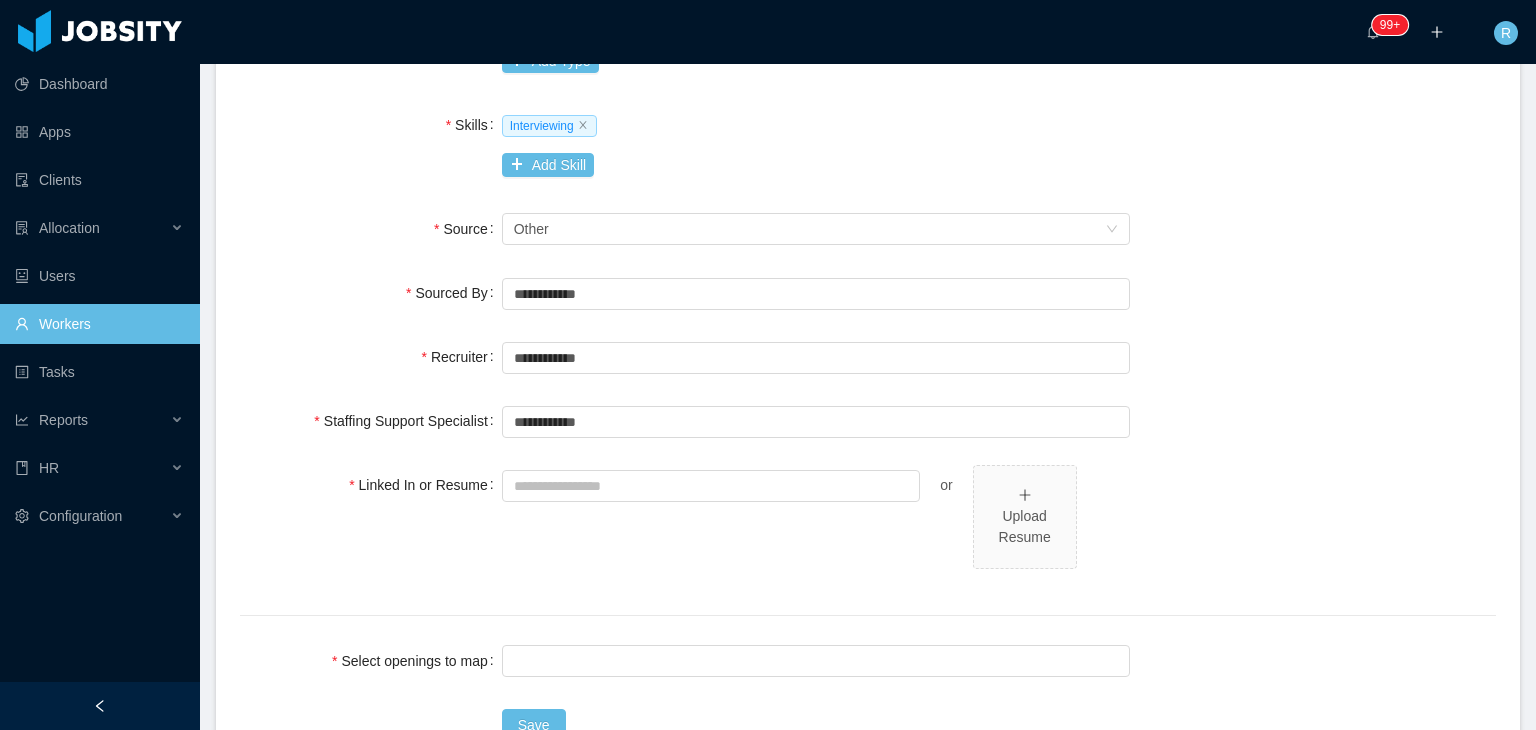 scroll, scrollTop: 710, scrollLeft: 0, axis: vertical 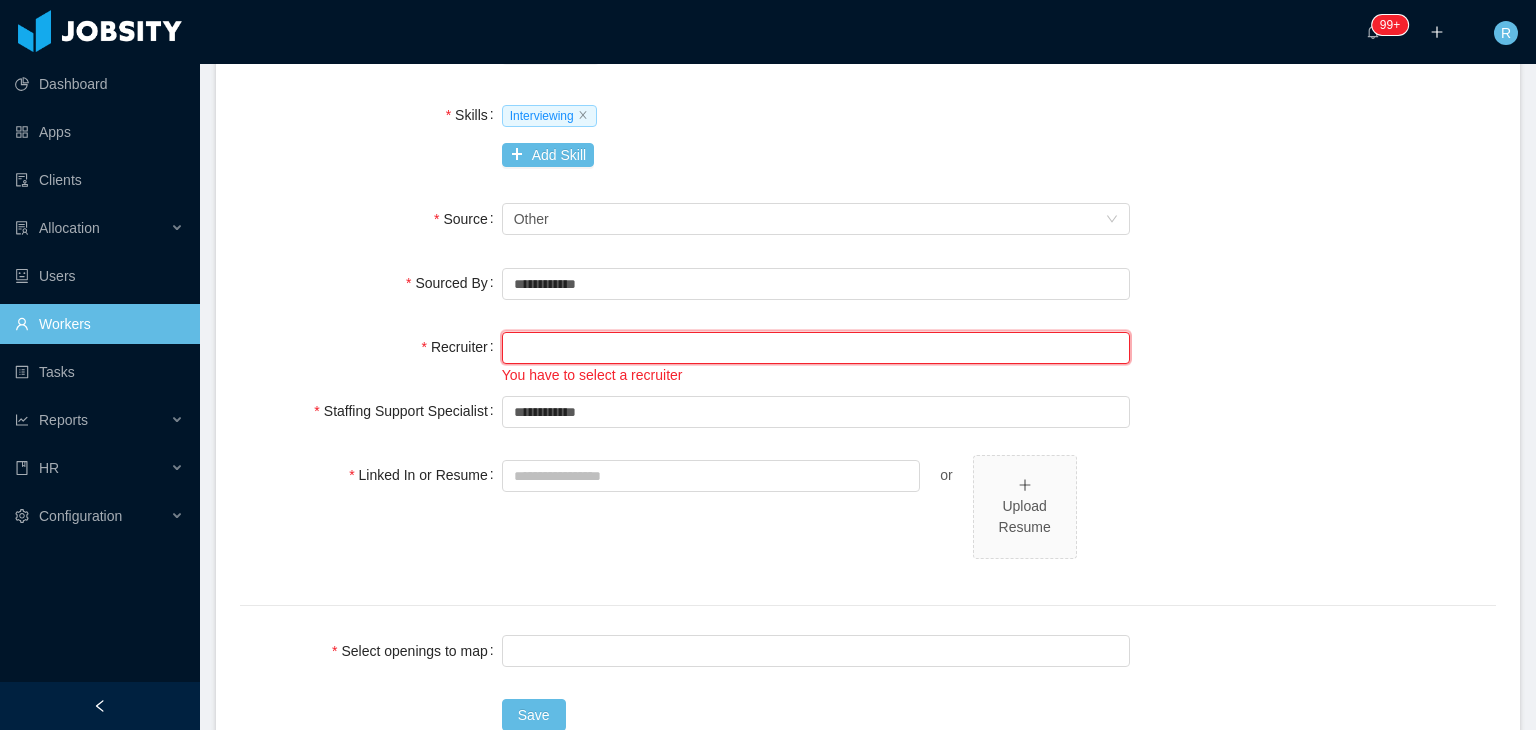 click at bounding box center (816, 348) 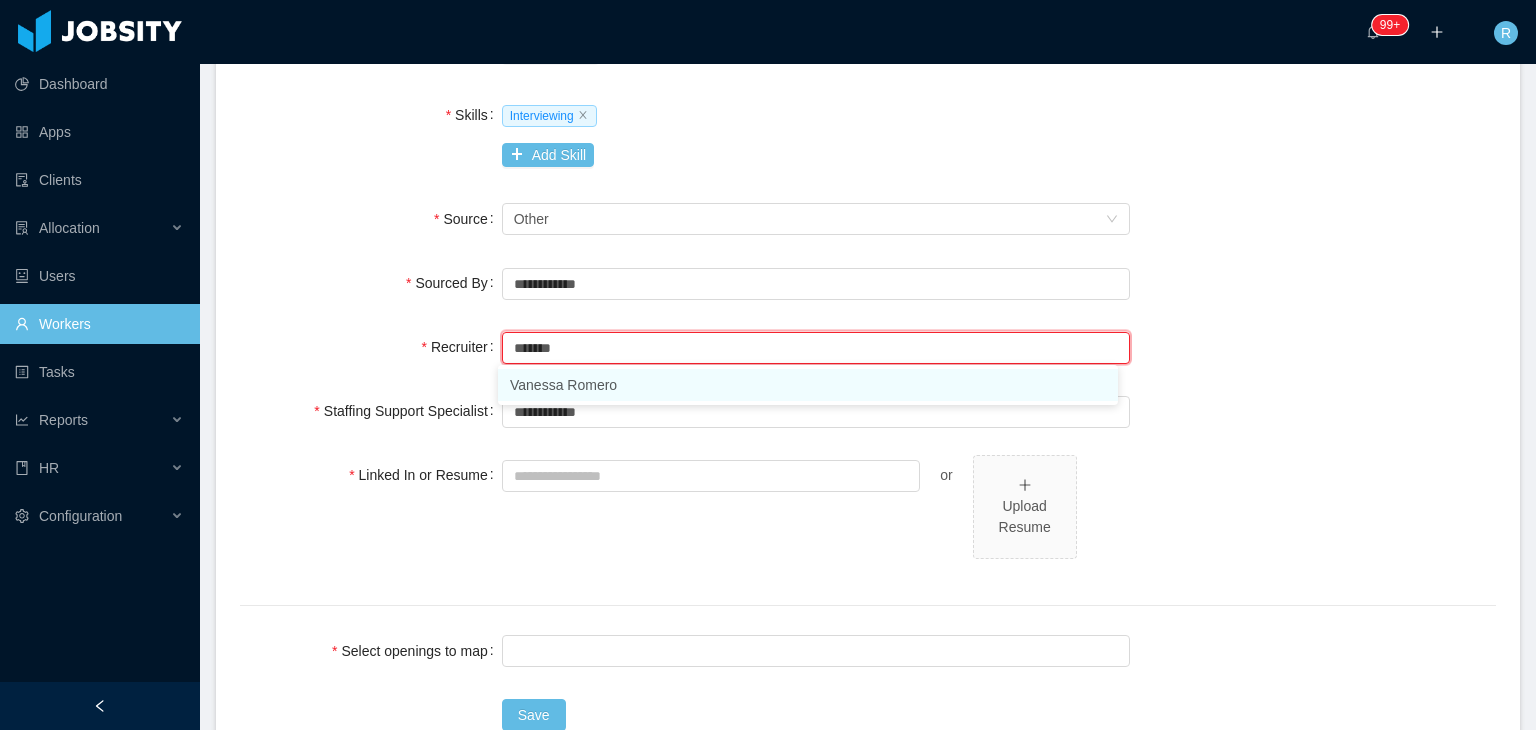click on "Vanessa Romero" at bounding box center [808, 385] 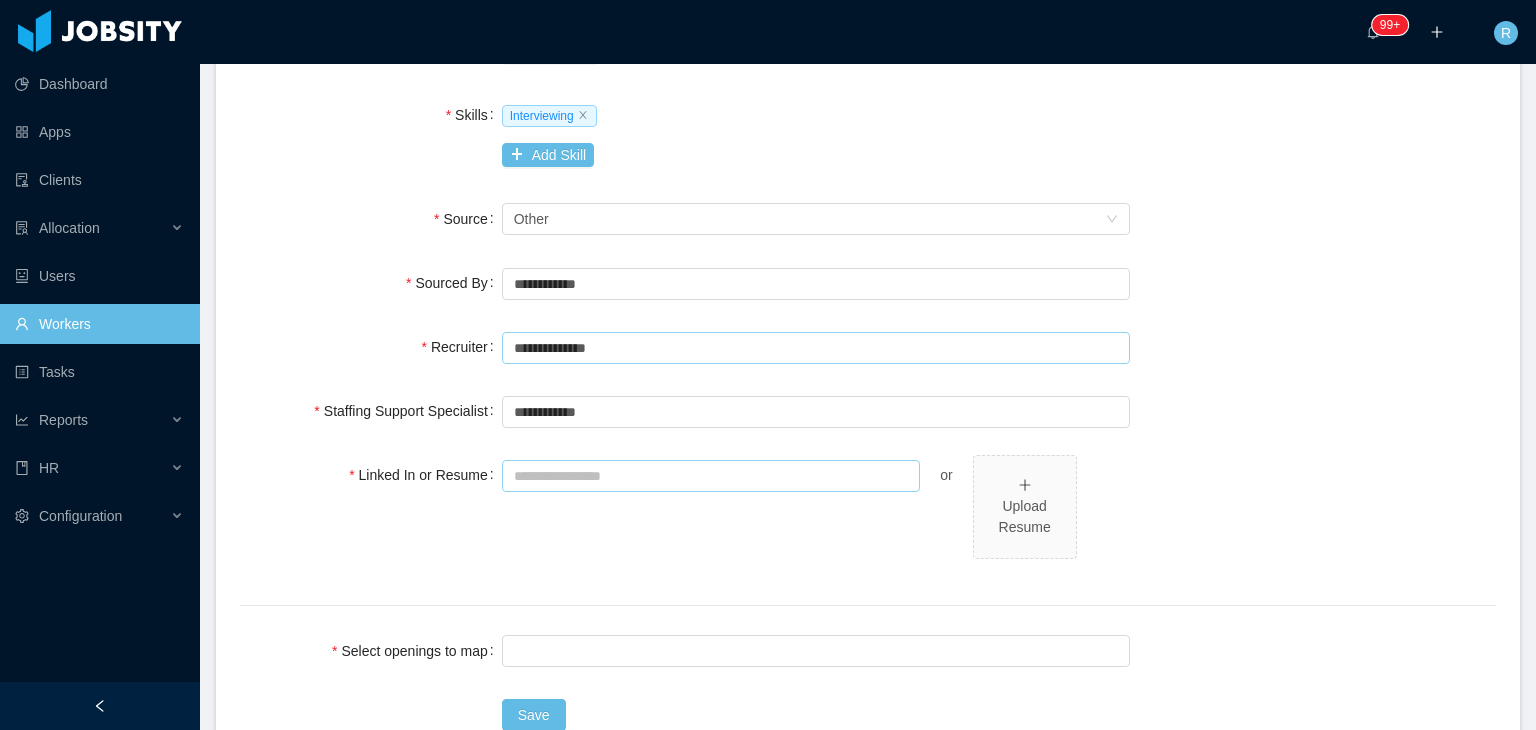 type on "**********" 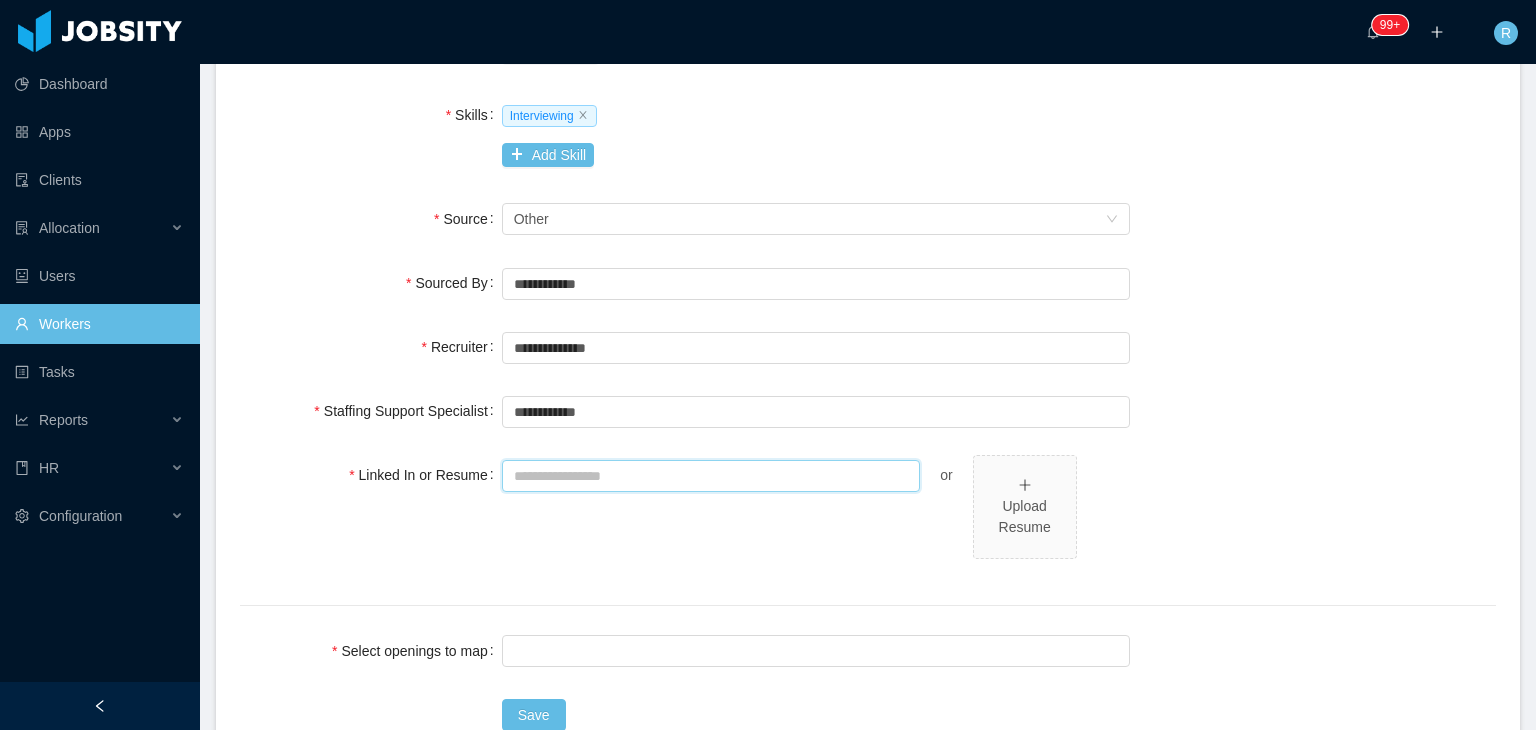 click on "Linked In or Resume" at bounding box center [711, 476] 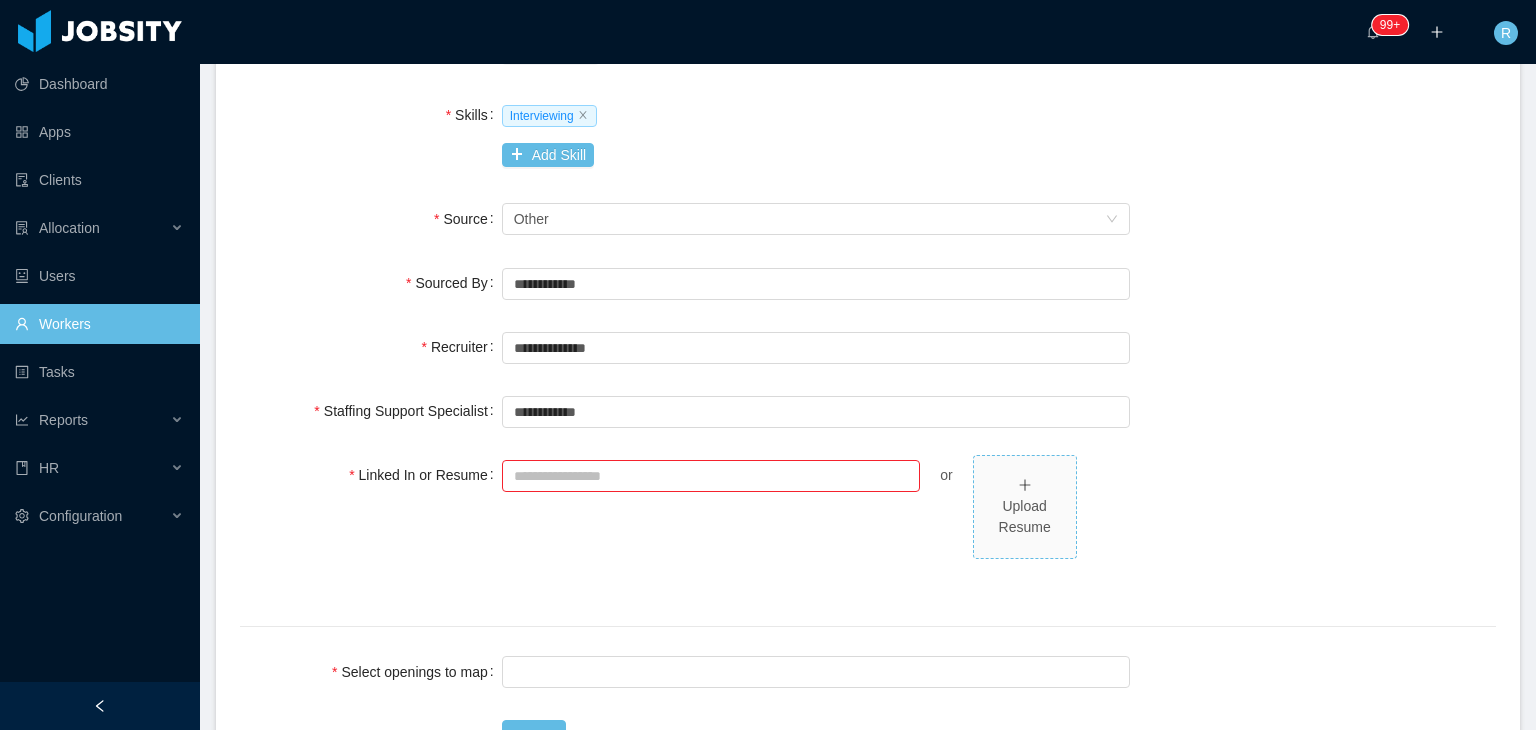 click on "Upload Resume" at bounding box center (1025, 517) 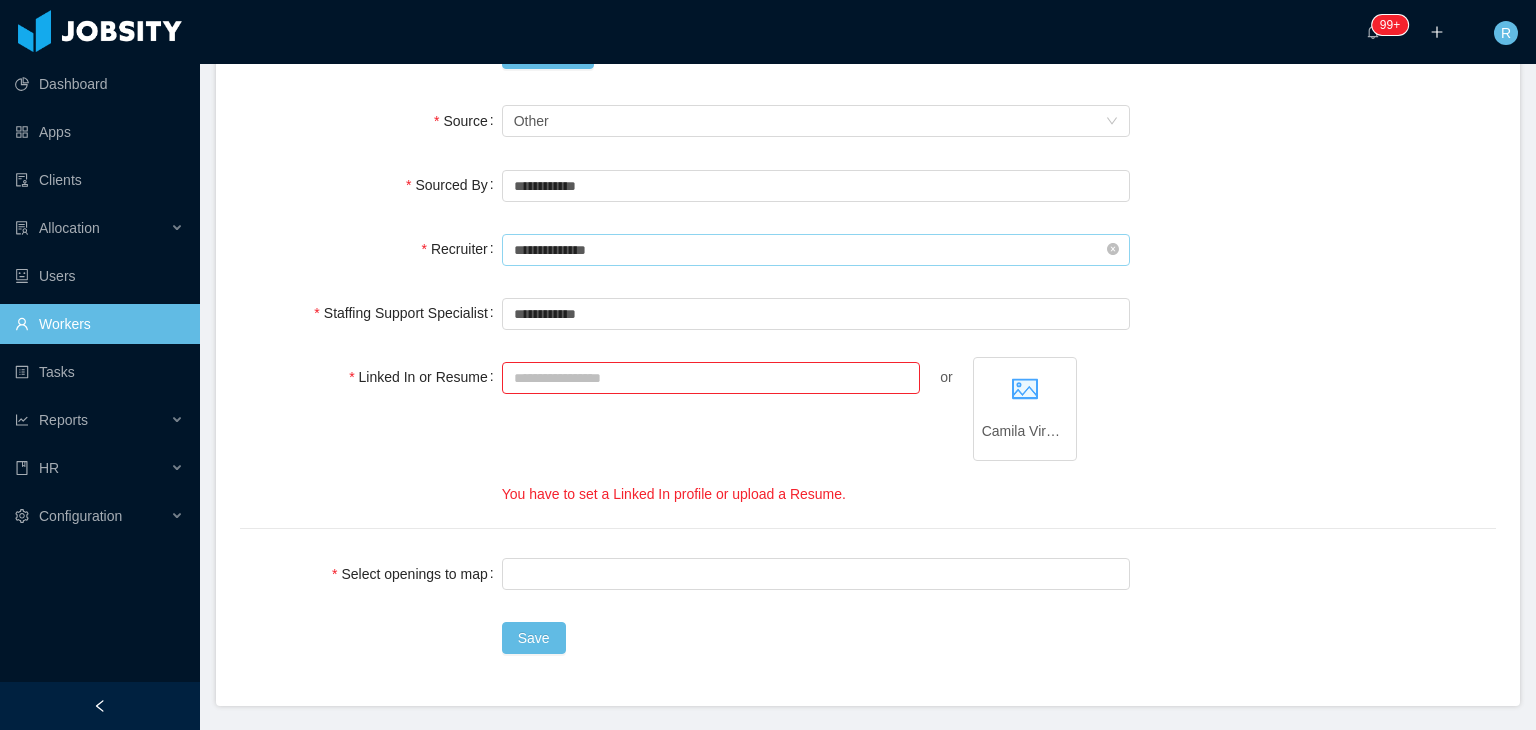 scroll, scrollTop: 816, scrollLeft: 0, axis: vertical 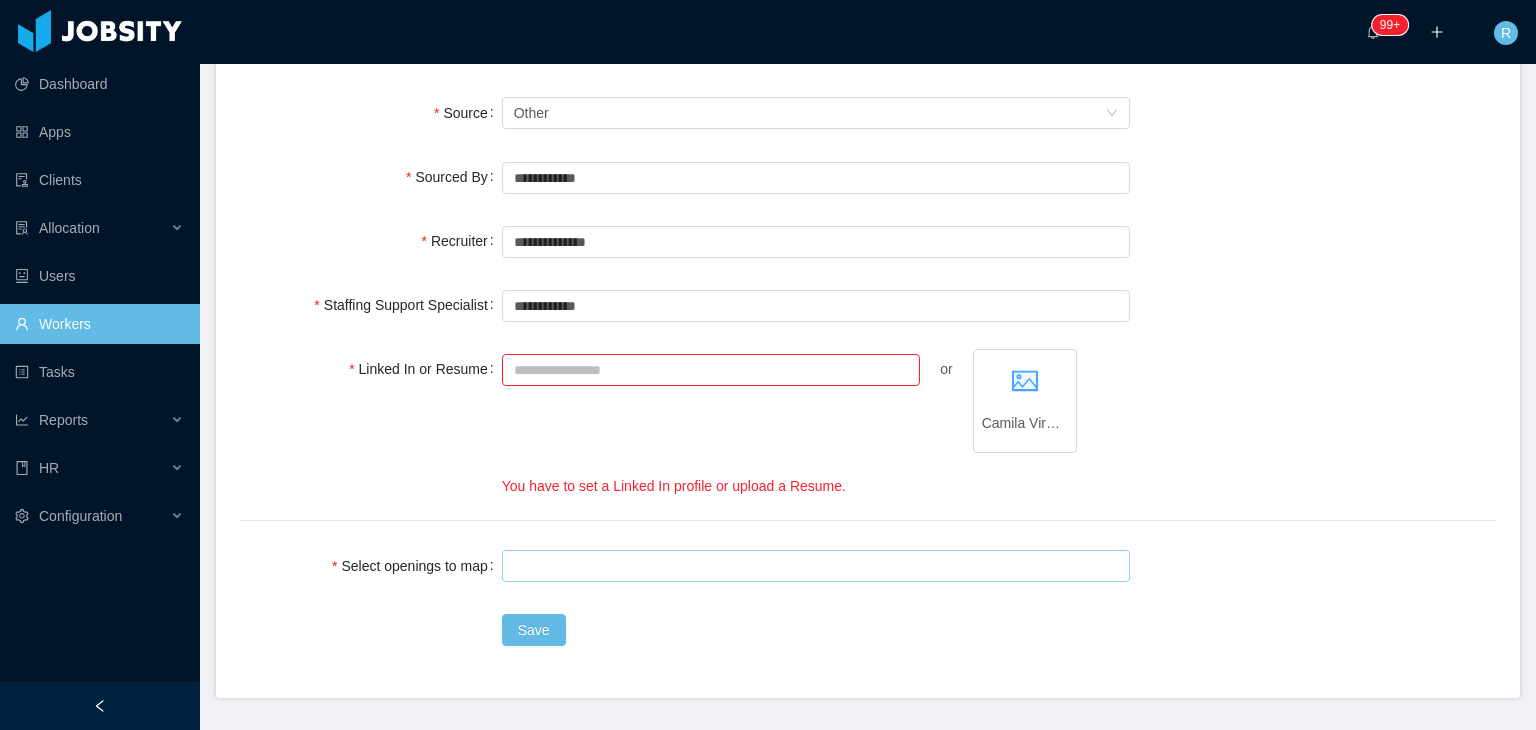 click at bounding box center (813, 566) 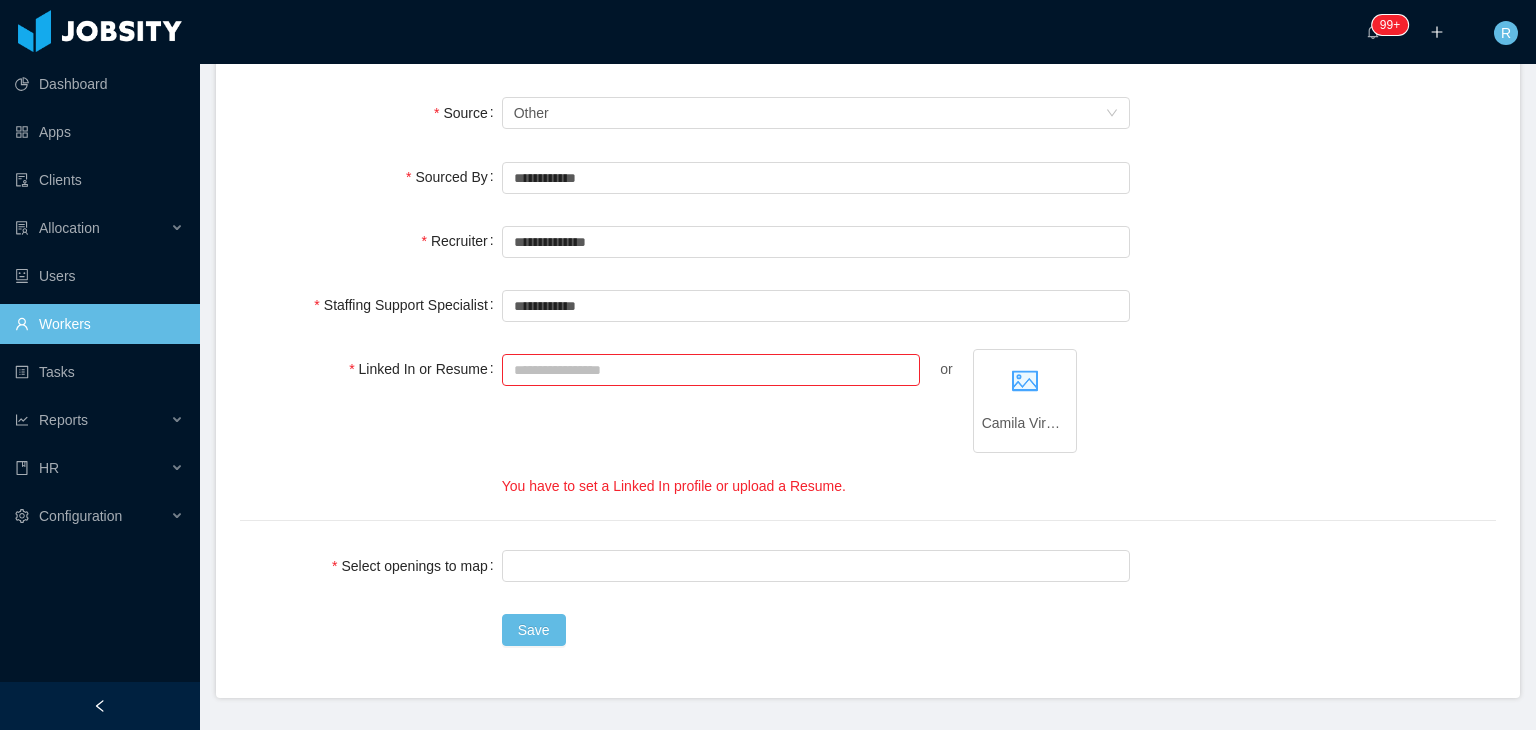 click on "Save" at bounding box center [816, 630] 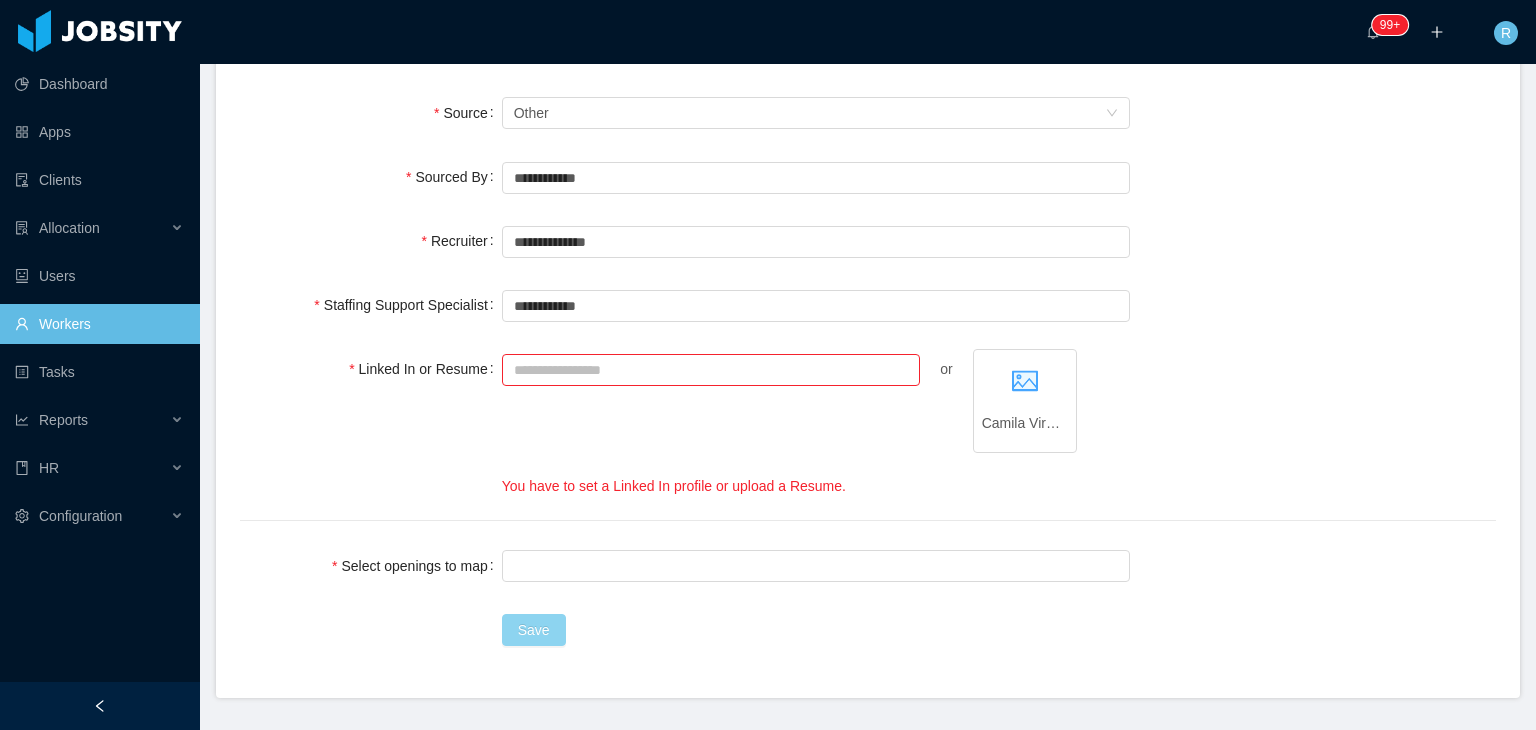 click on "Save" at bounding box center [534, 630] 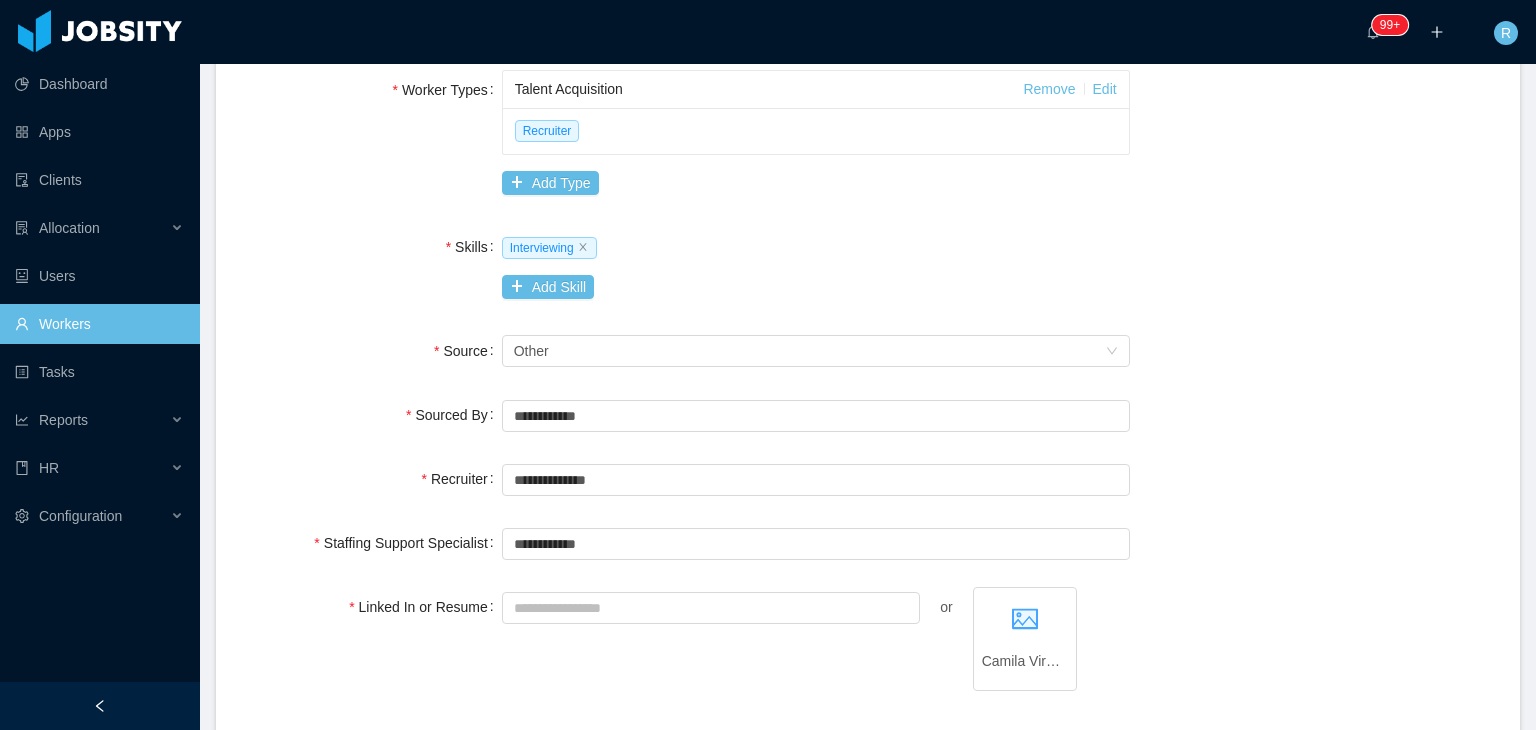 scroll, scrollTop: 846, scrollLeft: 0, axis: vertical 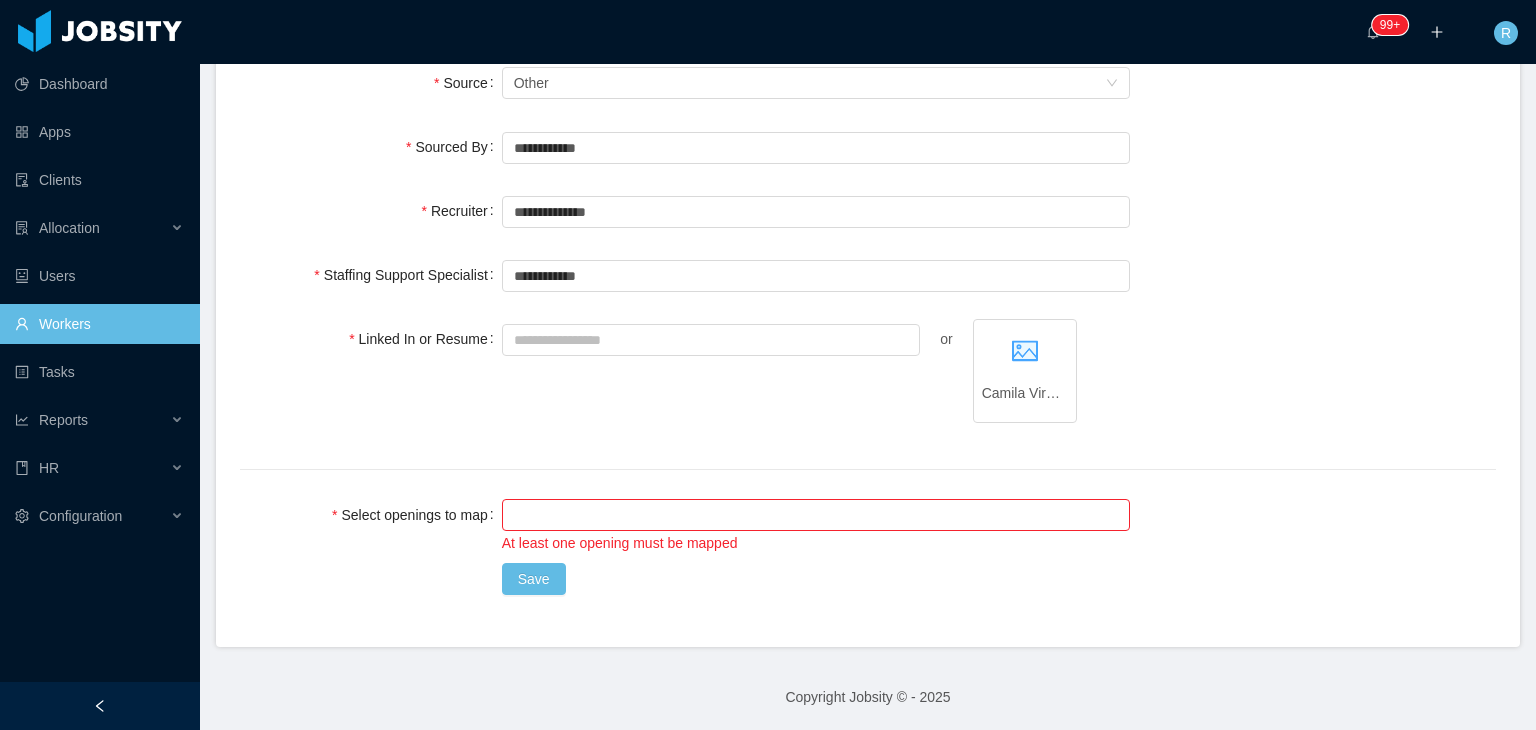 click at bounding box center [813, 515] 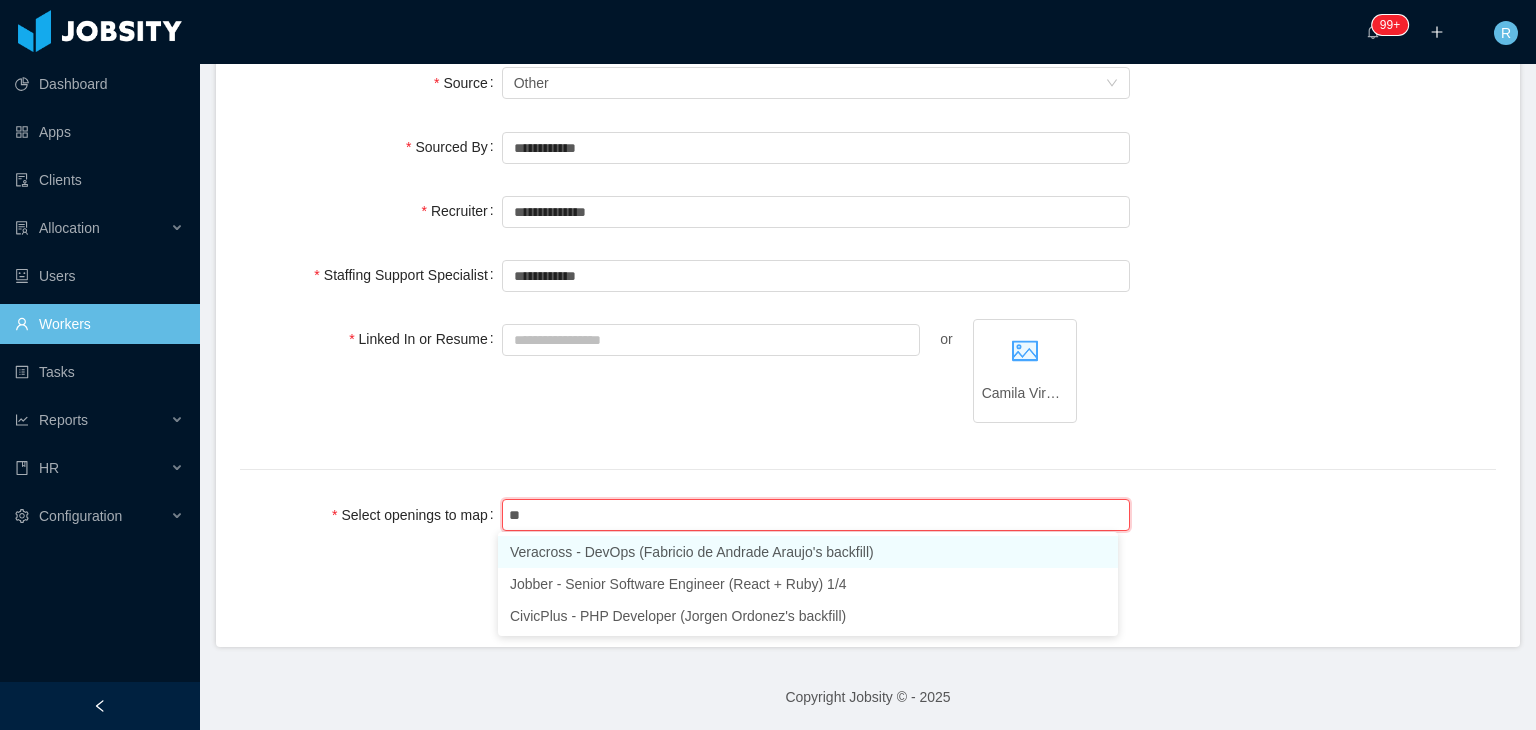 scroll, scrollTop: 0, scrollLeft: 0, axis: both 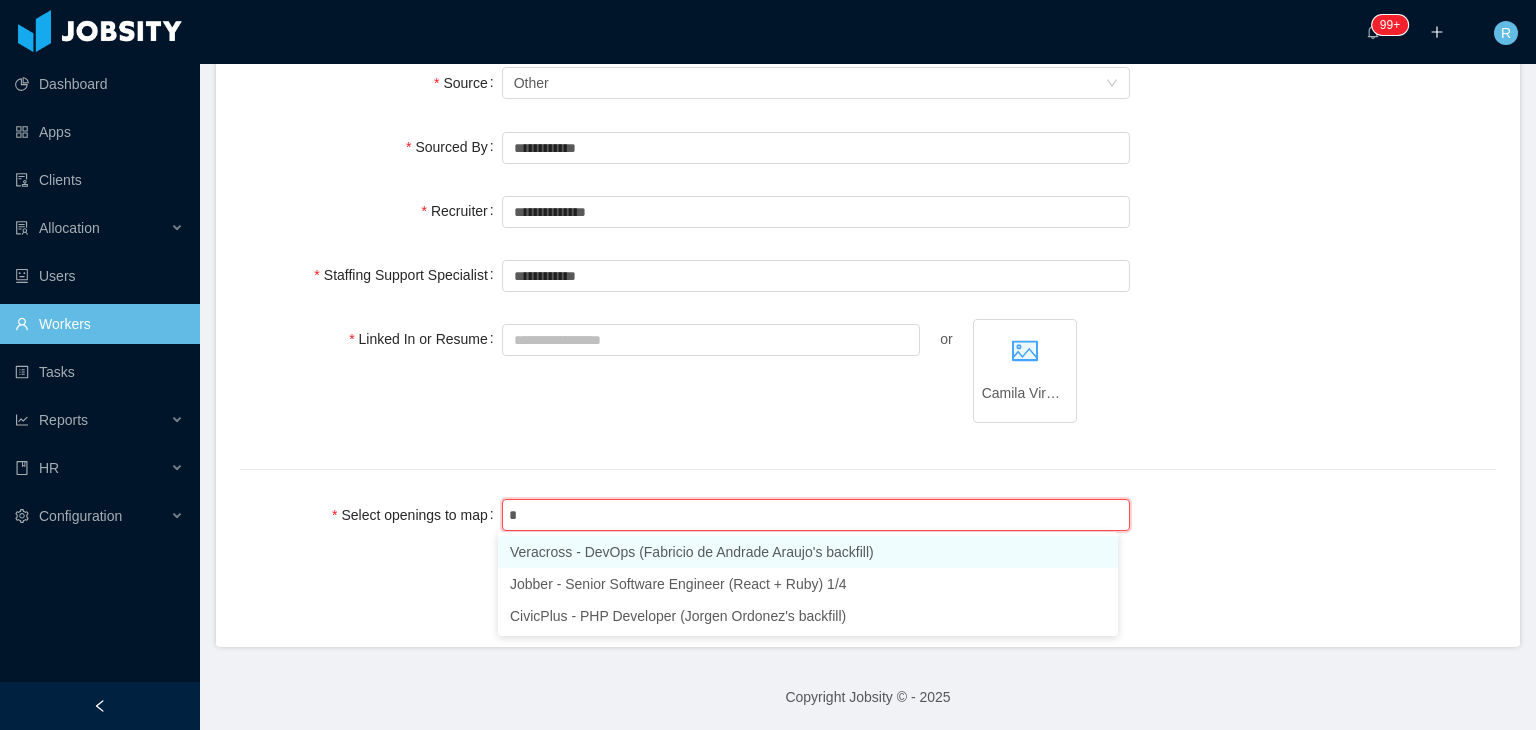 type 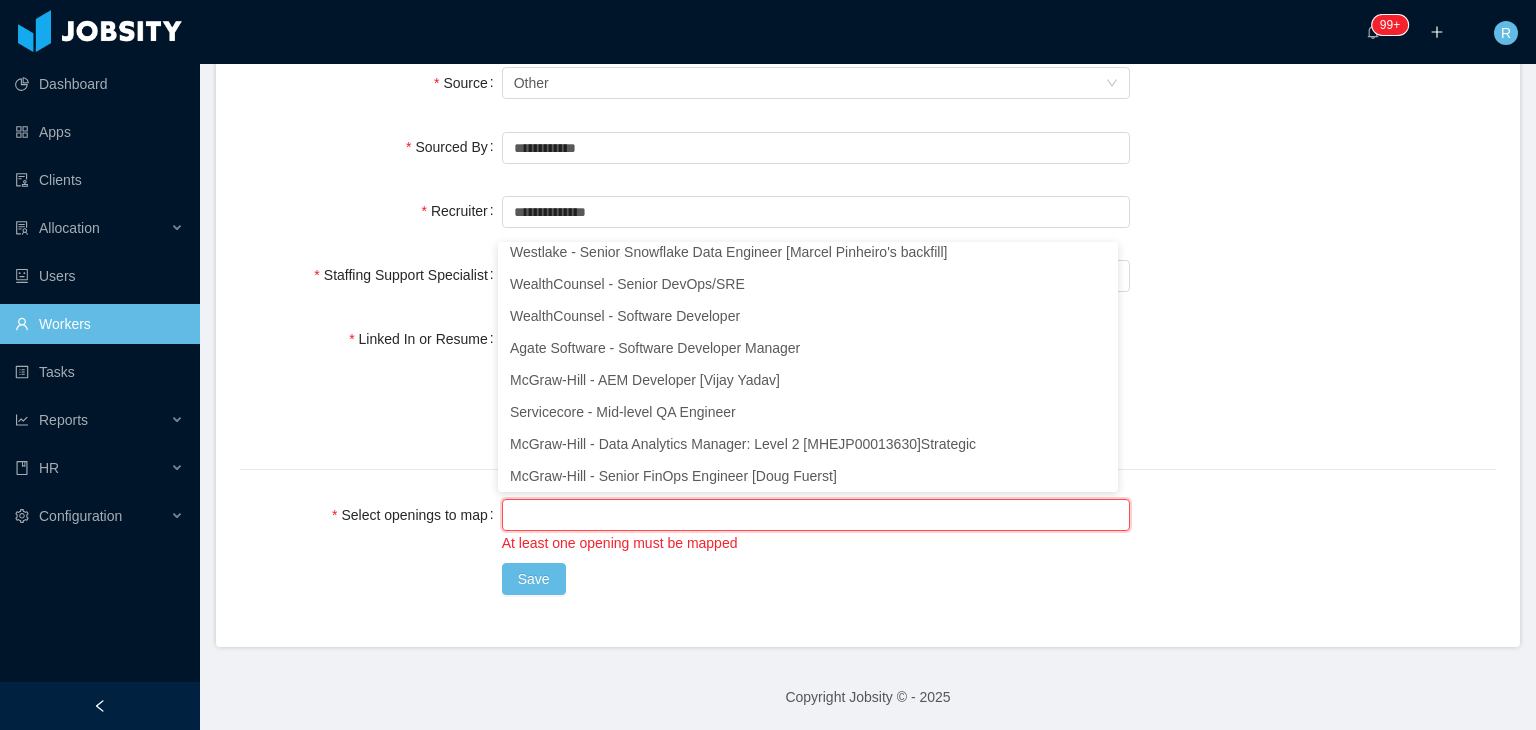 scroll, scrollTop: 4, scrollLeft: 0, axis: vertical 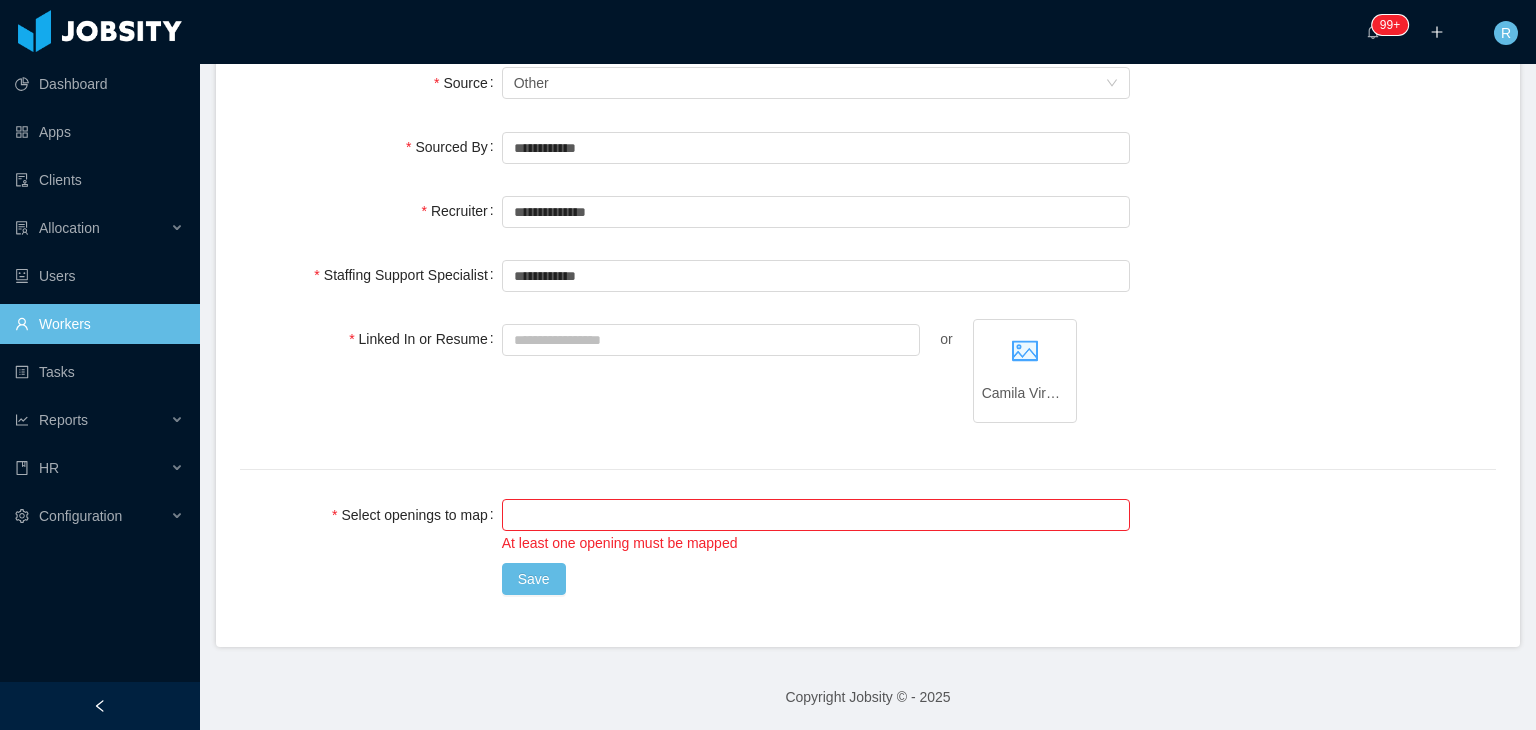 click on "Linked In or Resume or Camila Virginia Farias- Talent Specialist CV.pdf" at bounding box center (868, 382) 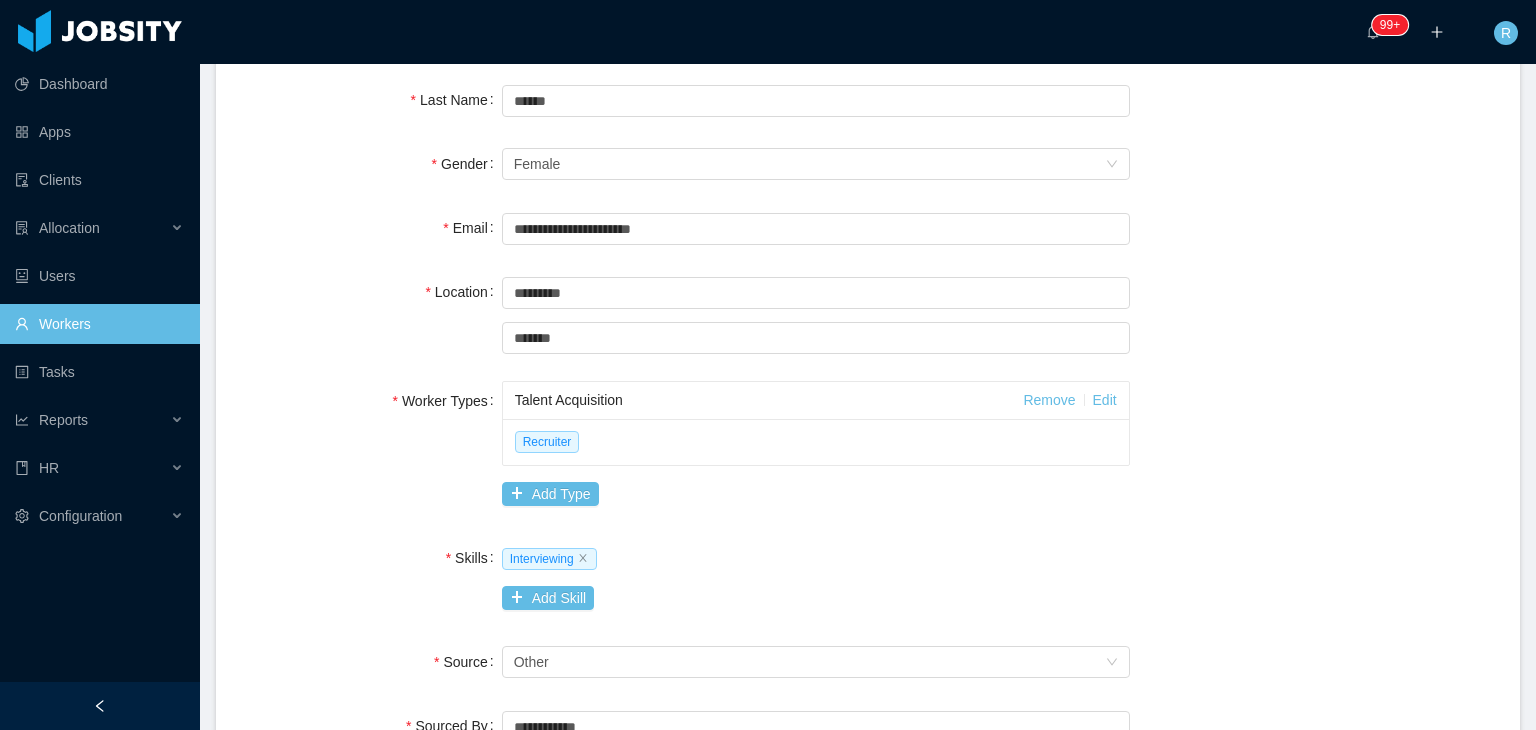 scroll, scrollTop: 0, scrollLeft: 0, axis: both 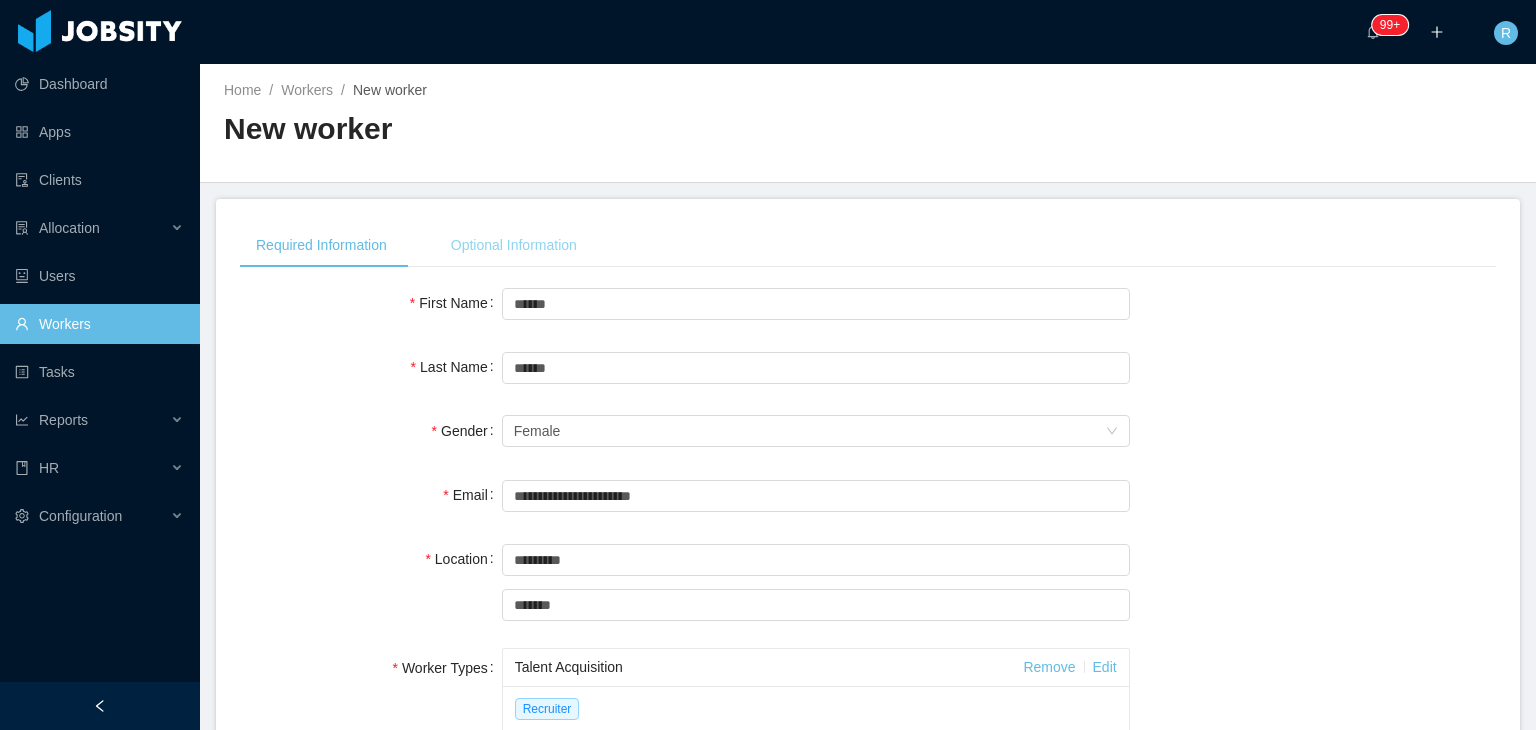 click on "Optional Information" at bounding box center [514, 245] 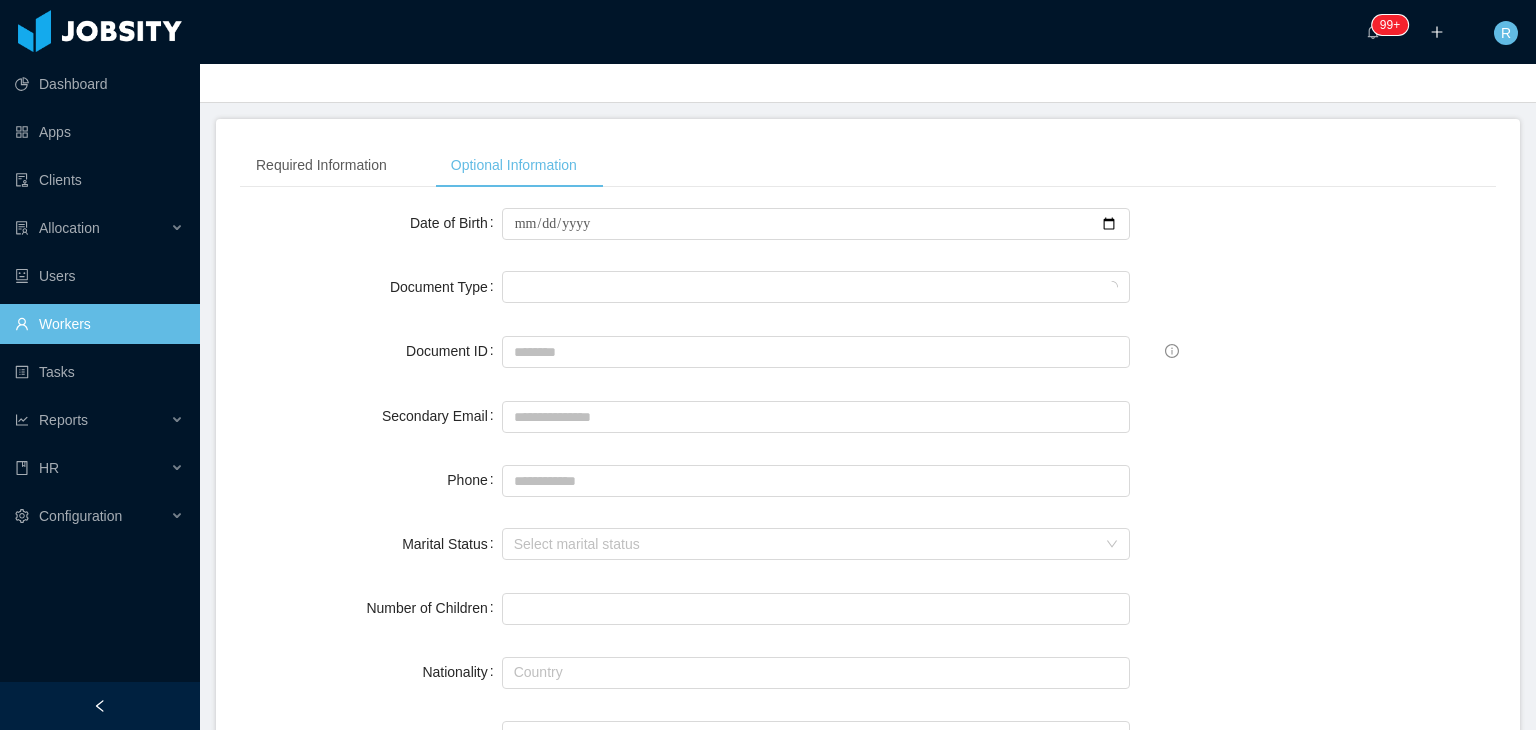 scroll, scrollTop: 84, scrollLeft: 0, axis: vertical 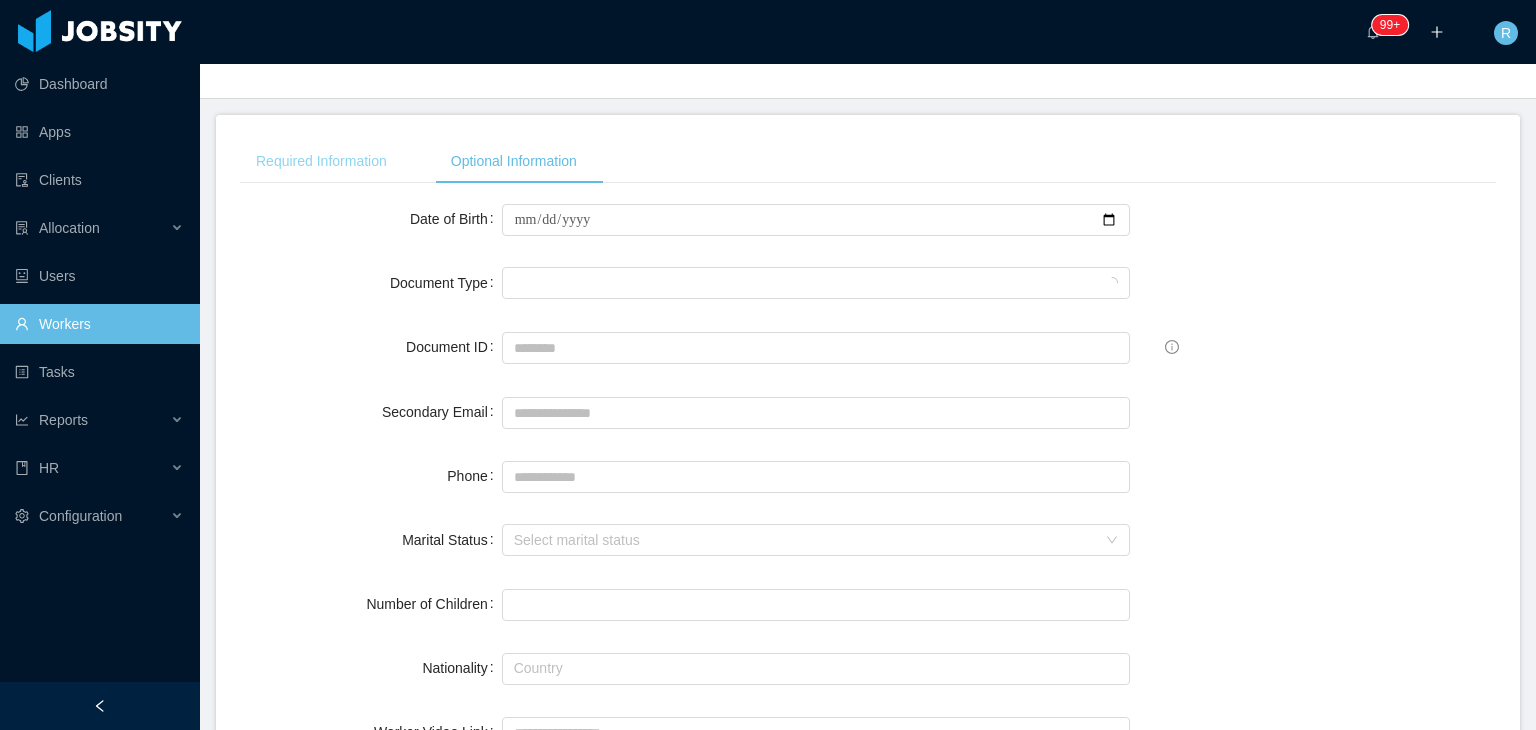 click on "Required Information" at bounding box center [321, 161] 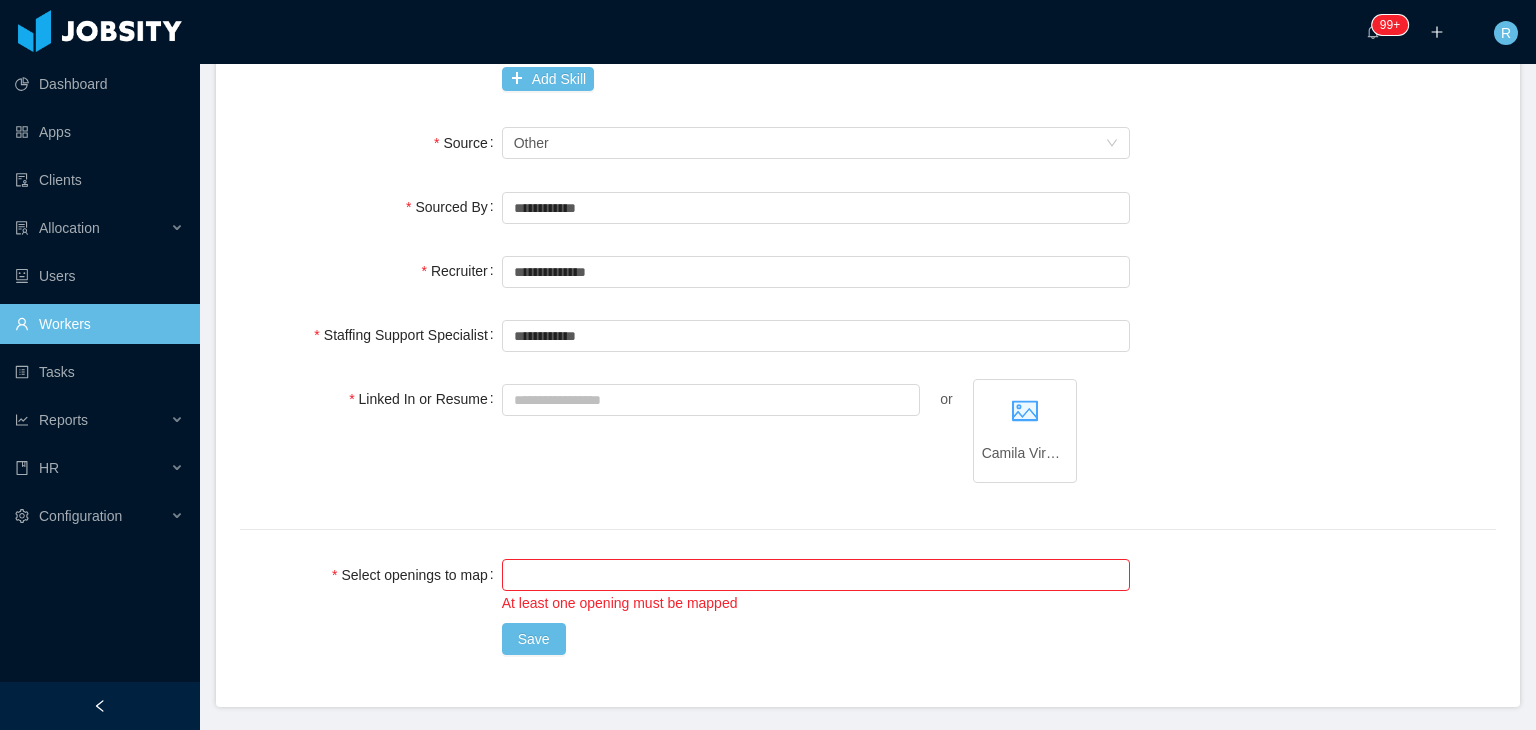 scroll, scrollTop: 846, scrollLeft: 0, axis: vertical 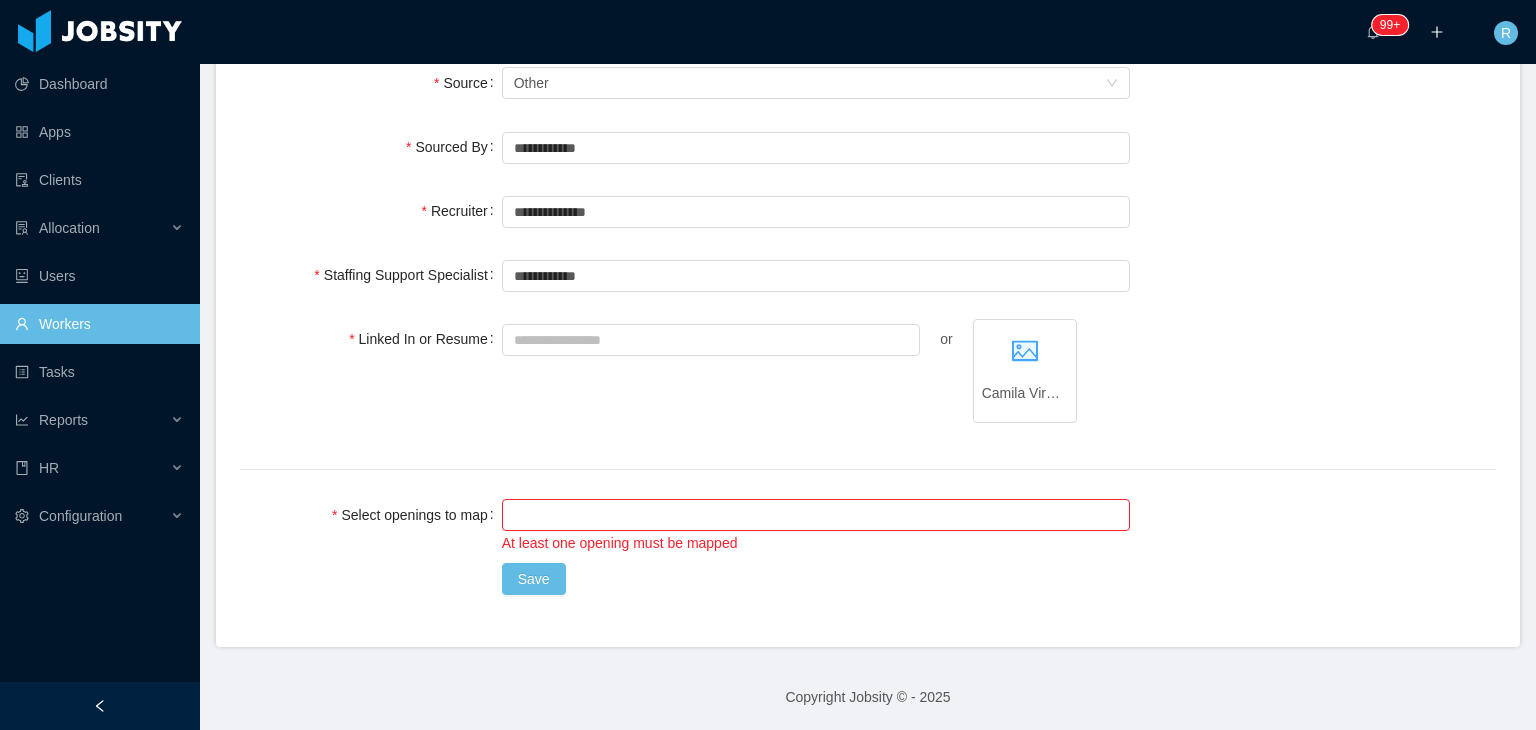 click on "Save" at bounding box center (816, 579) 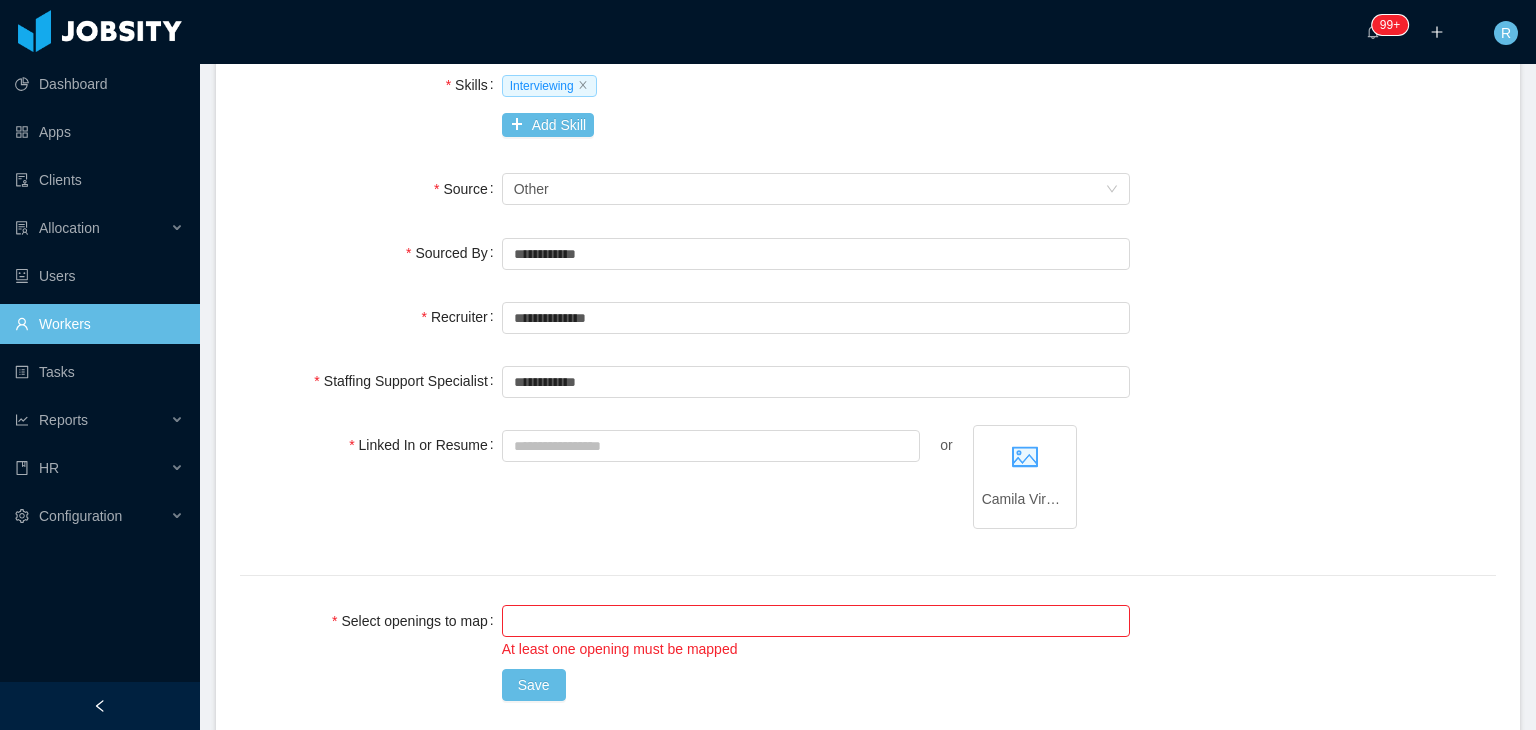 scroll, scrollTop: 846, scrollLeft: 0, axis: vertical 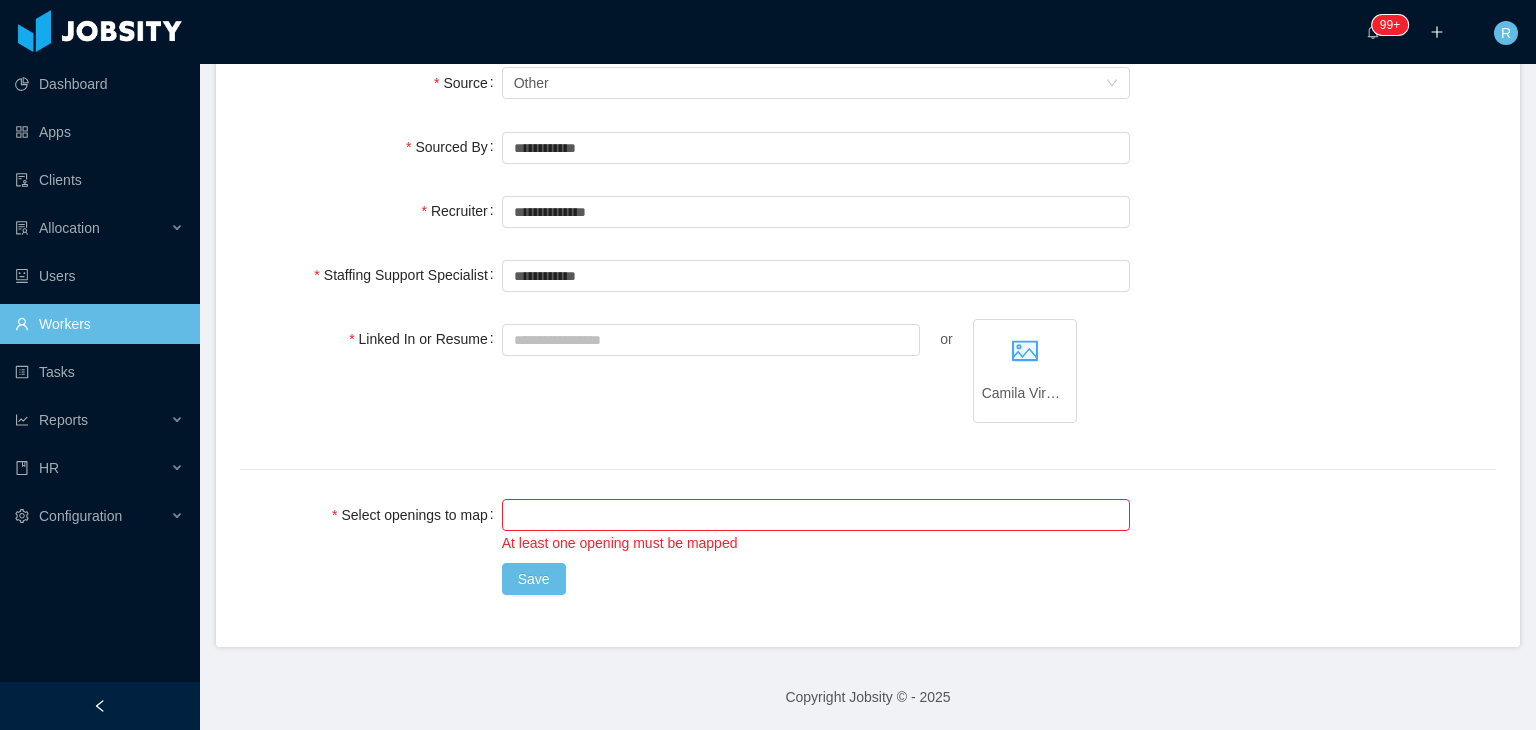 click on "Linked In or Resume or Camila Virginia Farias- Talent Specialist CV.pdf" at bounding box center [868, 382] 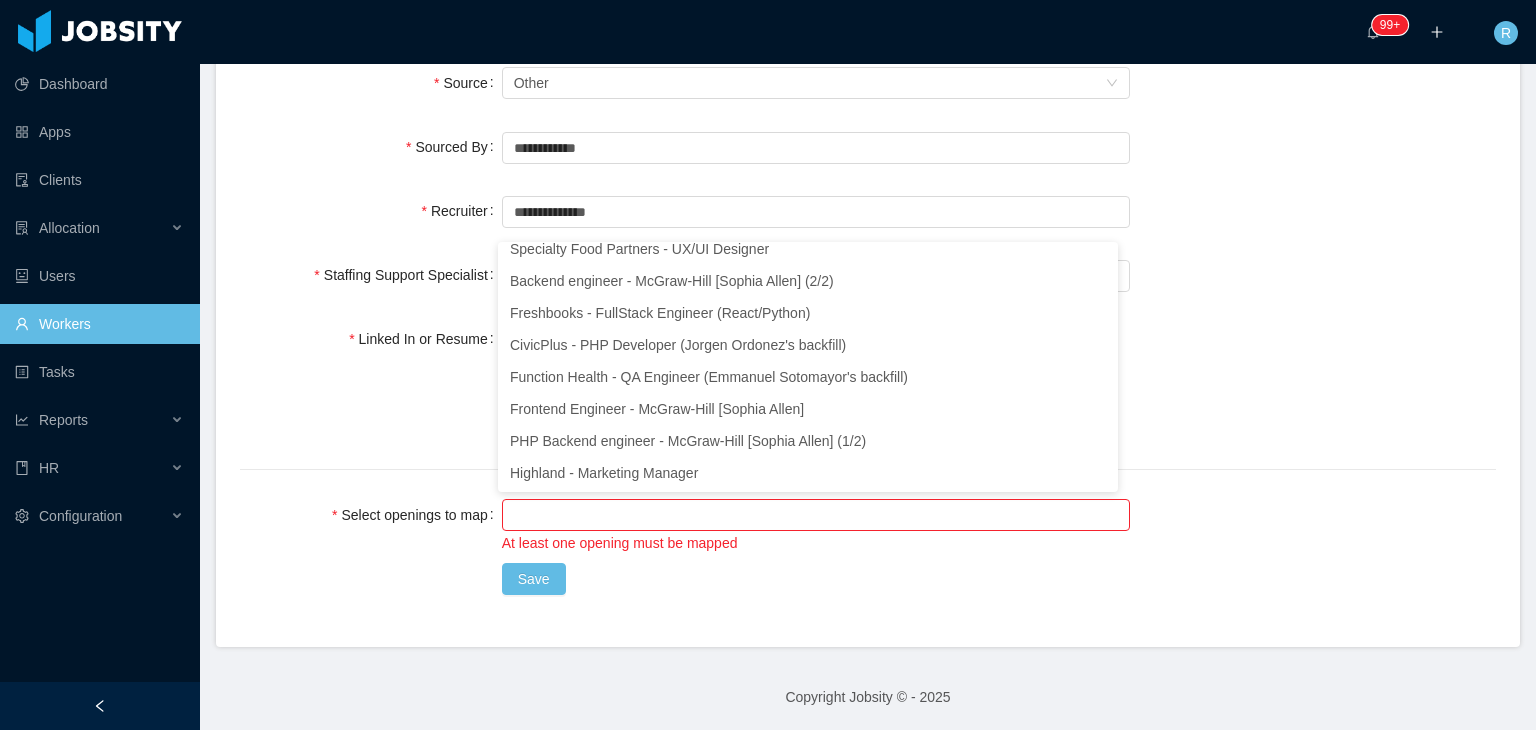 scroll, scrollTop: 4, scrollLeft: 0, axis: vertical 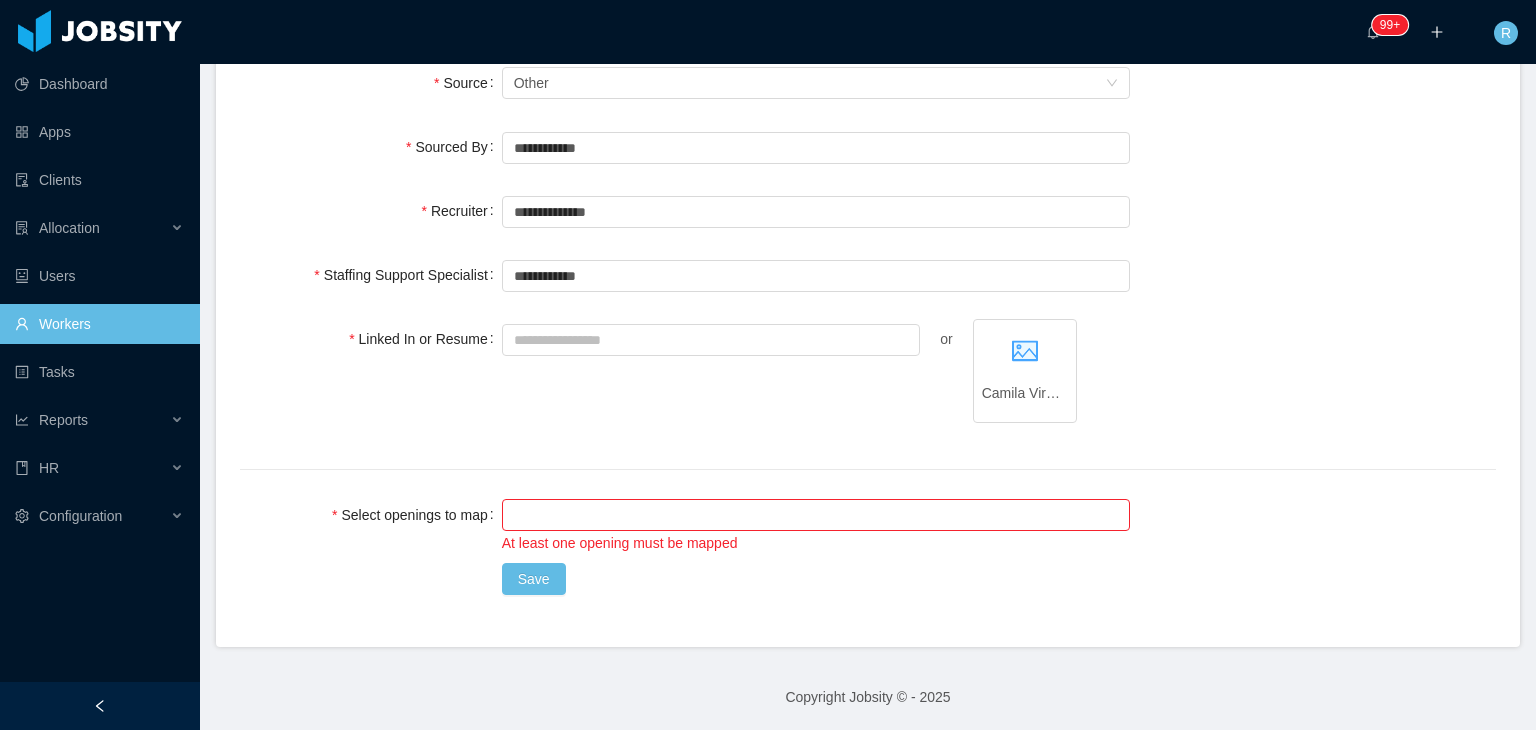 click on "**********" at bounding box center (868, 275) 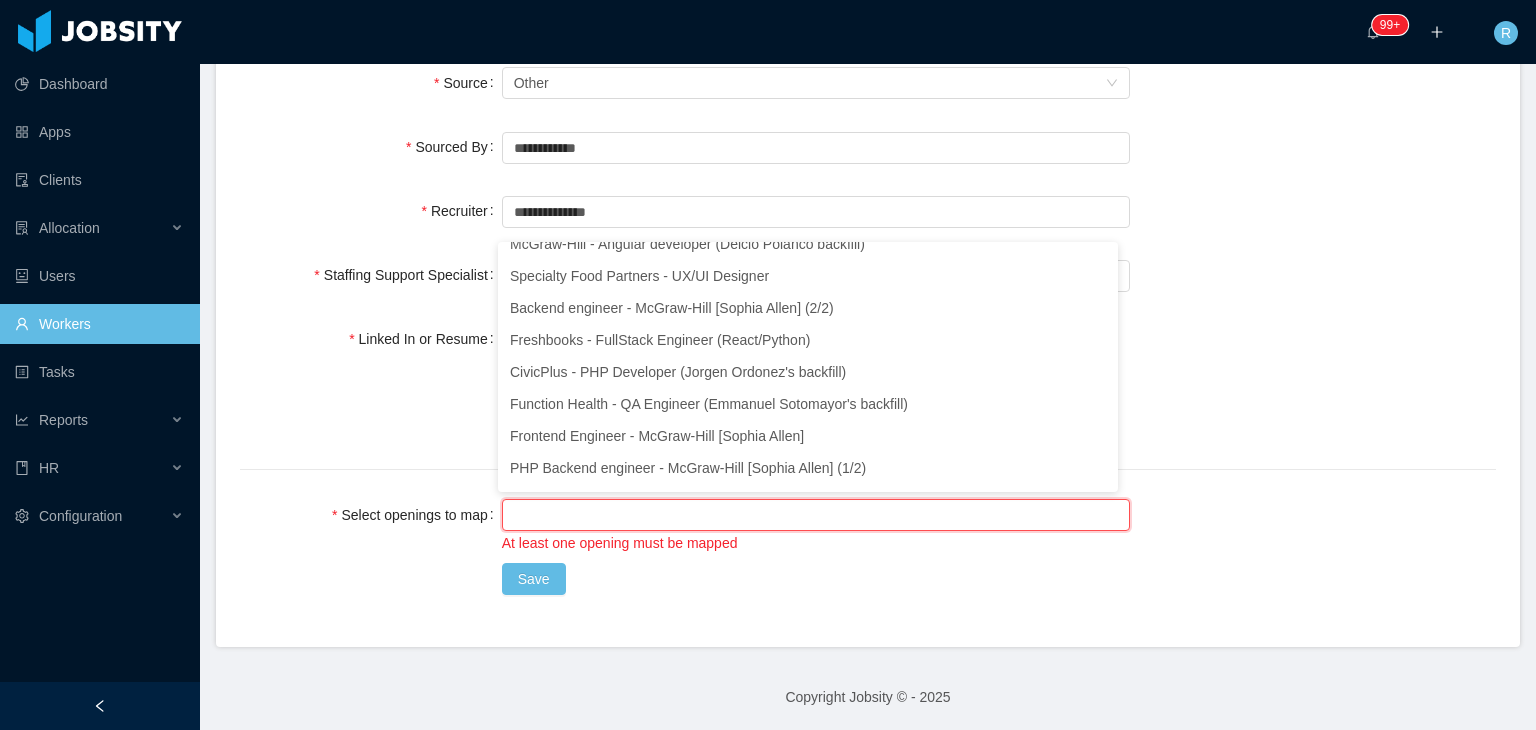 scroll, scrollTop: 4, scrollLeft: 0, axis: vertical 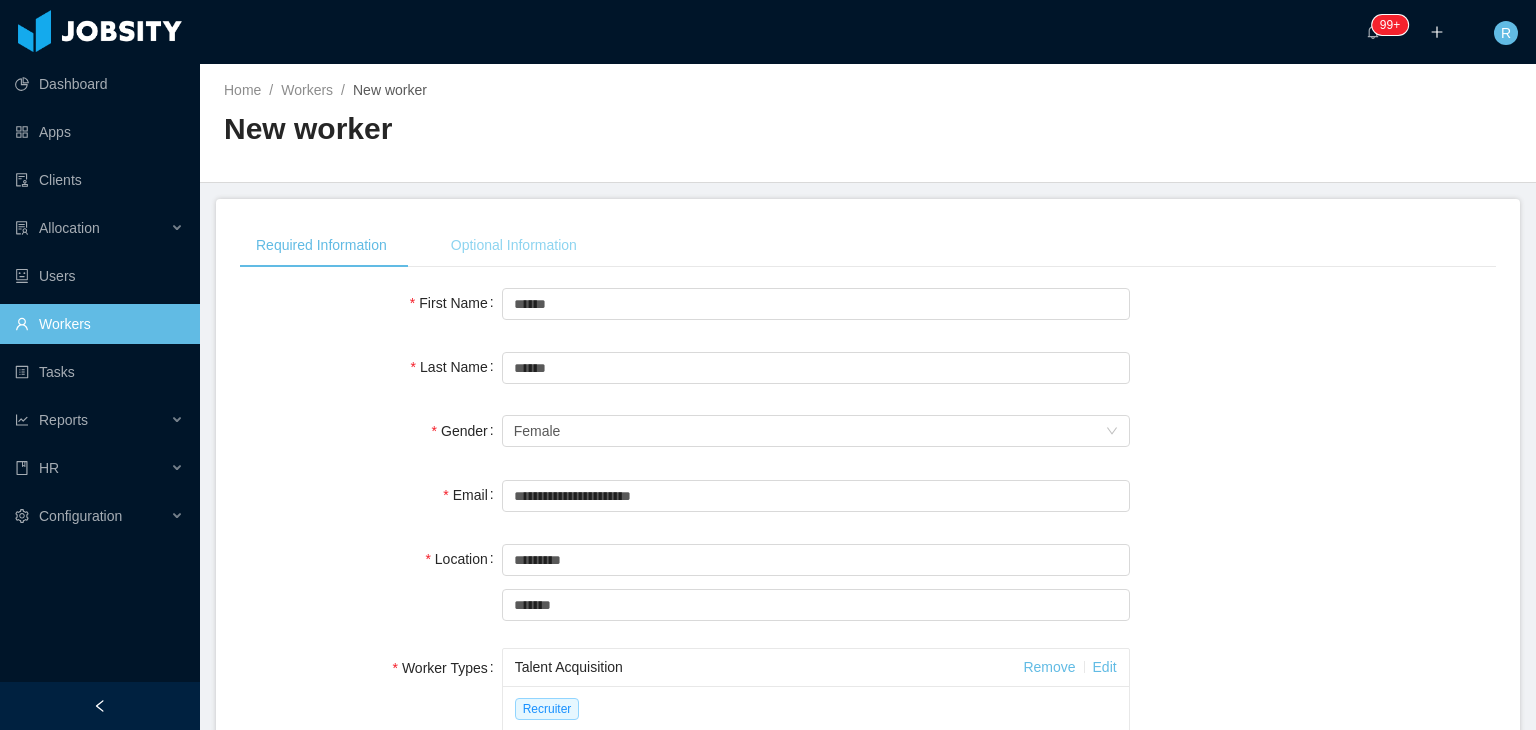 click on "Optional Information" at bounding box center [514, 245] 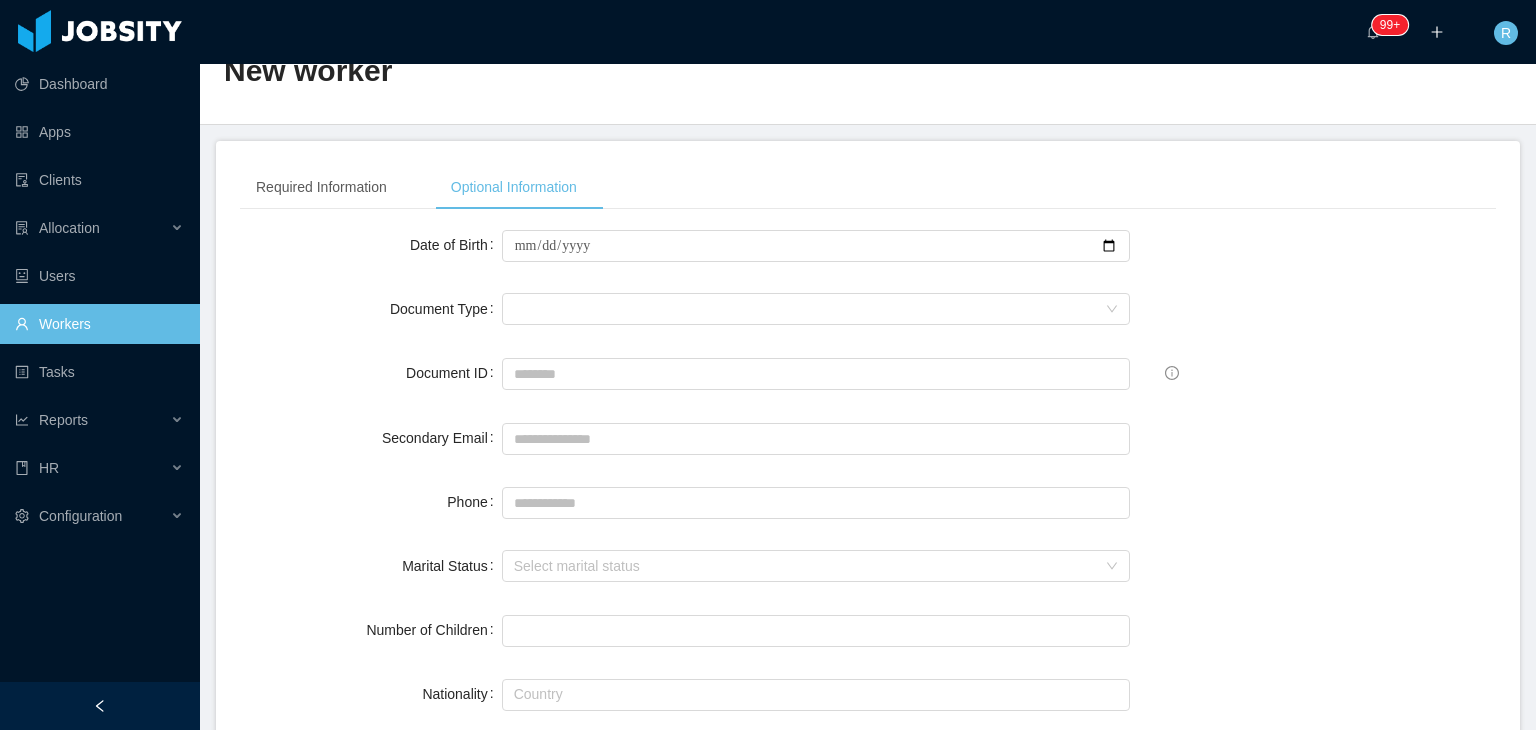 scroll, scrollTop: 0, scrollLeft: 0, axis: both 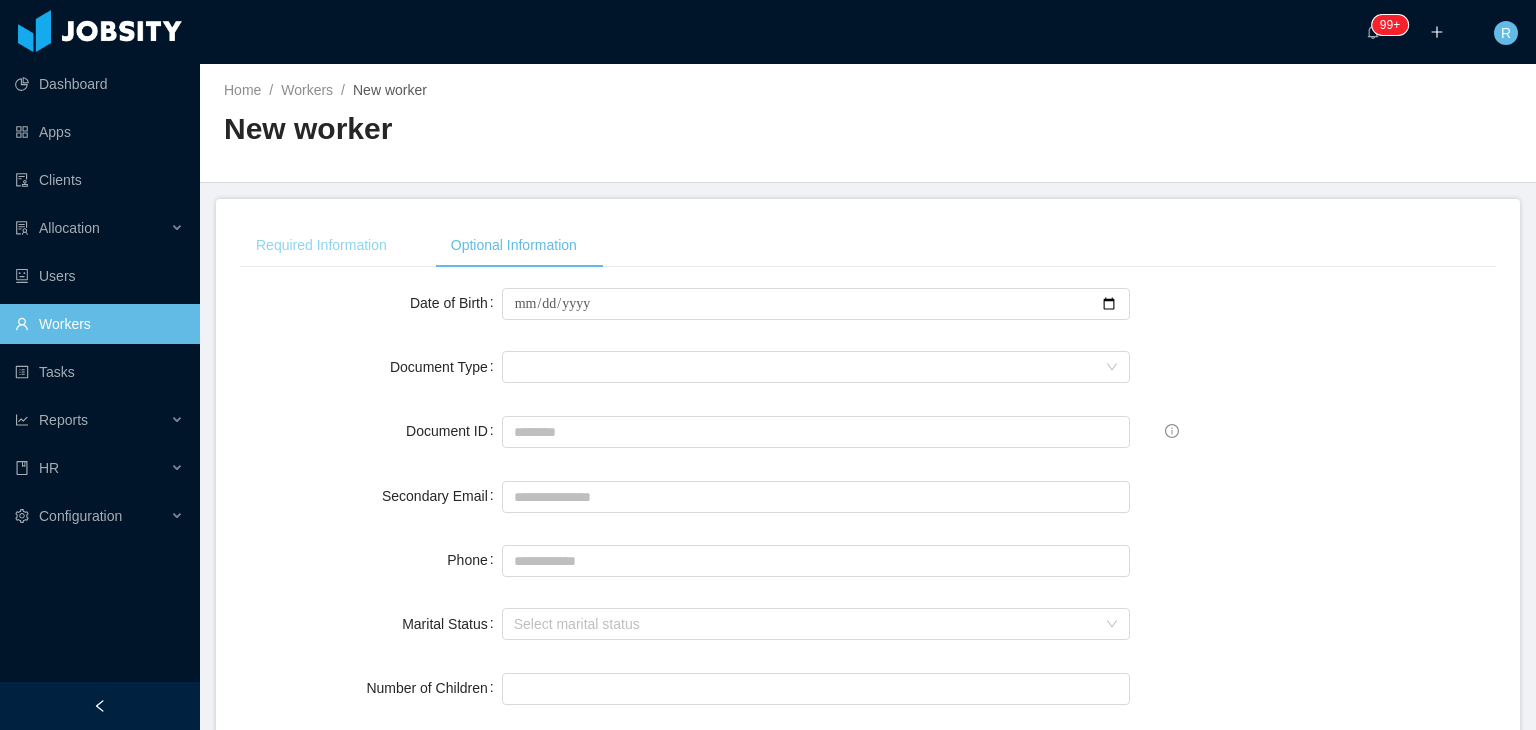 click on "Required Information" at bounding box center [321, 245] 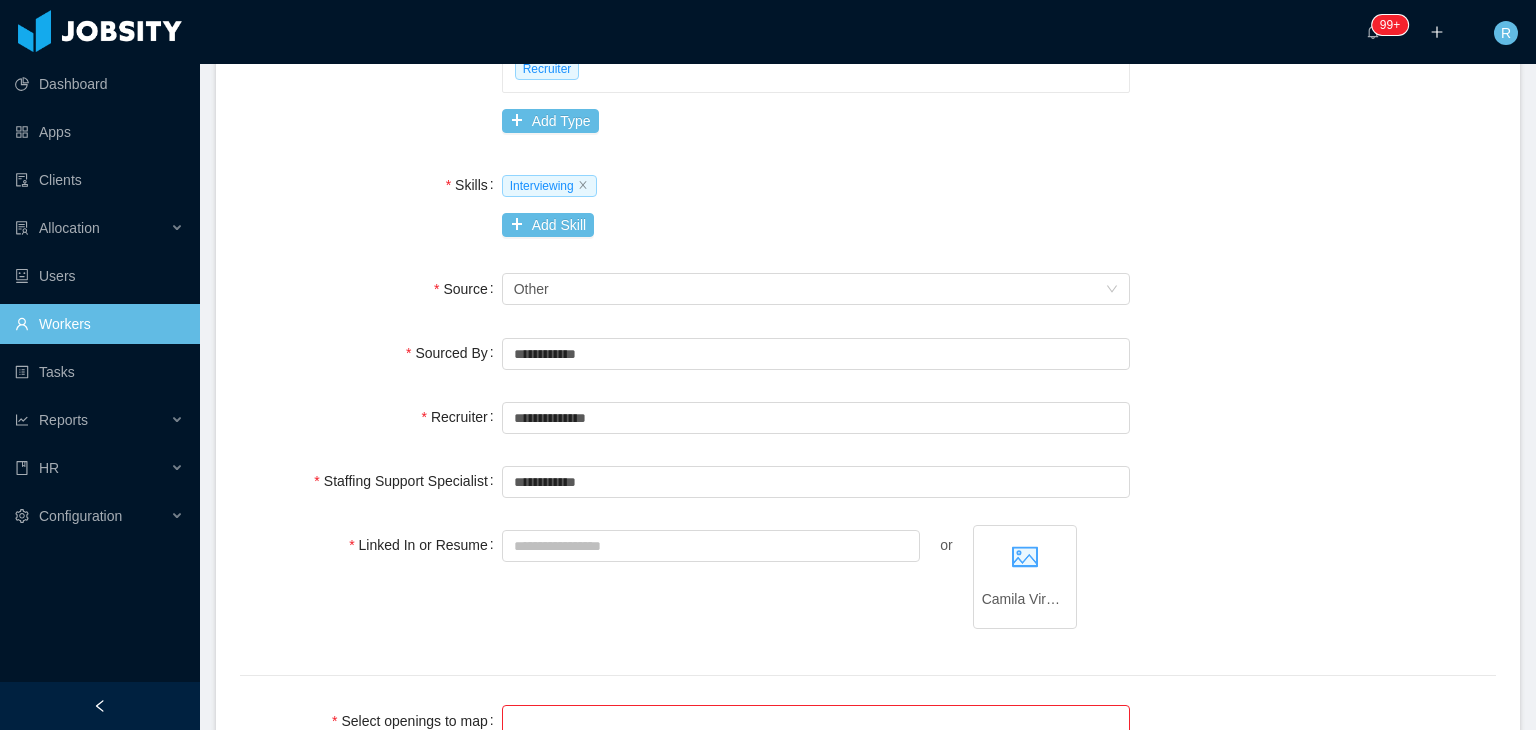scroll, scrollTop: 846, scrollLeft: 0, axis: vertical 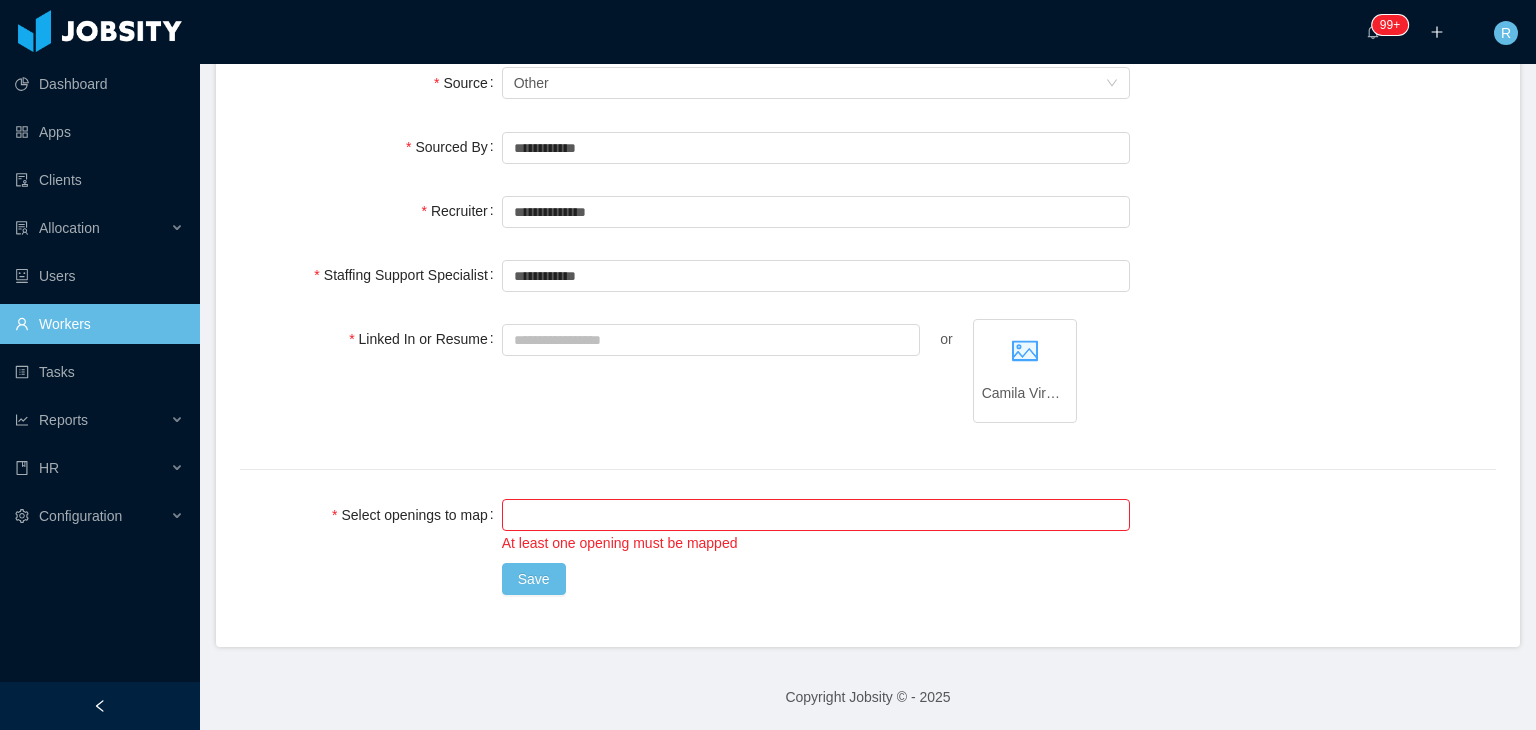 click at bounding box center (813, 515) 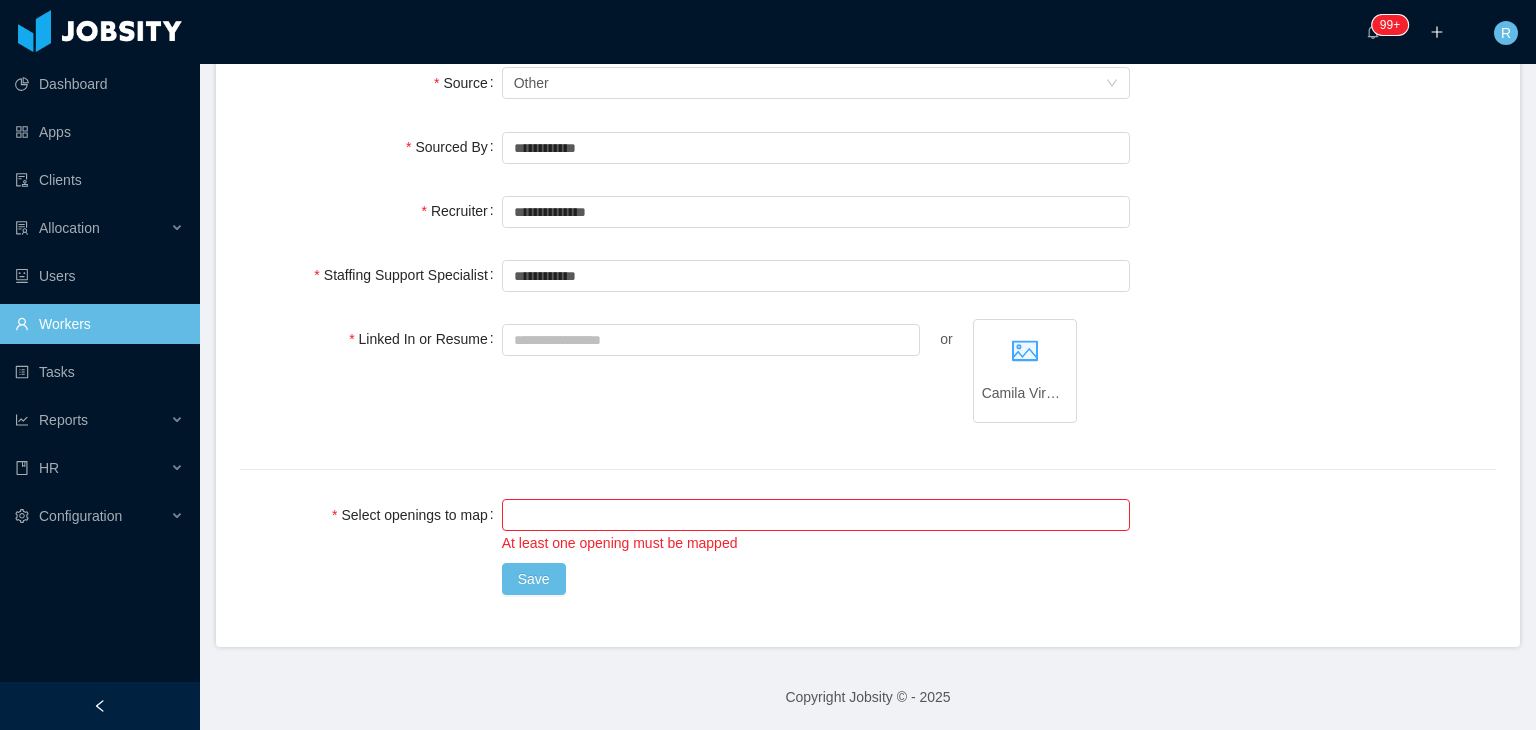 scroll, scrollTop: 4, scrollLeft: 0, axis: vertical 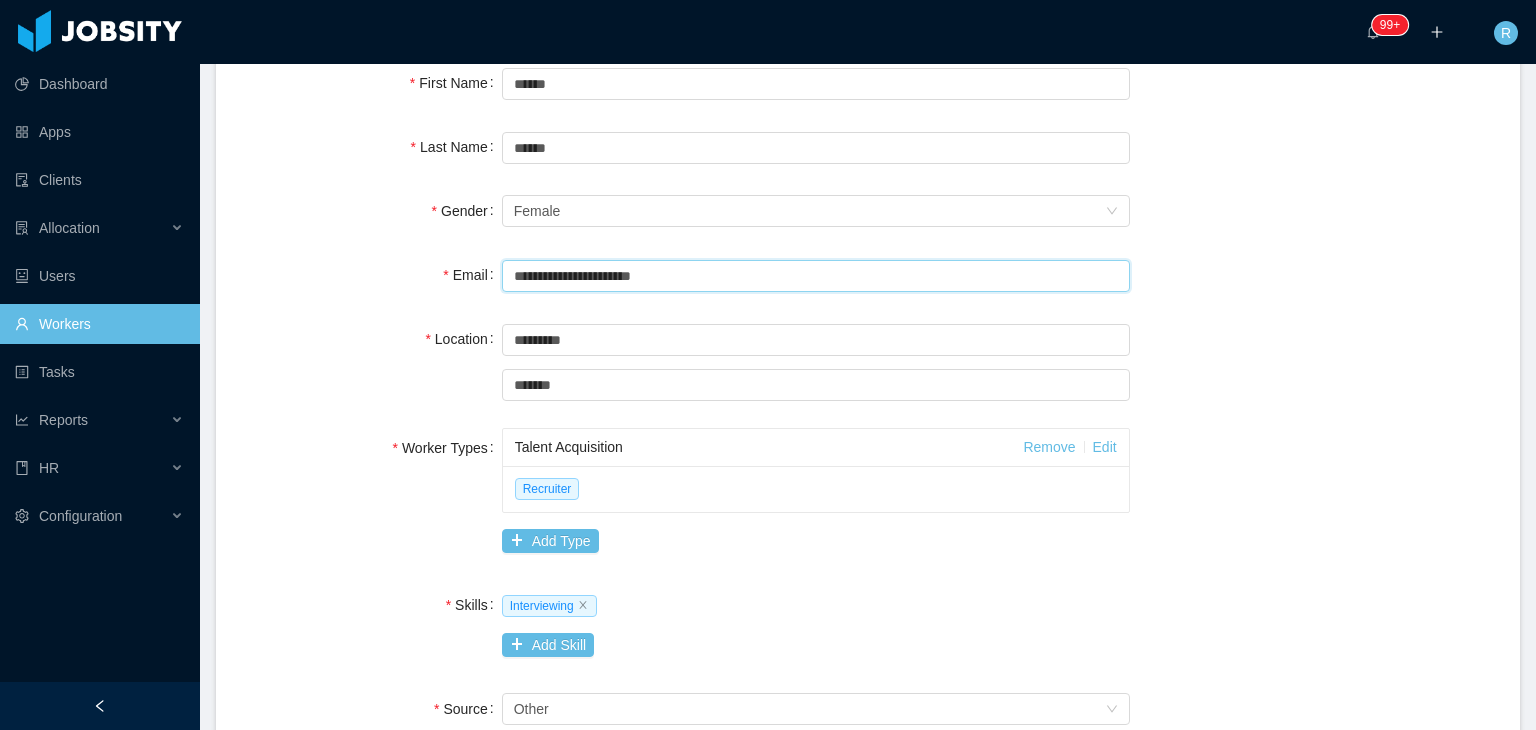 click on "**********" at bounding box center (816, 276) 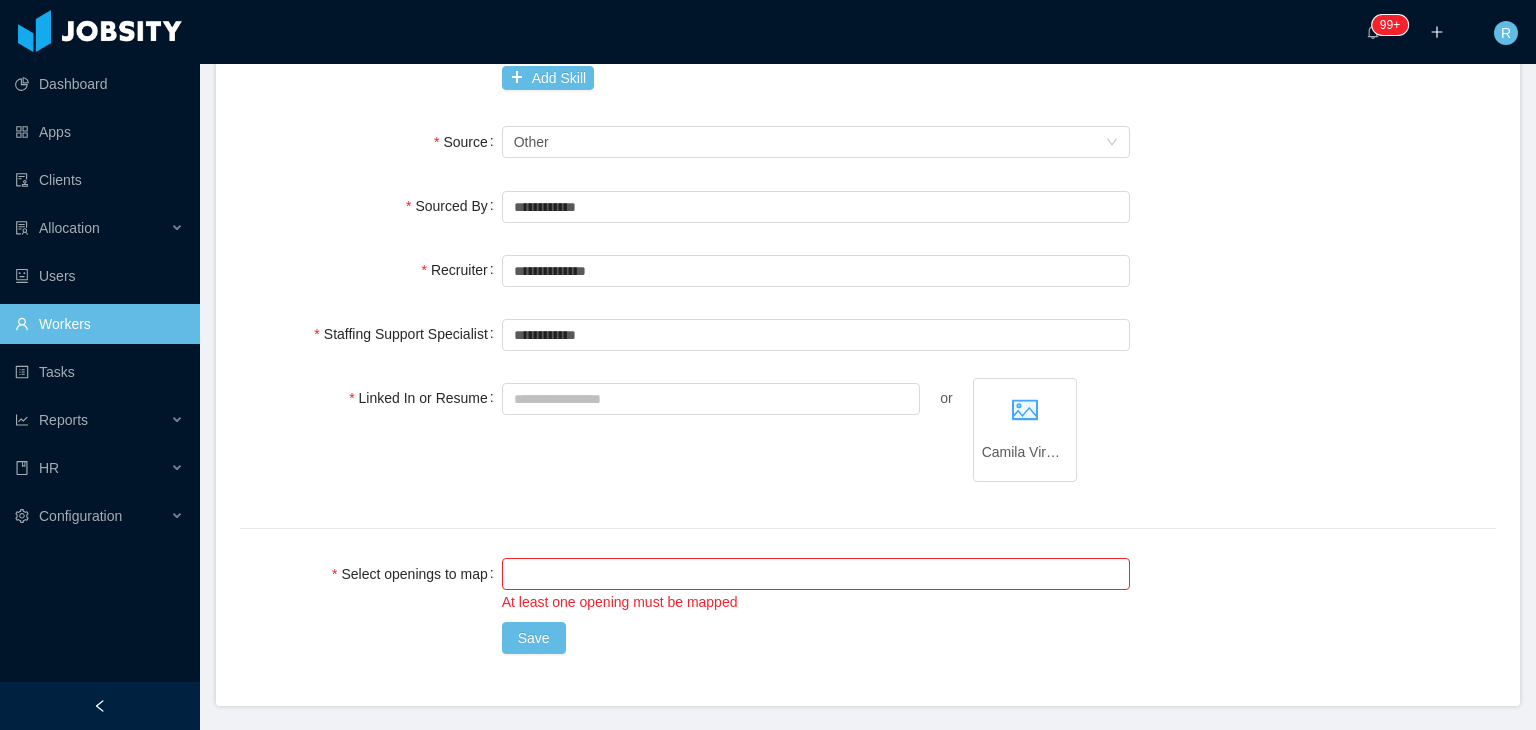 scroll, scrollTop: 846, scrollLeft: 0, axis: vertical 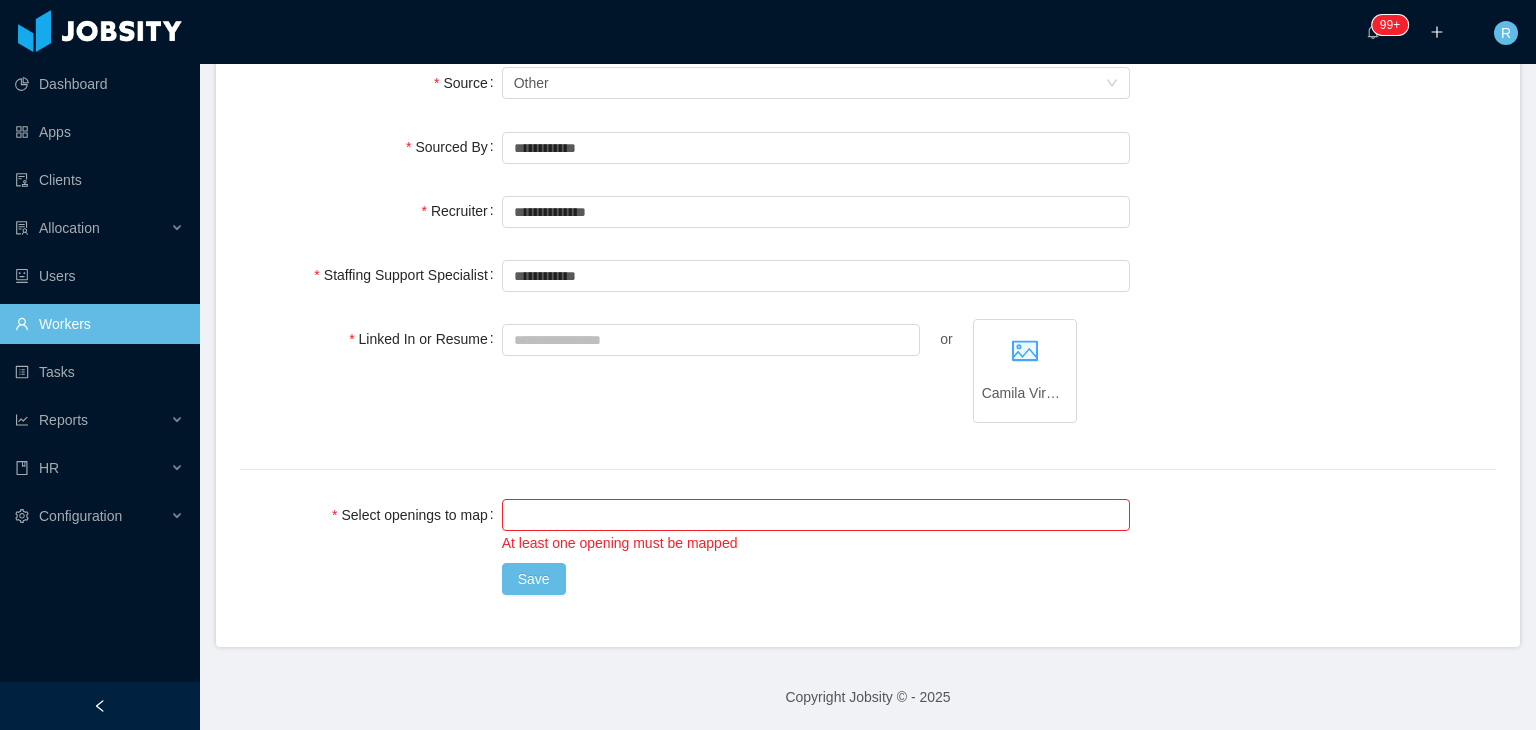 click on "Linked In or Resume or Camila Virginia Farias- Talent Specialist CV.pdf" at bounding box center (868, 382) 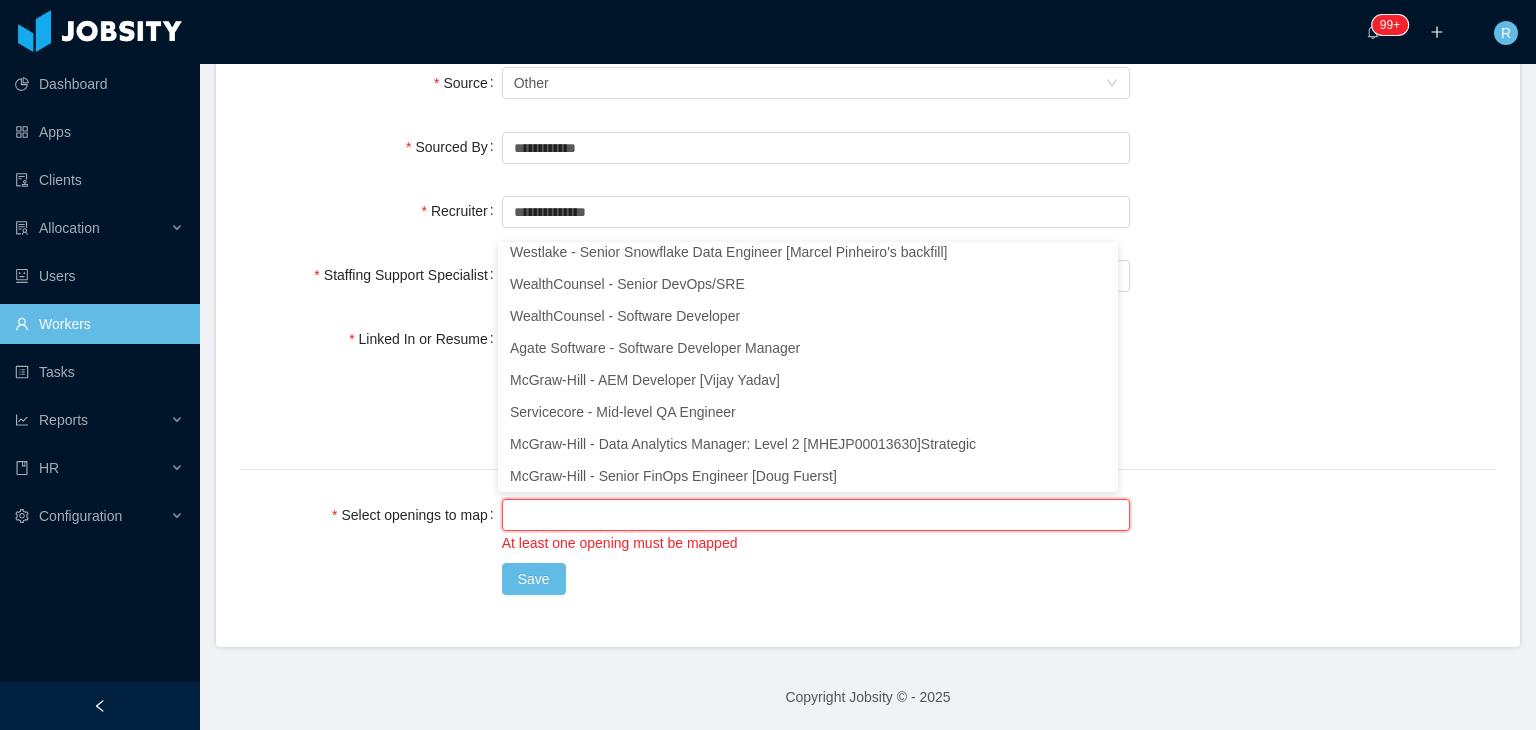 scroll, scrollTop: 4, scrollLeft: 0, axis: vertical 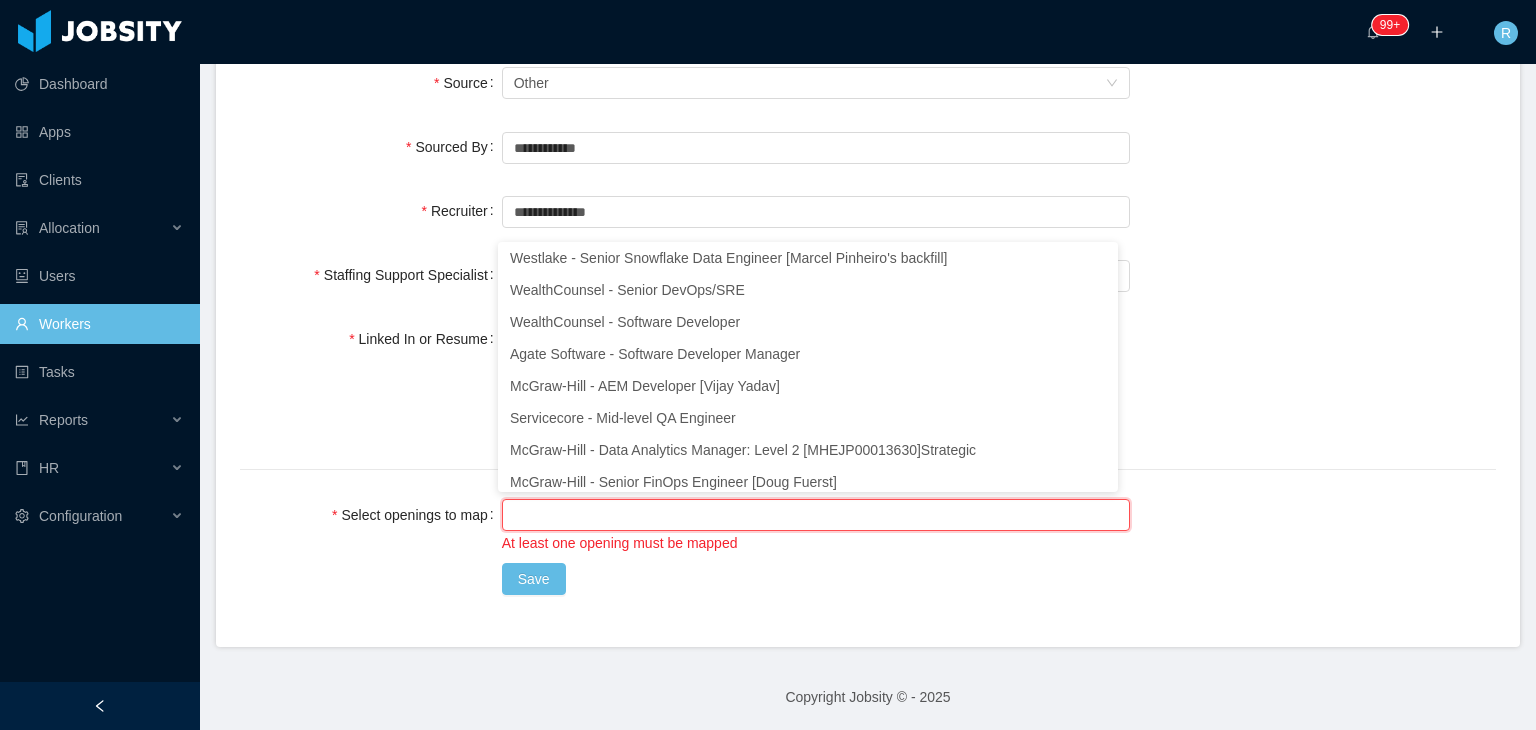 click on "**********" at bounding box center (868, 0) 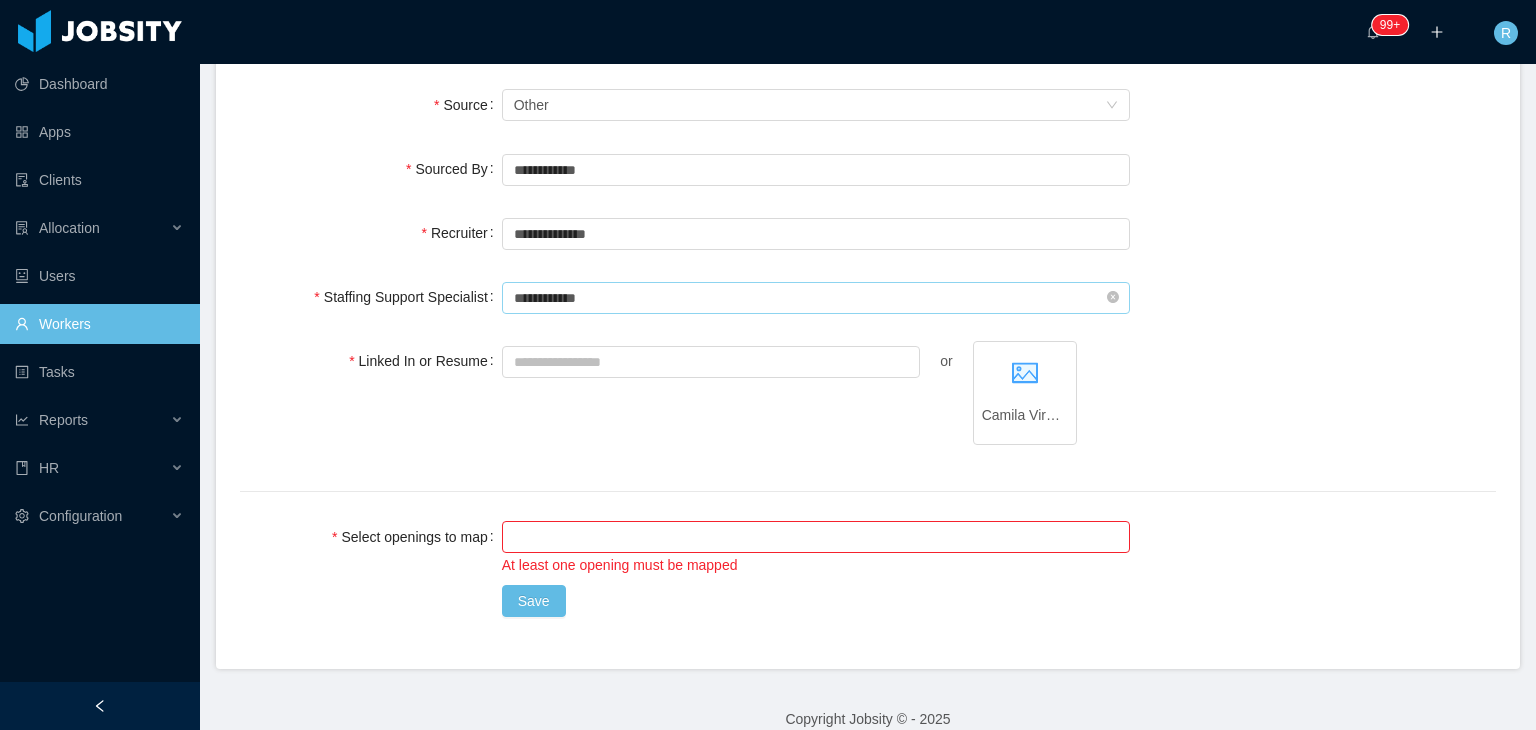 scroll, scrollTop: 846, scrollLeft: 0, axis: vertical 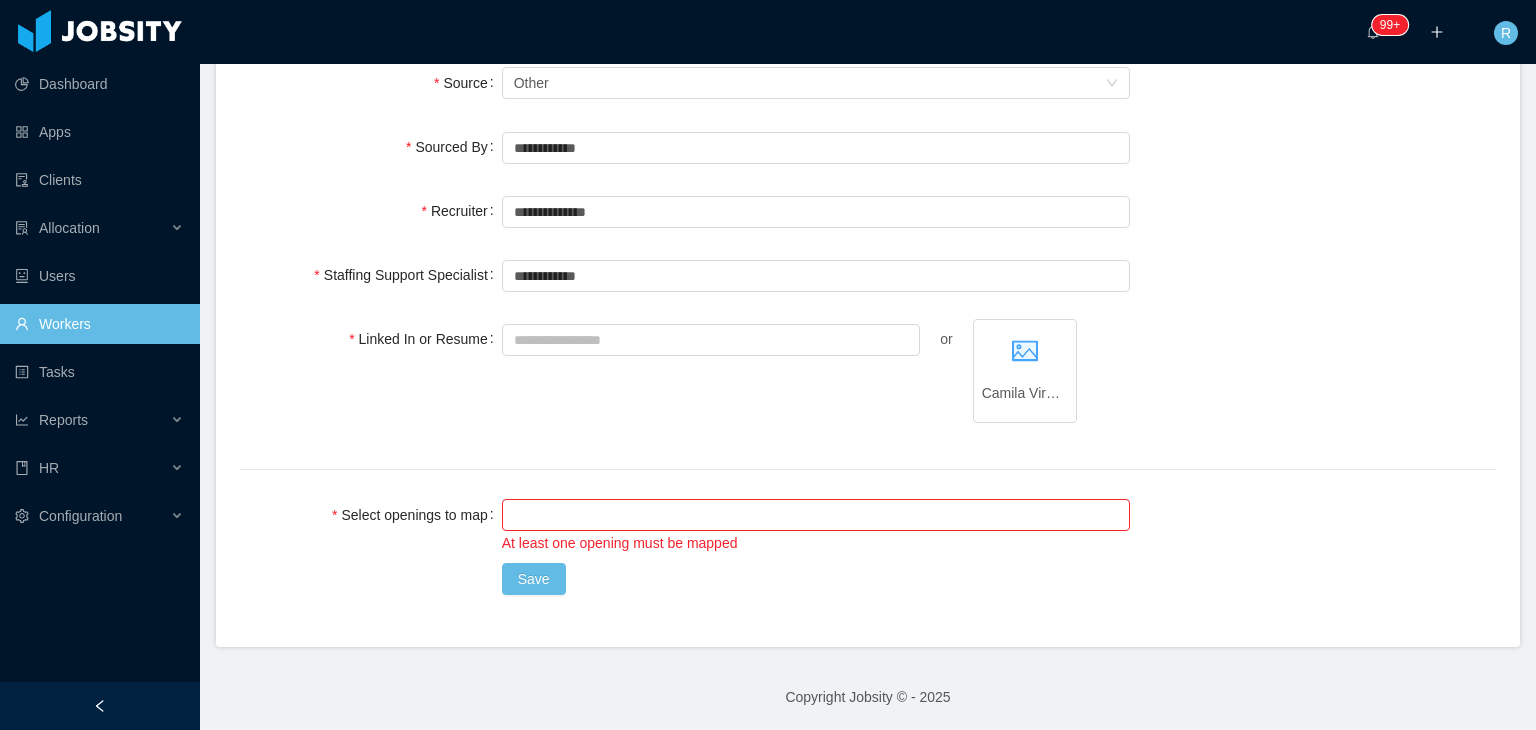 click on "**********" at bounding box center [868, -2] 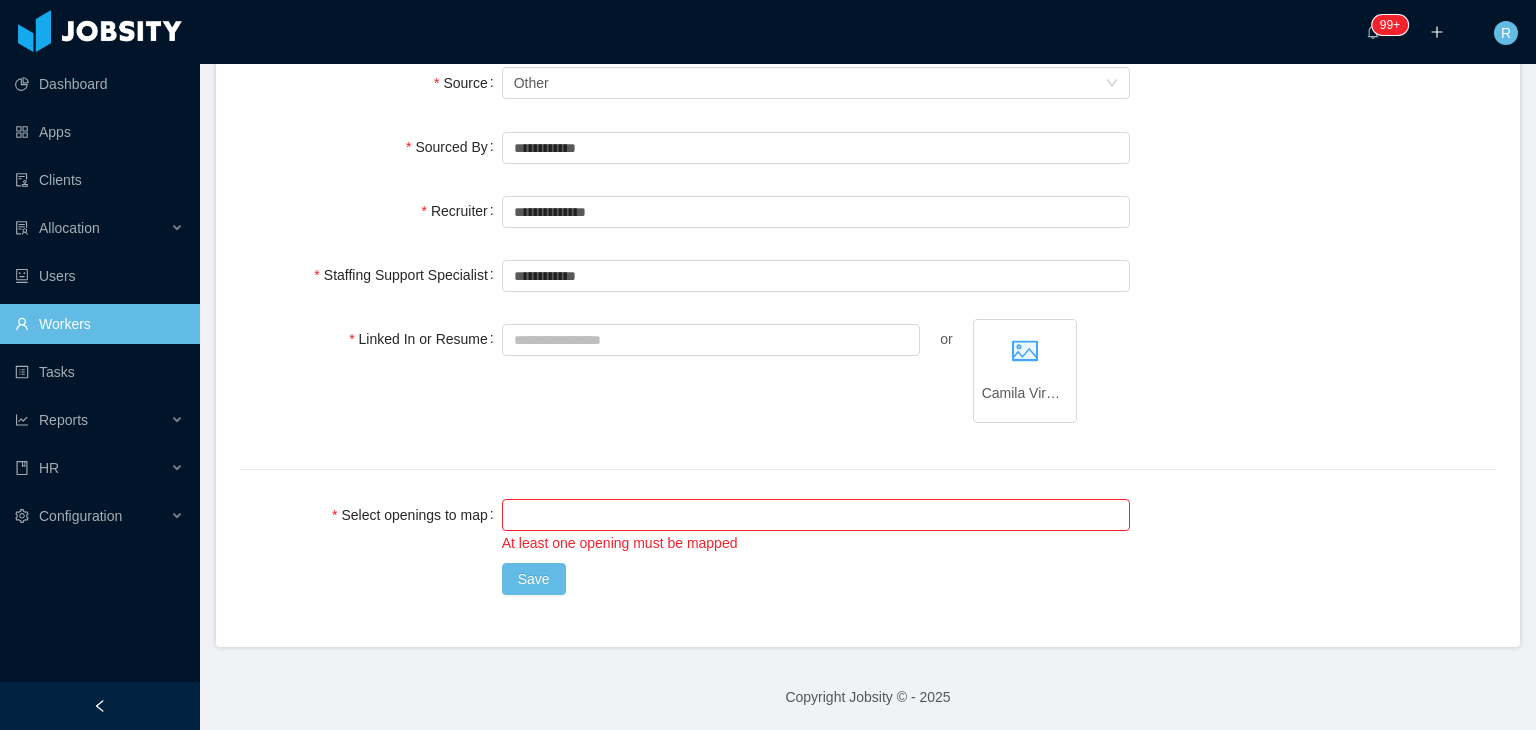 click on "**********" at bounding box center (868, -2) 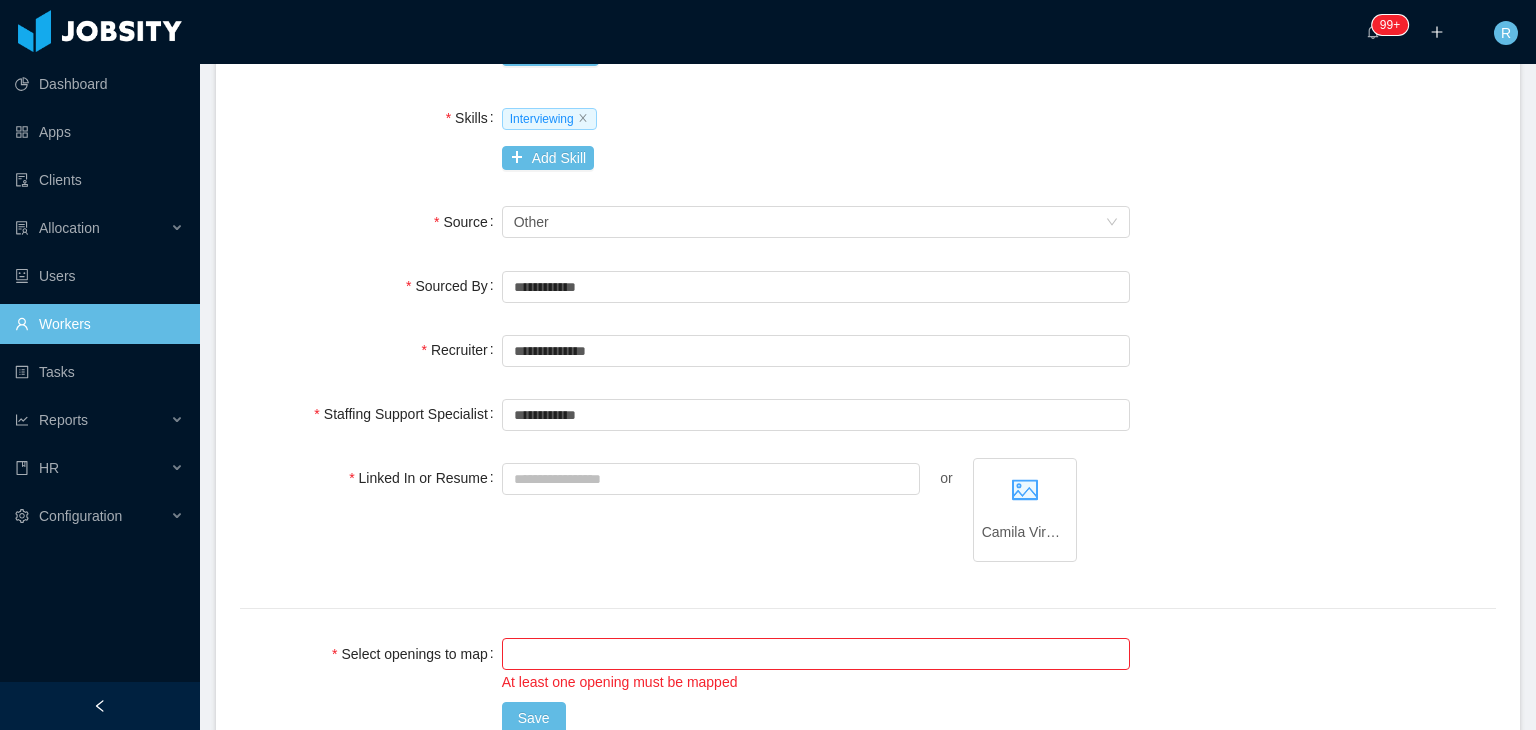 scroll, scrollTop: 747, scrollLeft: 0, axis: vertical 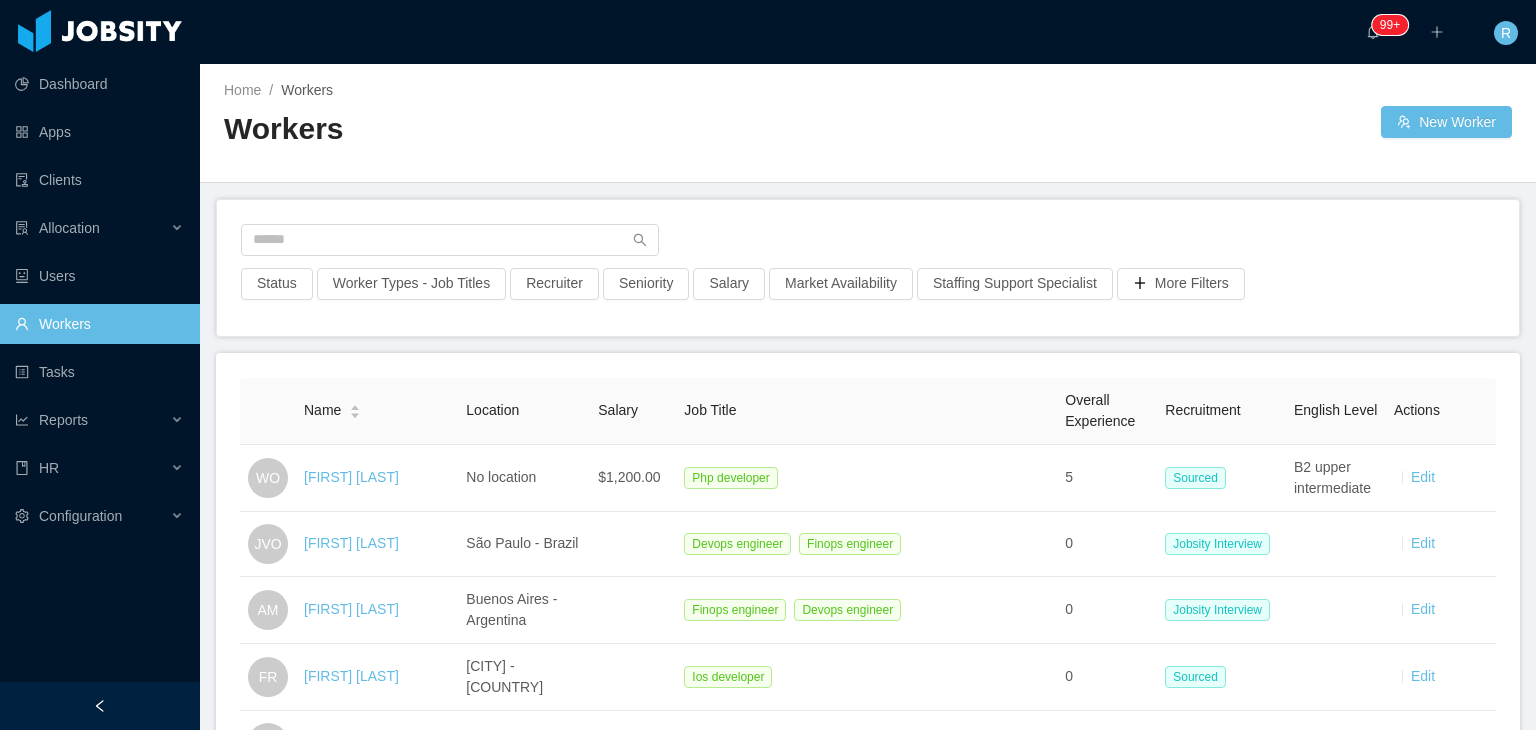 drag, startPoint x: 0, startPoint y: 0, endPoint x: 1114, endPoint y: 309, distance: 1156.061 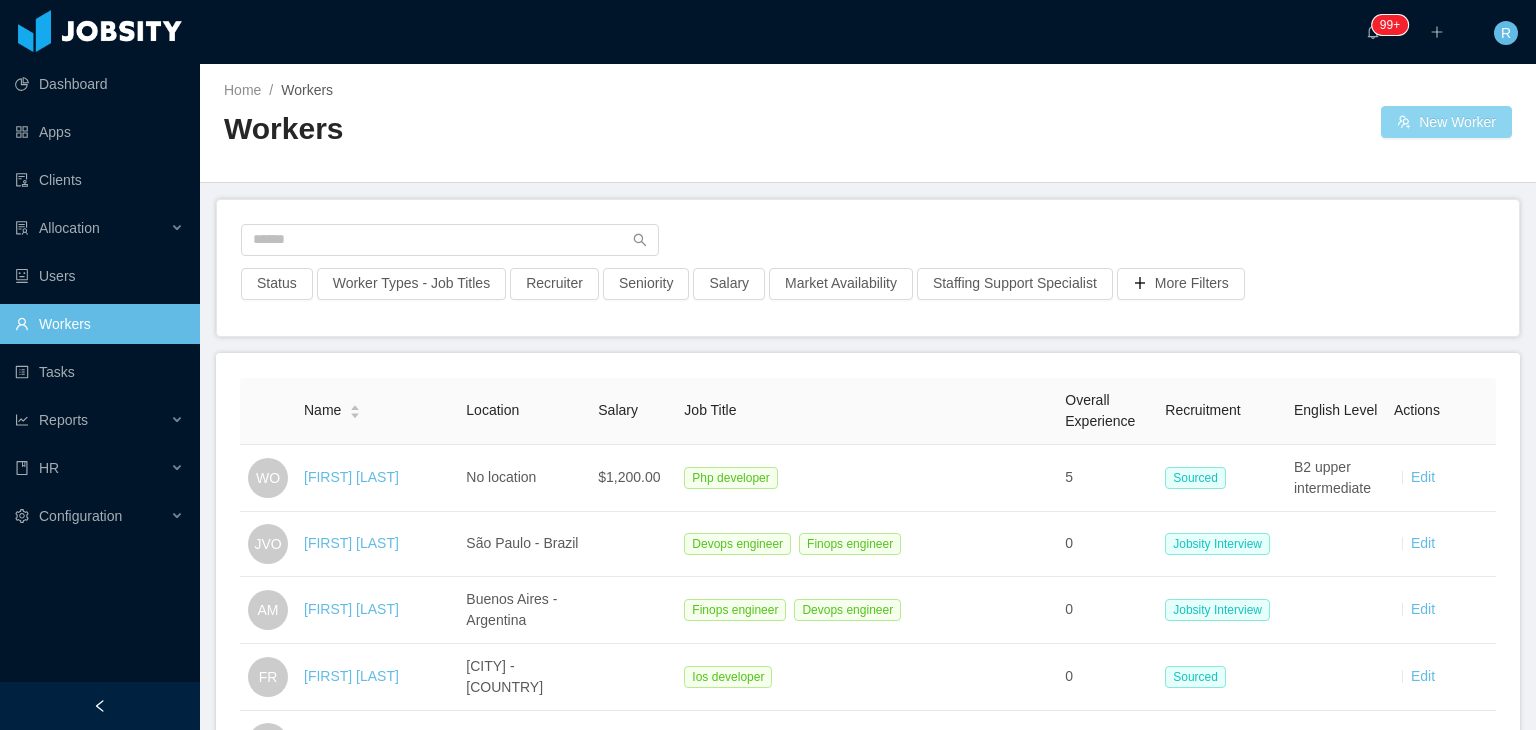 click on "New Worker" at bounding box center [1446, 122] 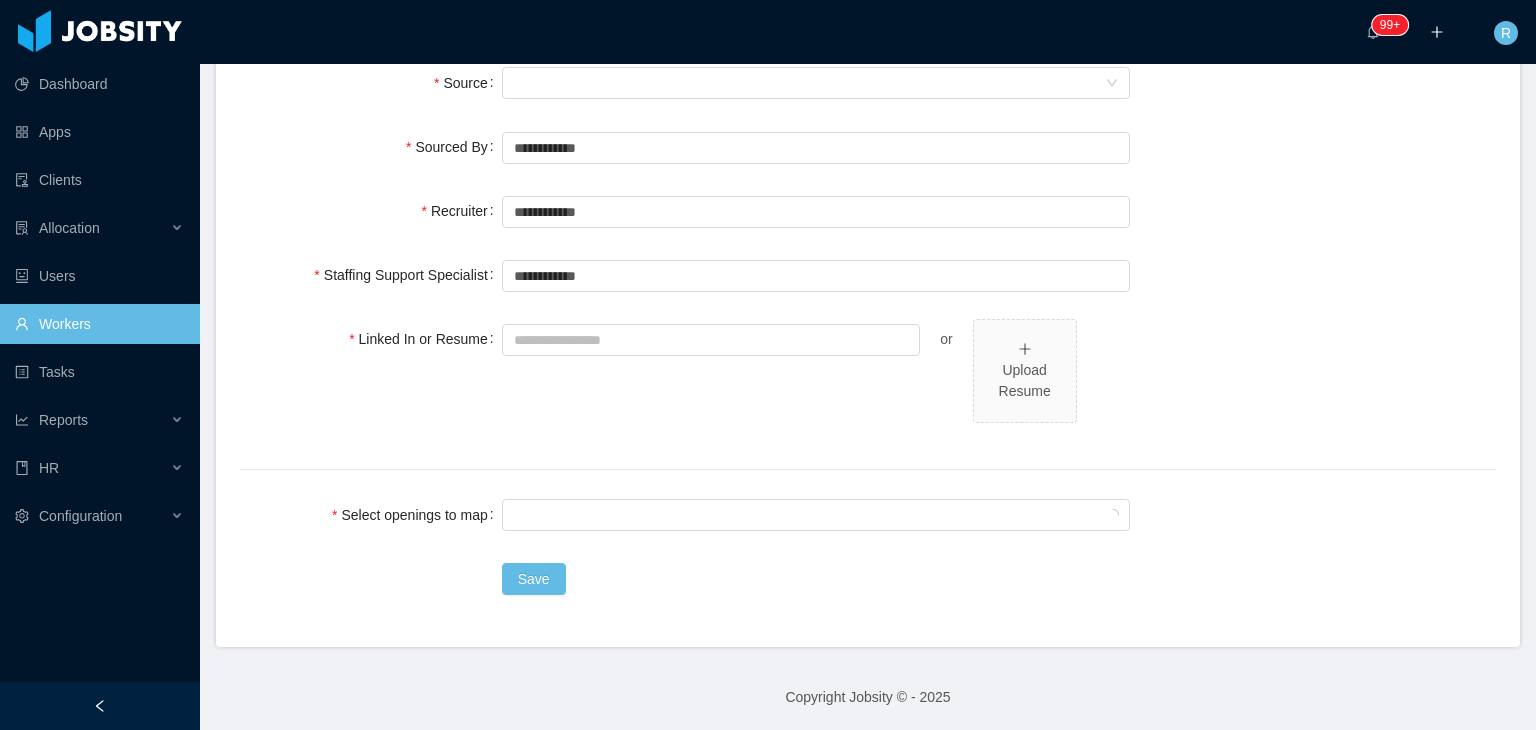 scroll, scrollTop: 0, scrollLeft: 0, axis: both 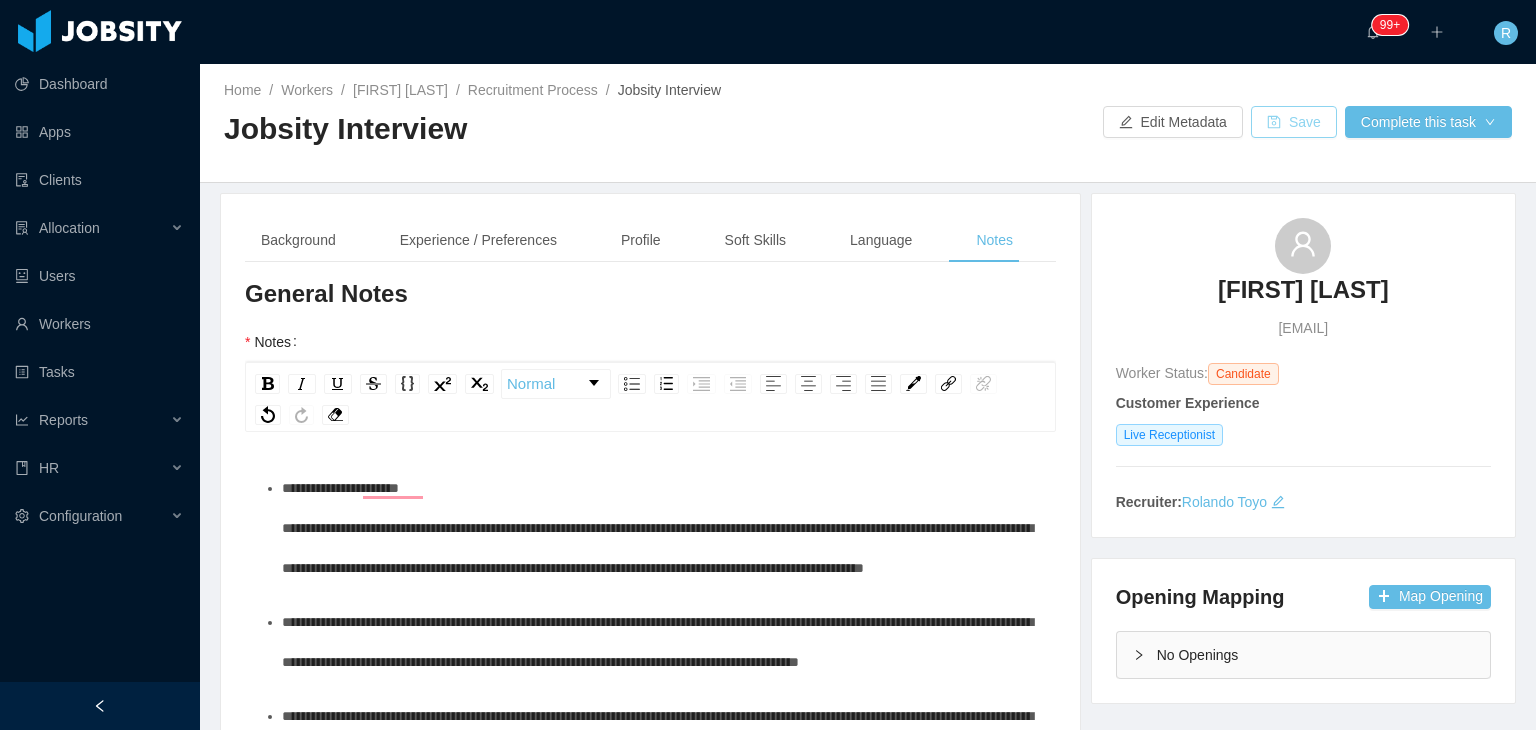 click on "Save" at bounding box center (1294, 122) 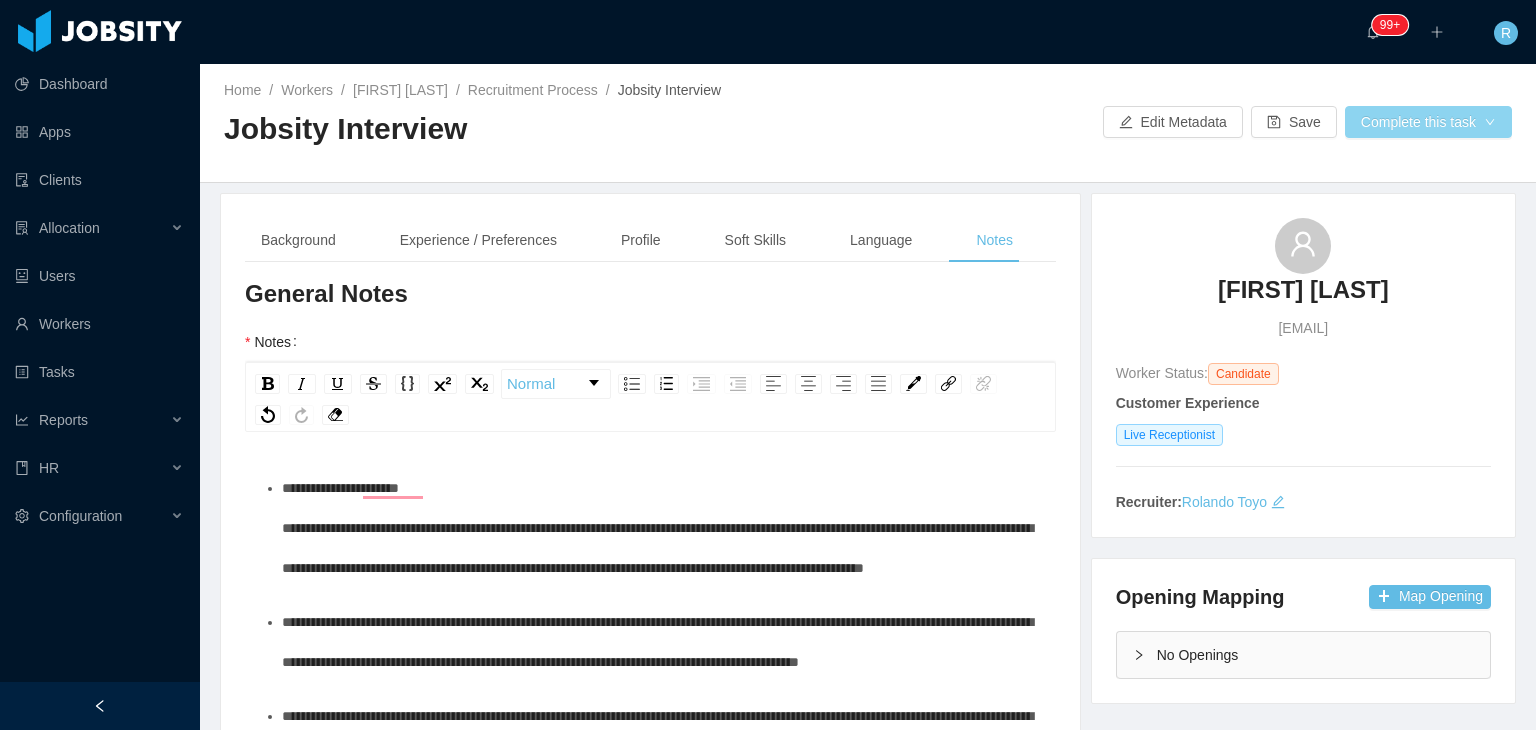 click on "Complete this task" at bounding box center (1428, 122) 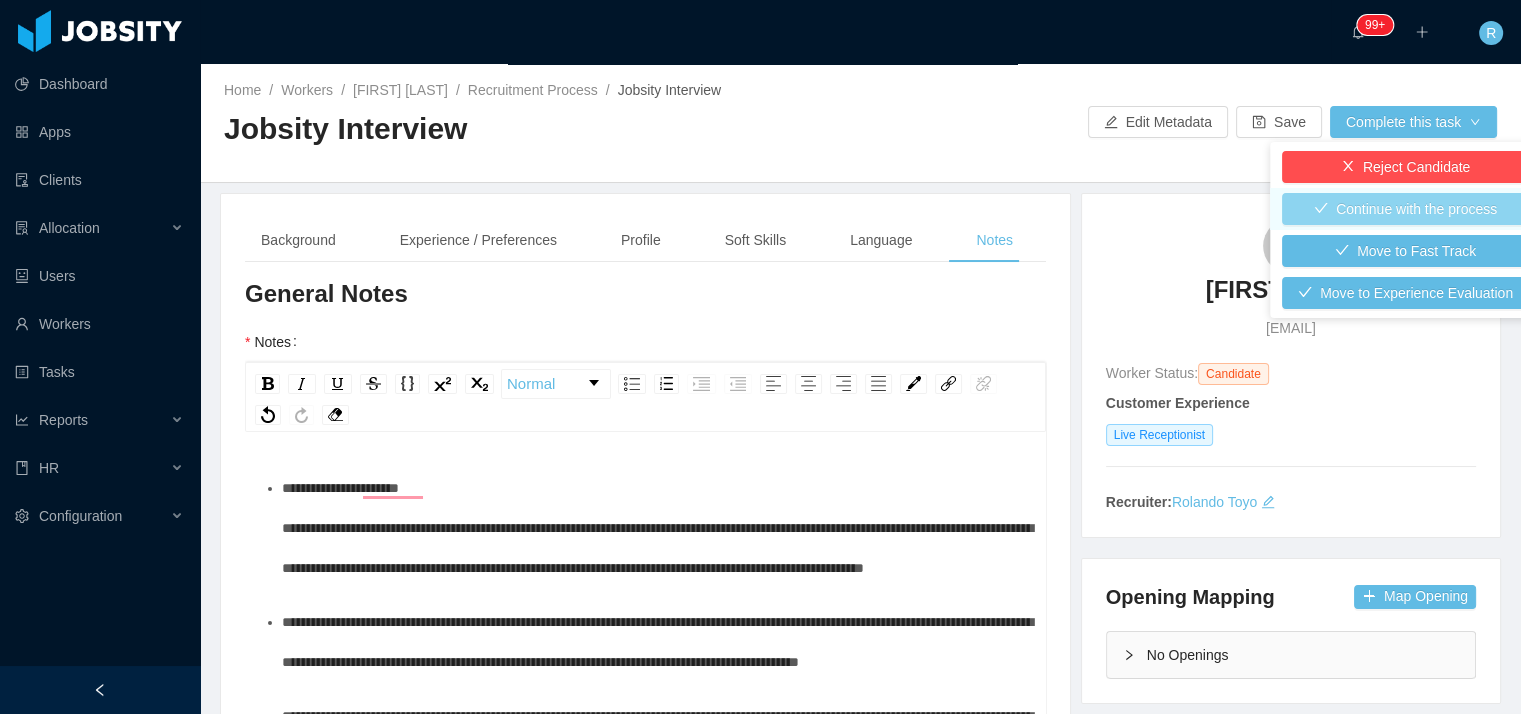 click on "Continue with the process" at bounding box center (1405, 209) 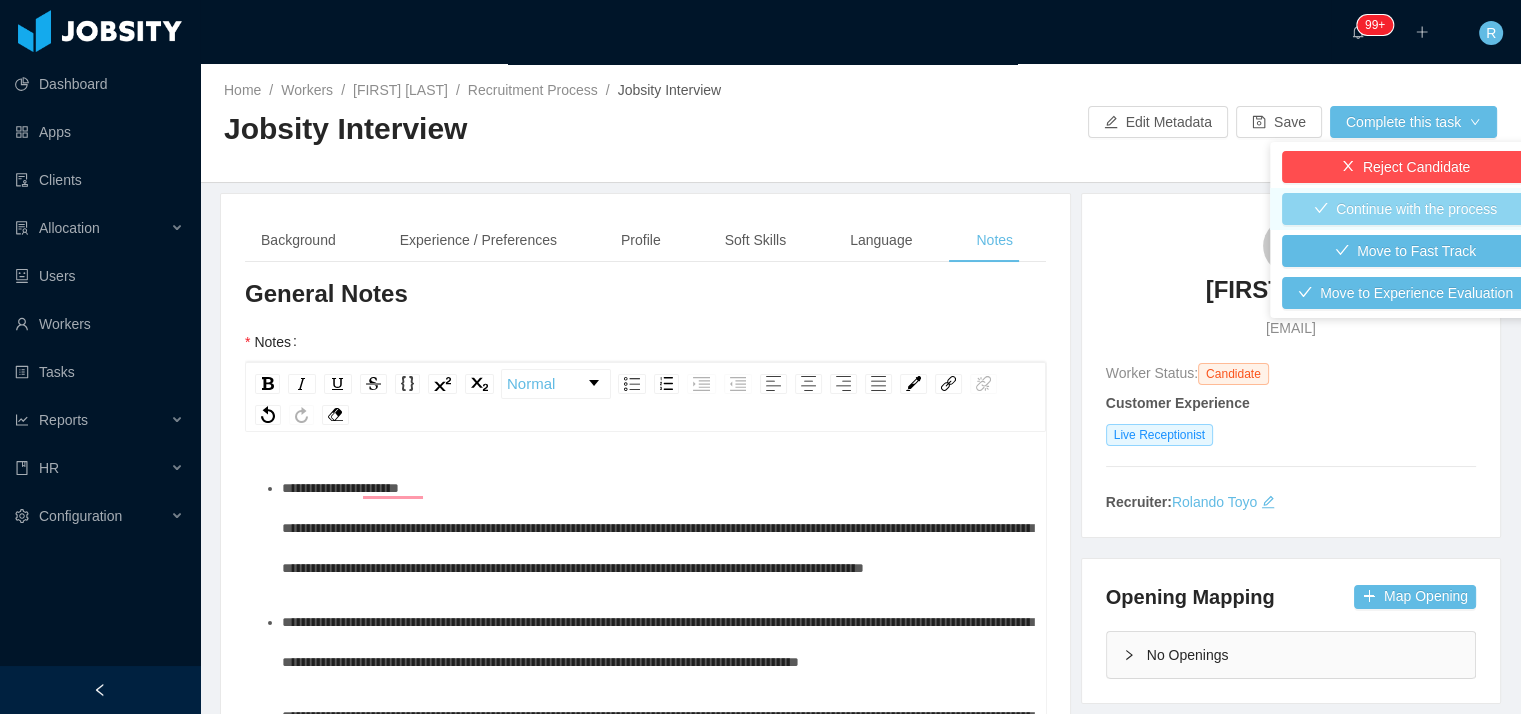 type 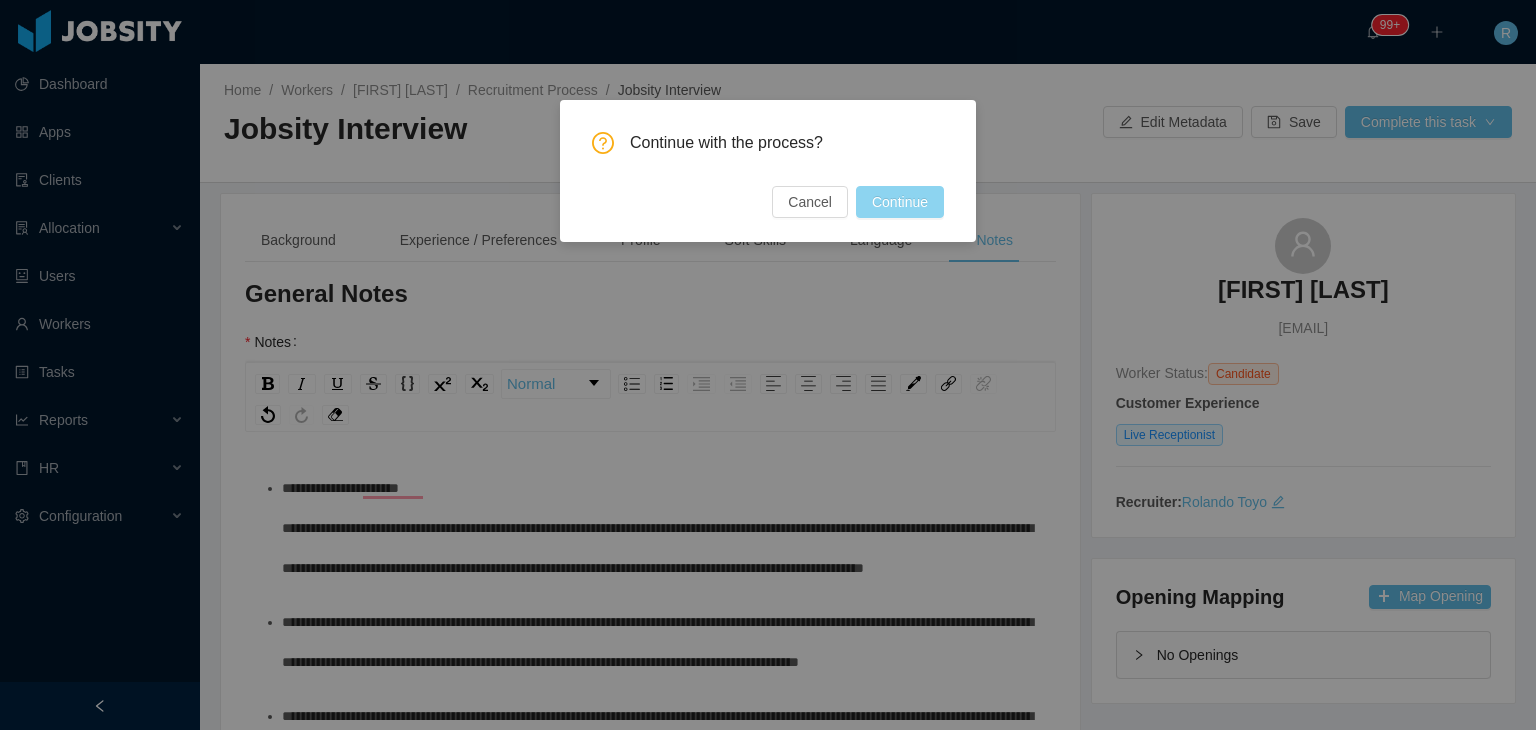 click on "Continue" at bounding box center [900, 202] 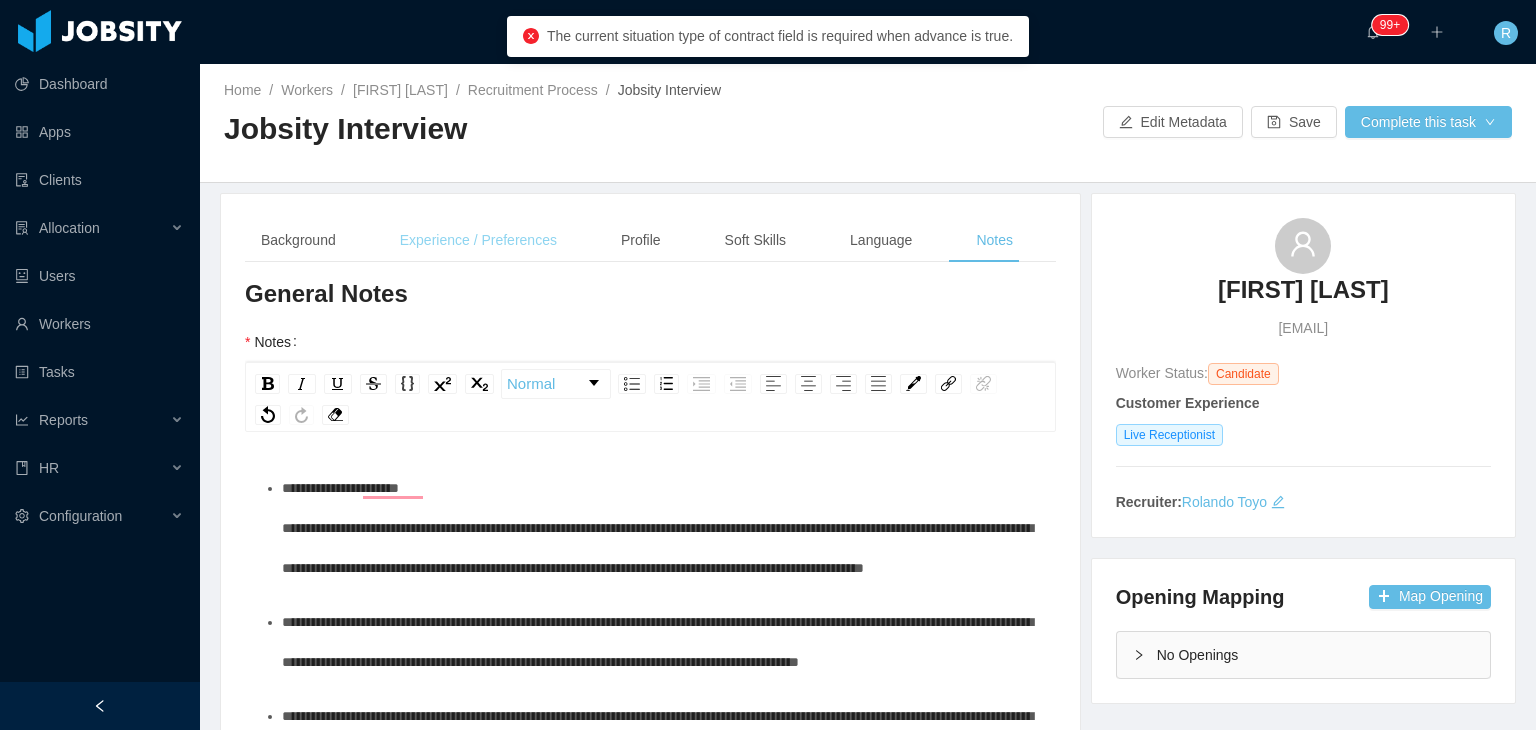 click on "Experience / Preferences" at bounding box center [478, 240] 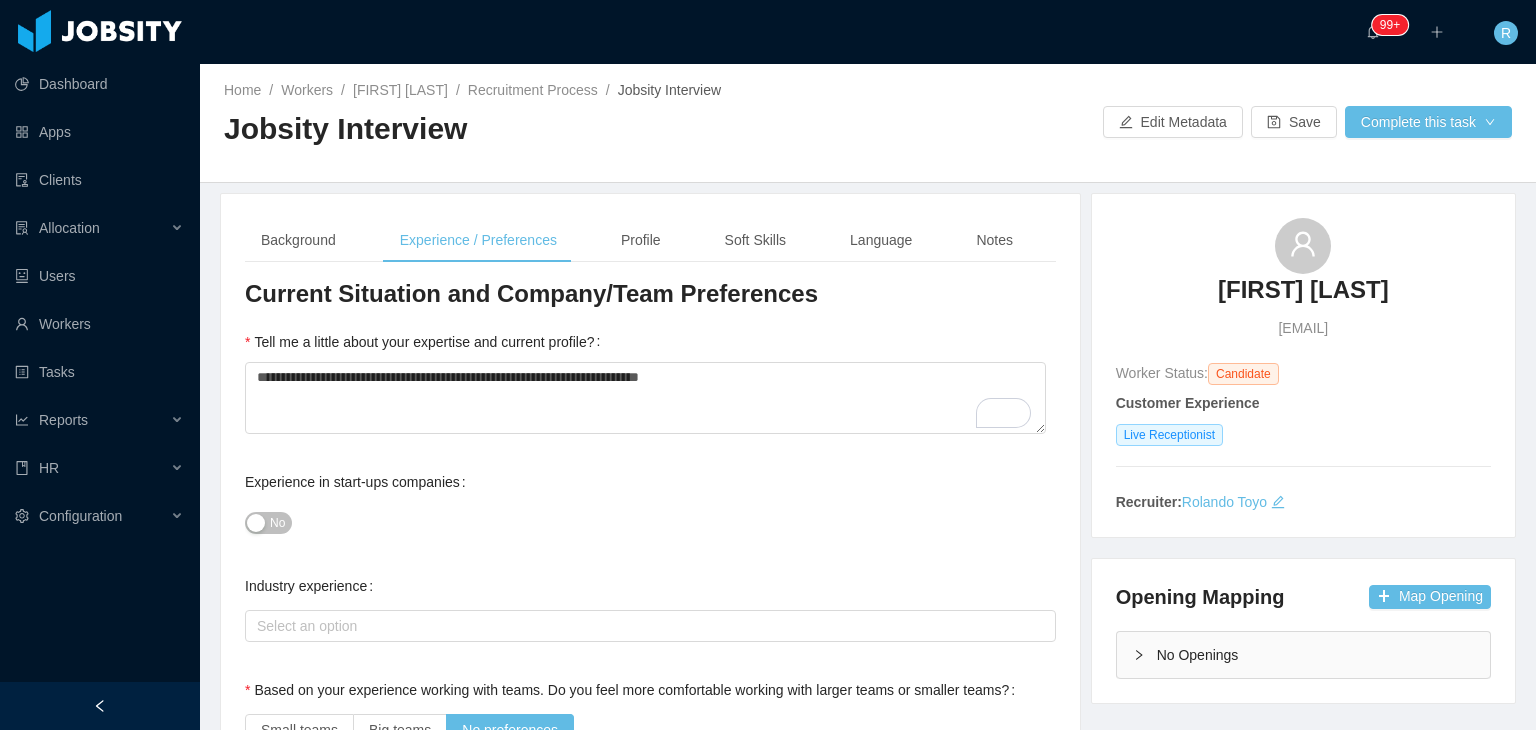 scroll, scrollTop: 159, scrollLeft: 0, axis: vertical 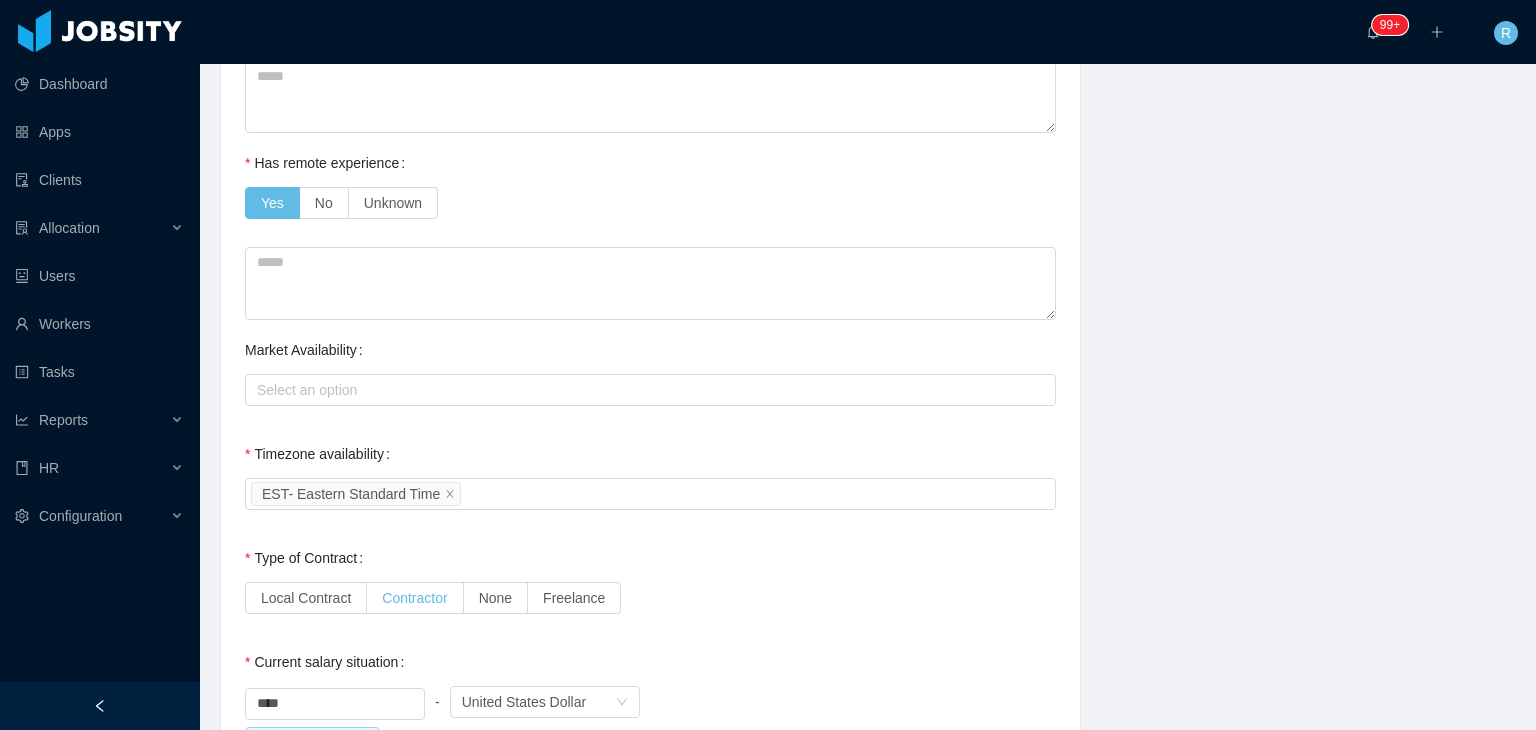 click on "Contractor" at bounding box center [414, 598] 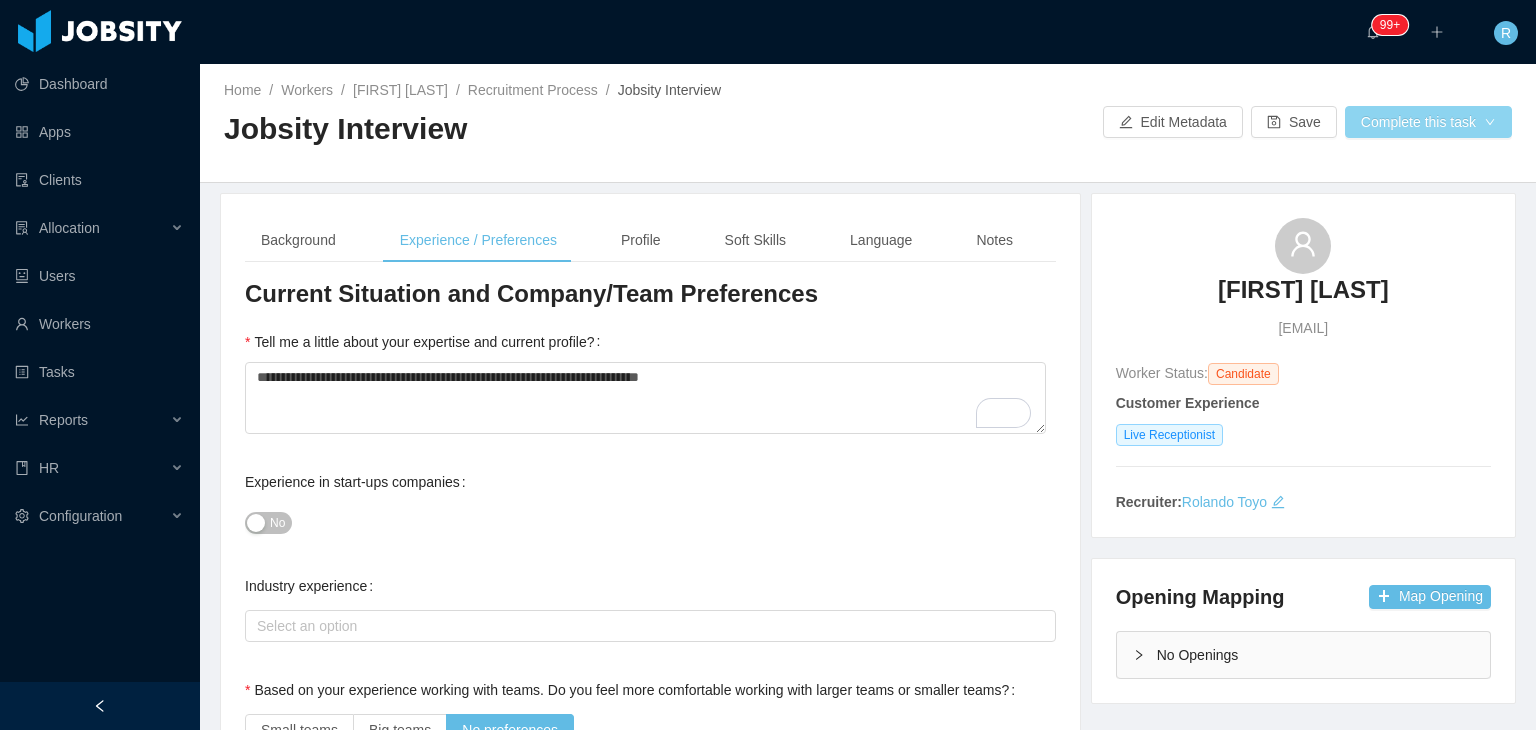 click on "Complete this task" at bounding box center (1428, 122) 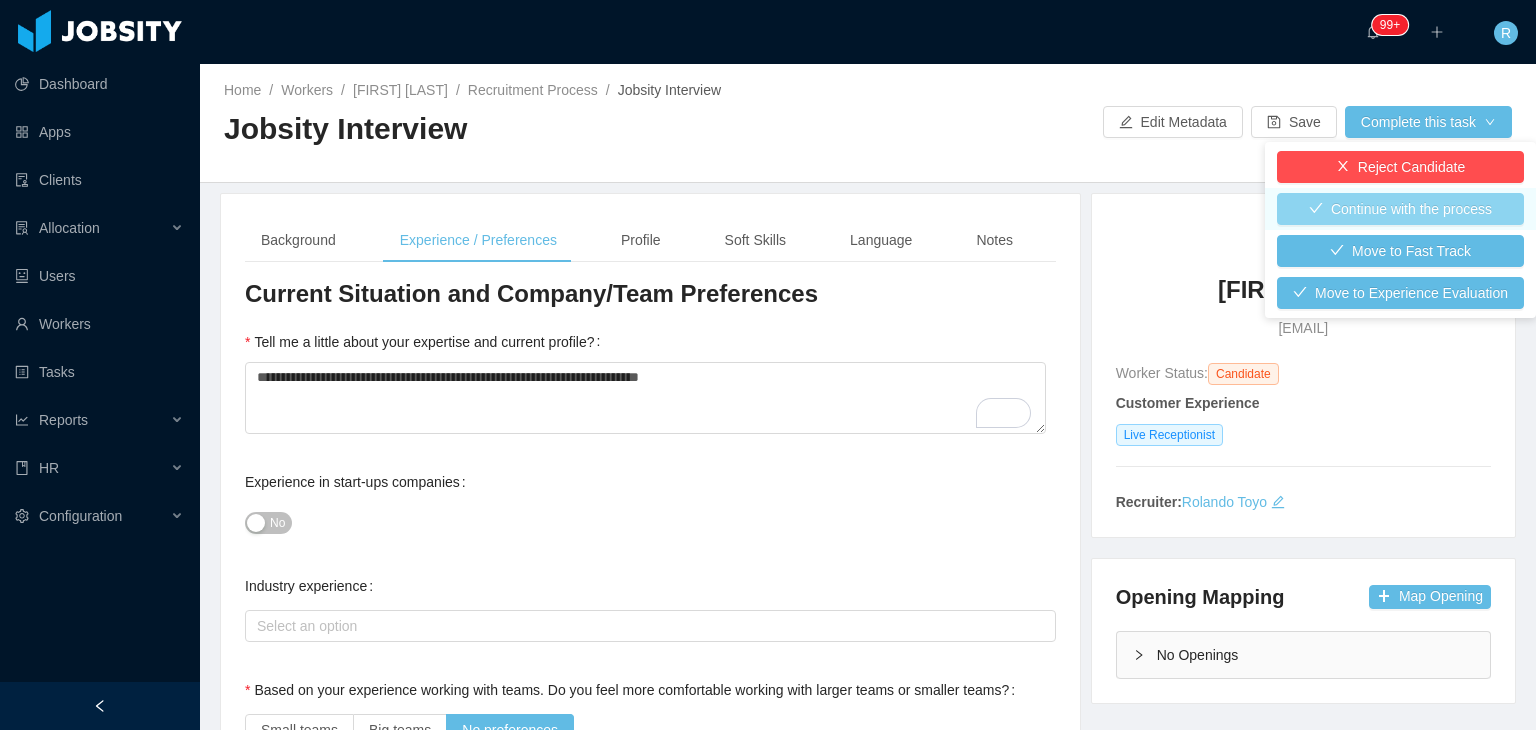 click on "Continue with the process" at bounding box center (1400, 209) 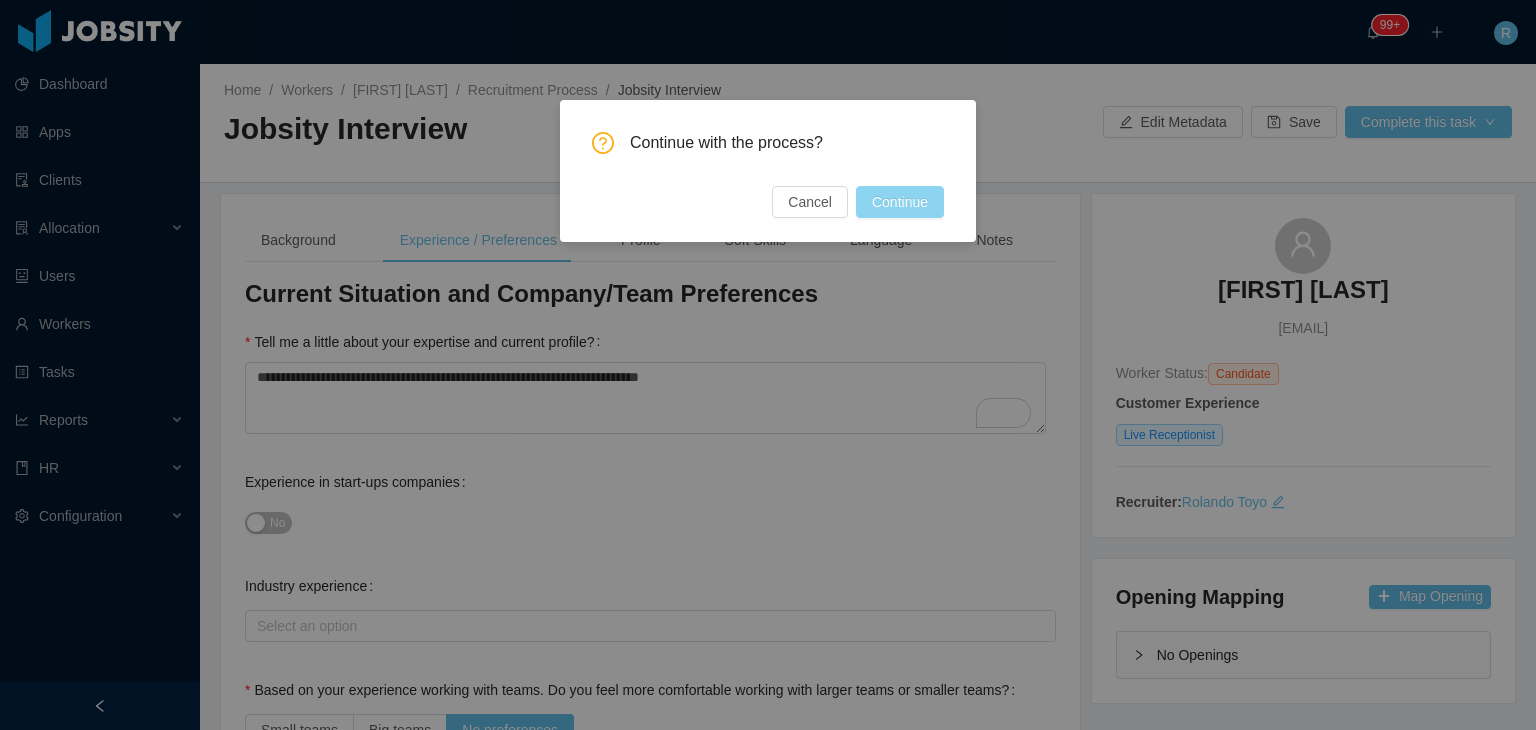 click on "Continue" at bounding box center [900, 202] 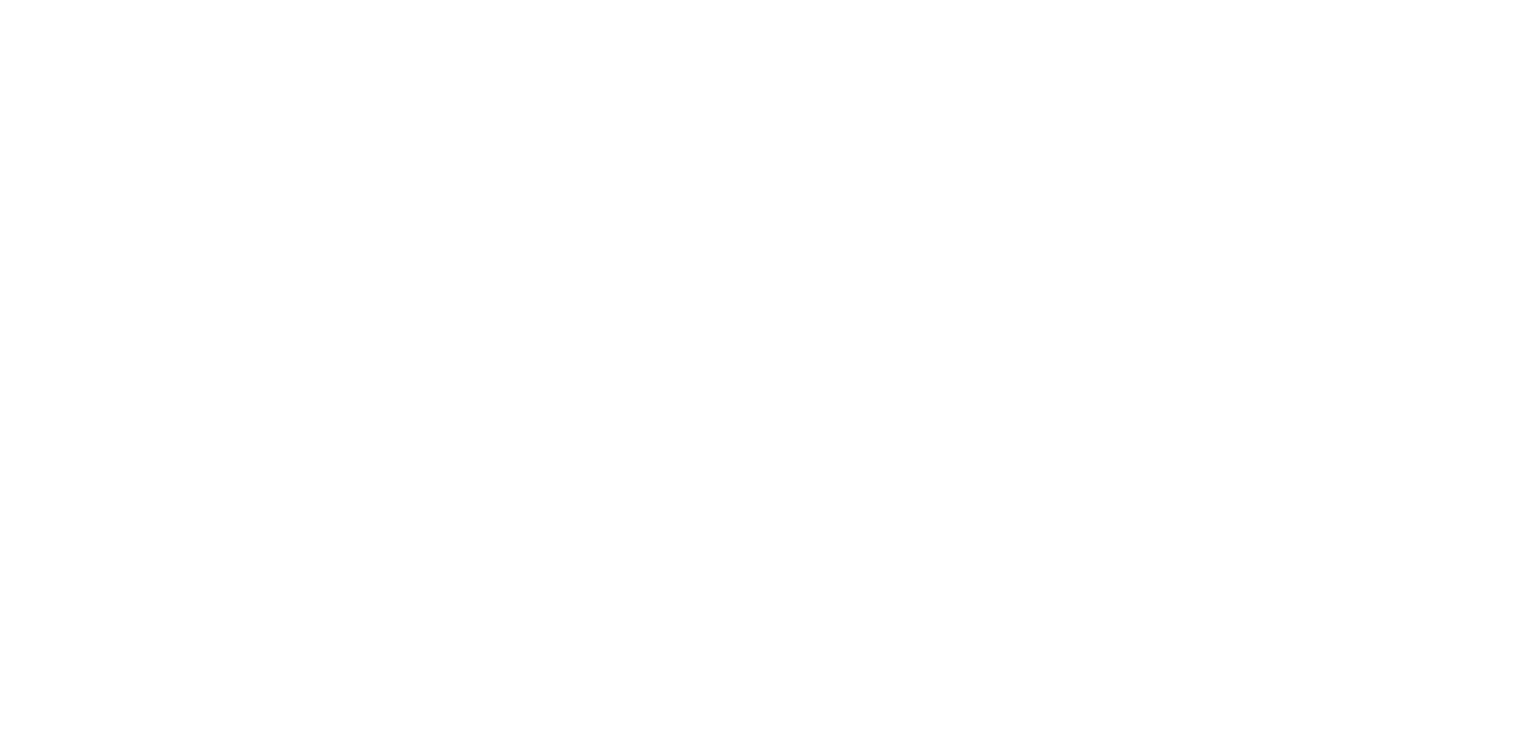 scroll, scrollTop: 0, scrollLeft: 0, axis: both 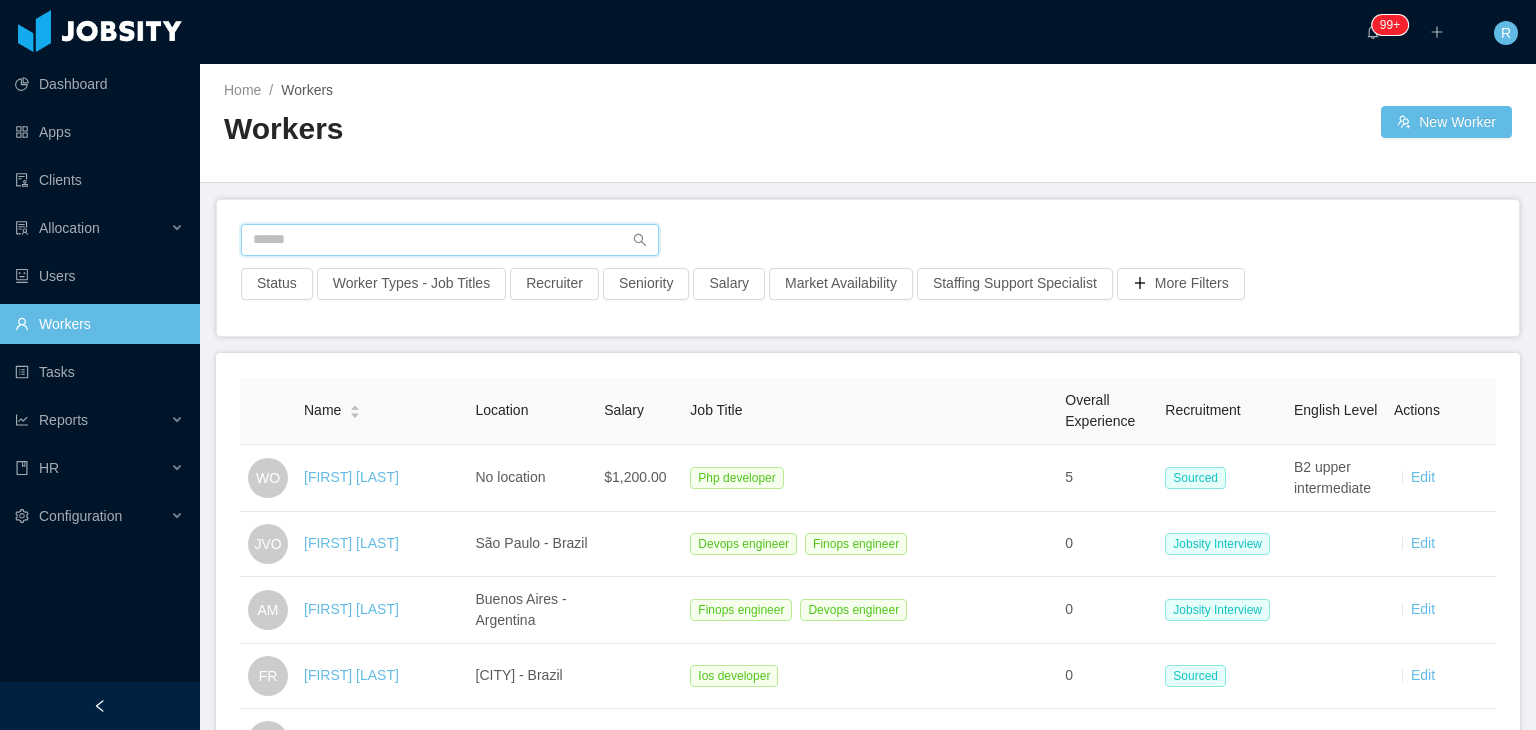 click at bounding box center (450, 240) 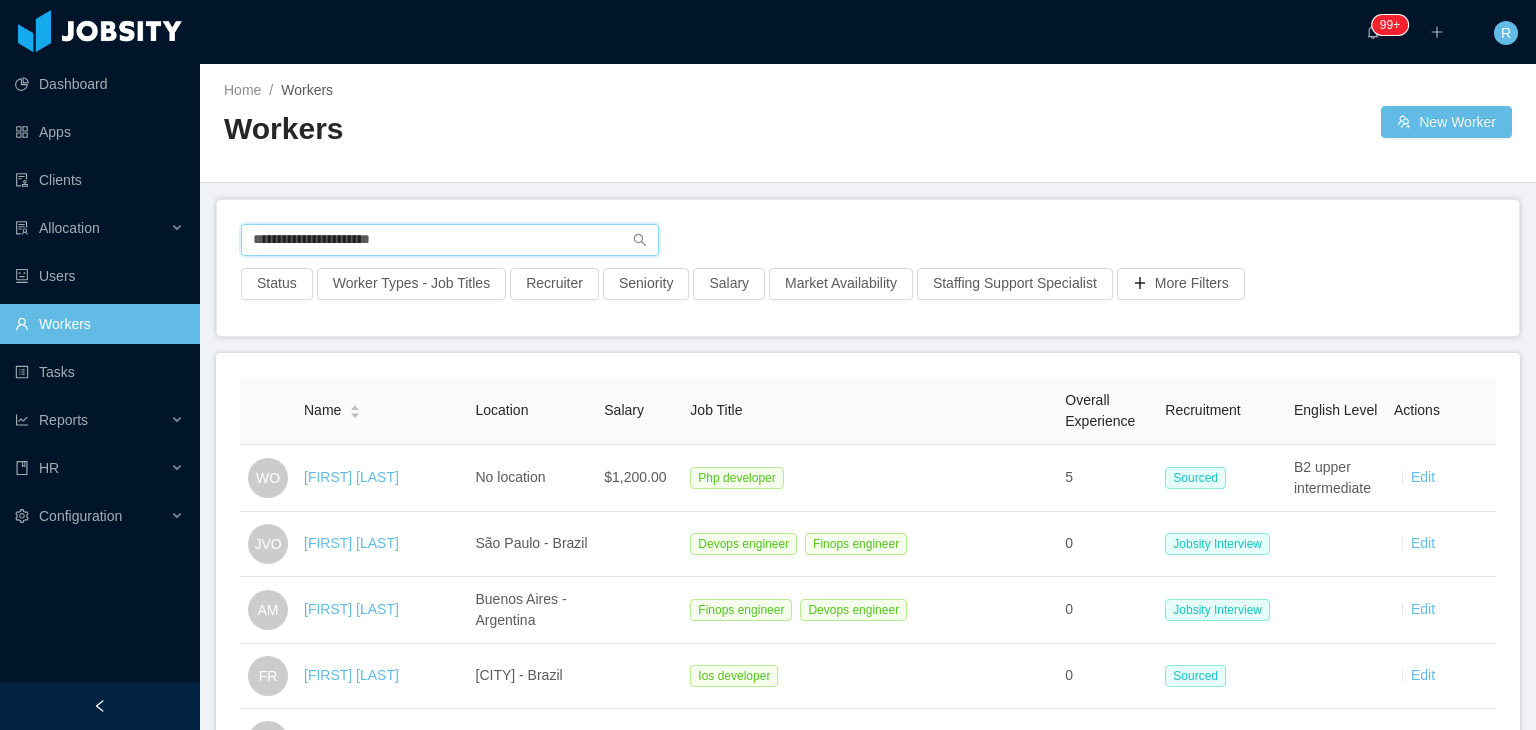 click on "**********" at bounding box center (450, 240) 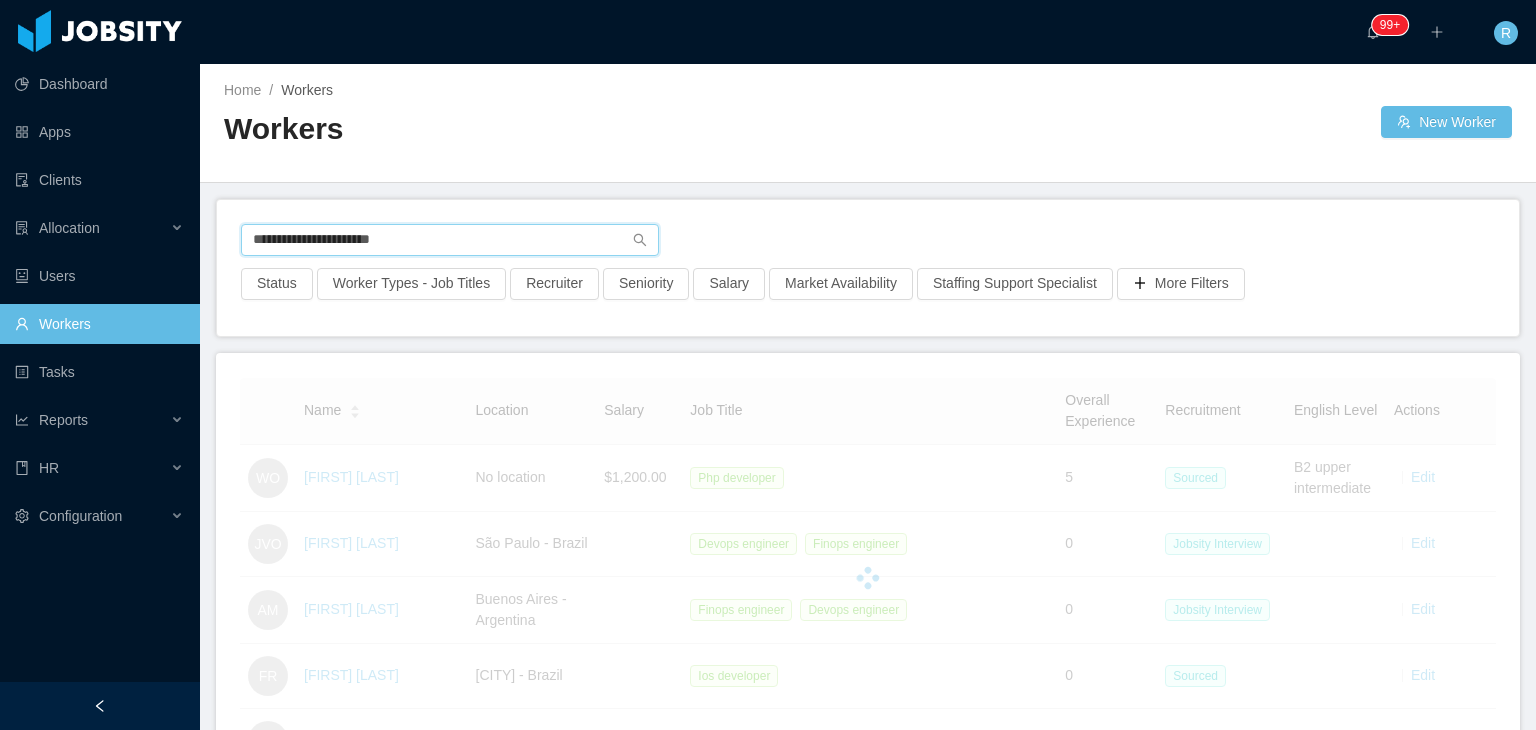 click on "**********" at bounding box center (450, 240) 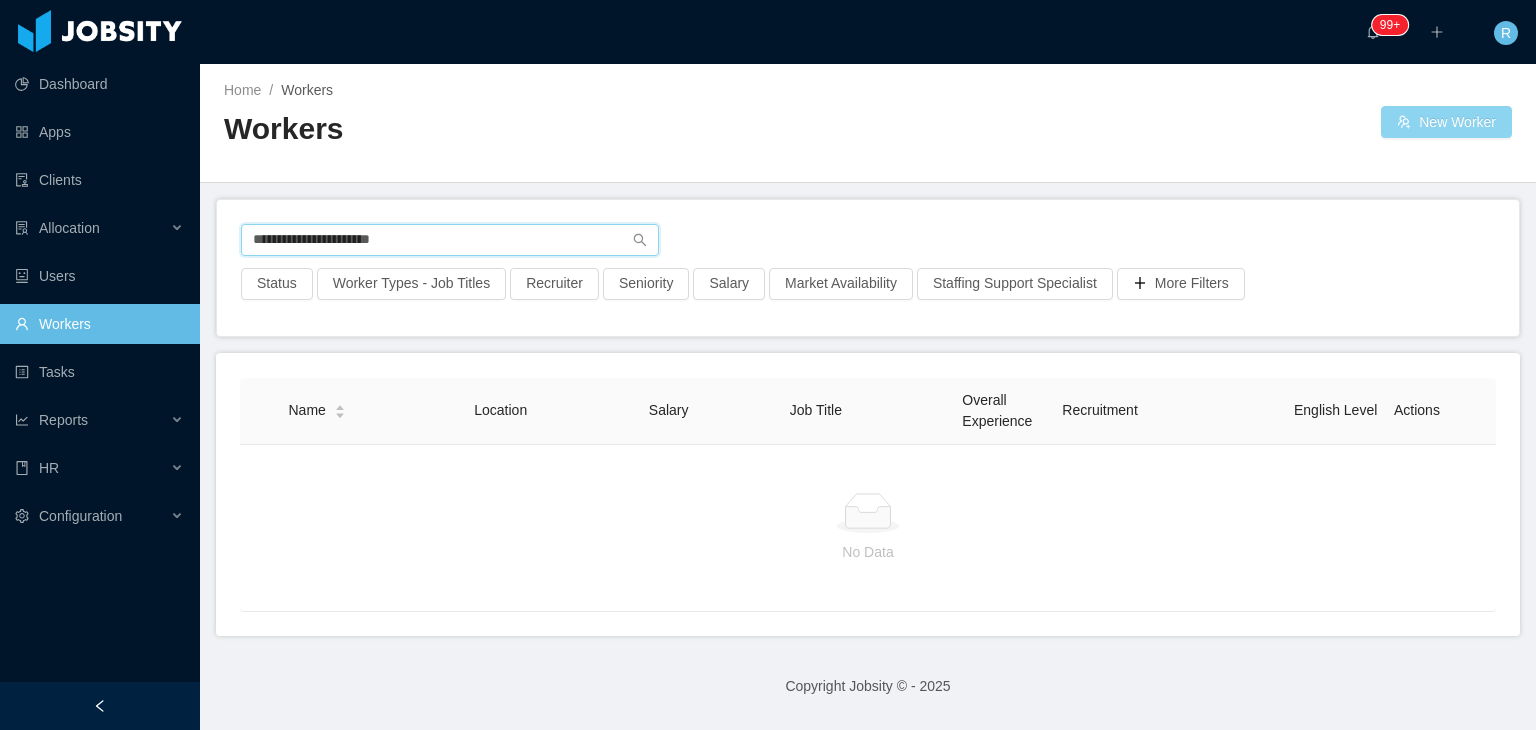 type on "**********" 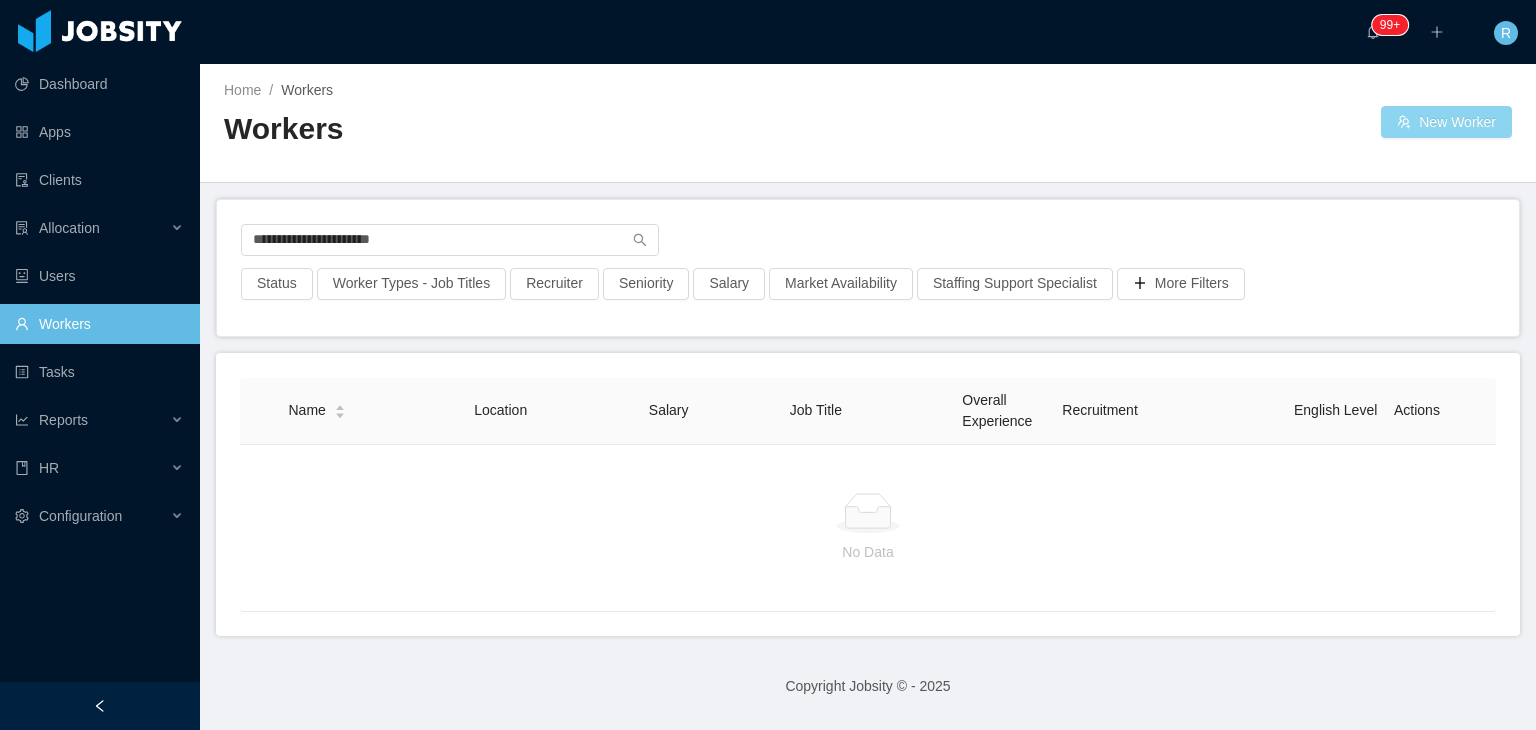click on "New Worker" at bounding box center [1446, 122] 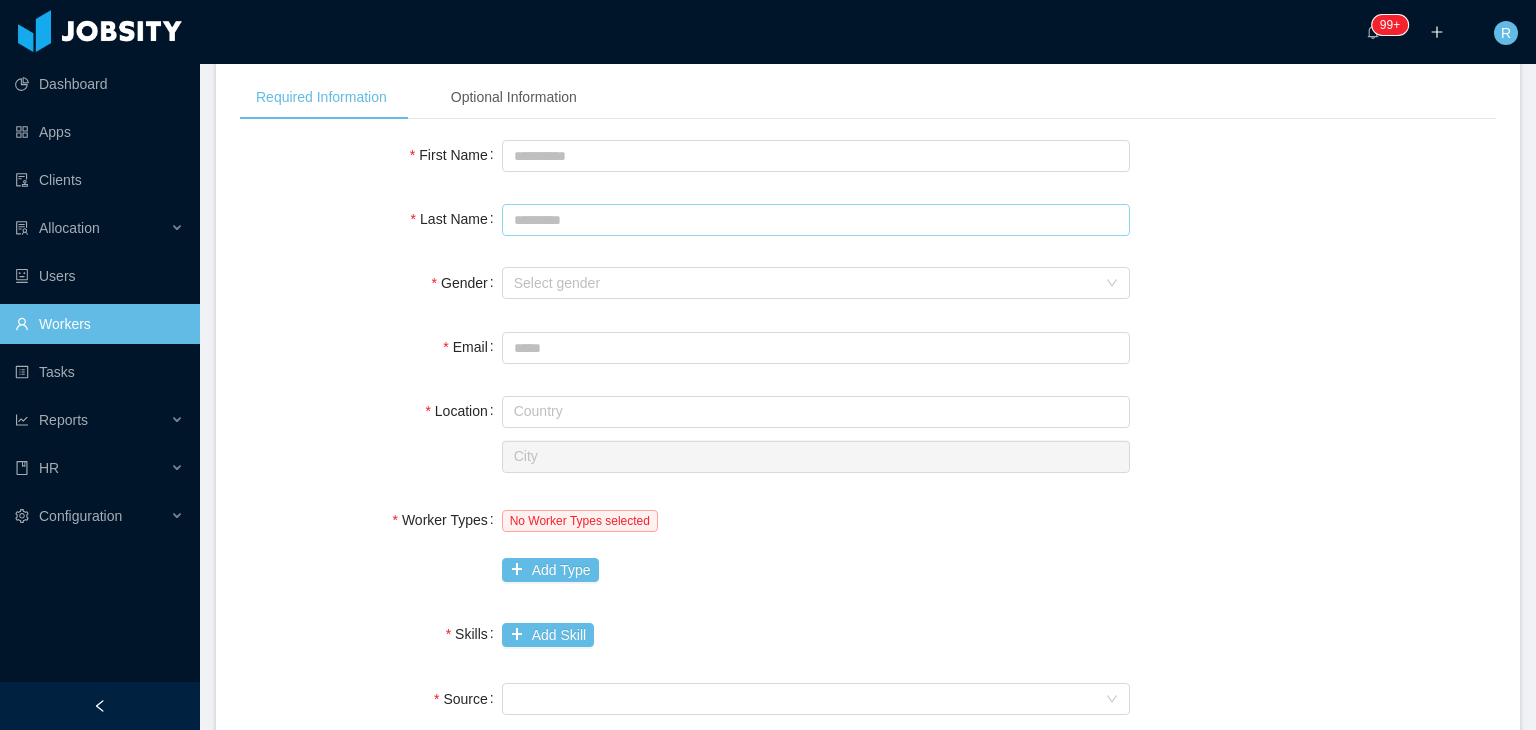 scroll, scrollTop: 0, scrollLeft: 0, axis: both 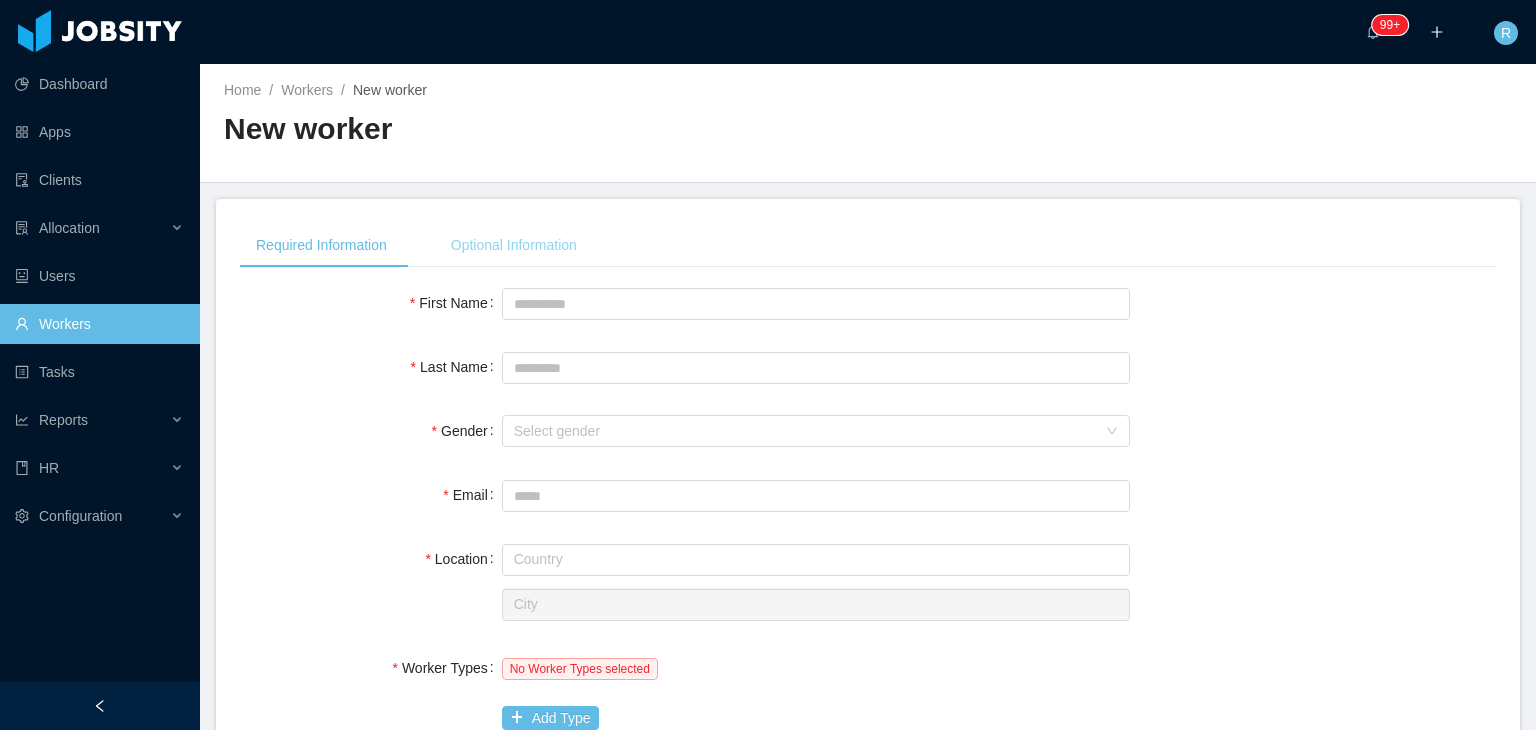 click on "Optional Information" at bounding box center (514, 245) 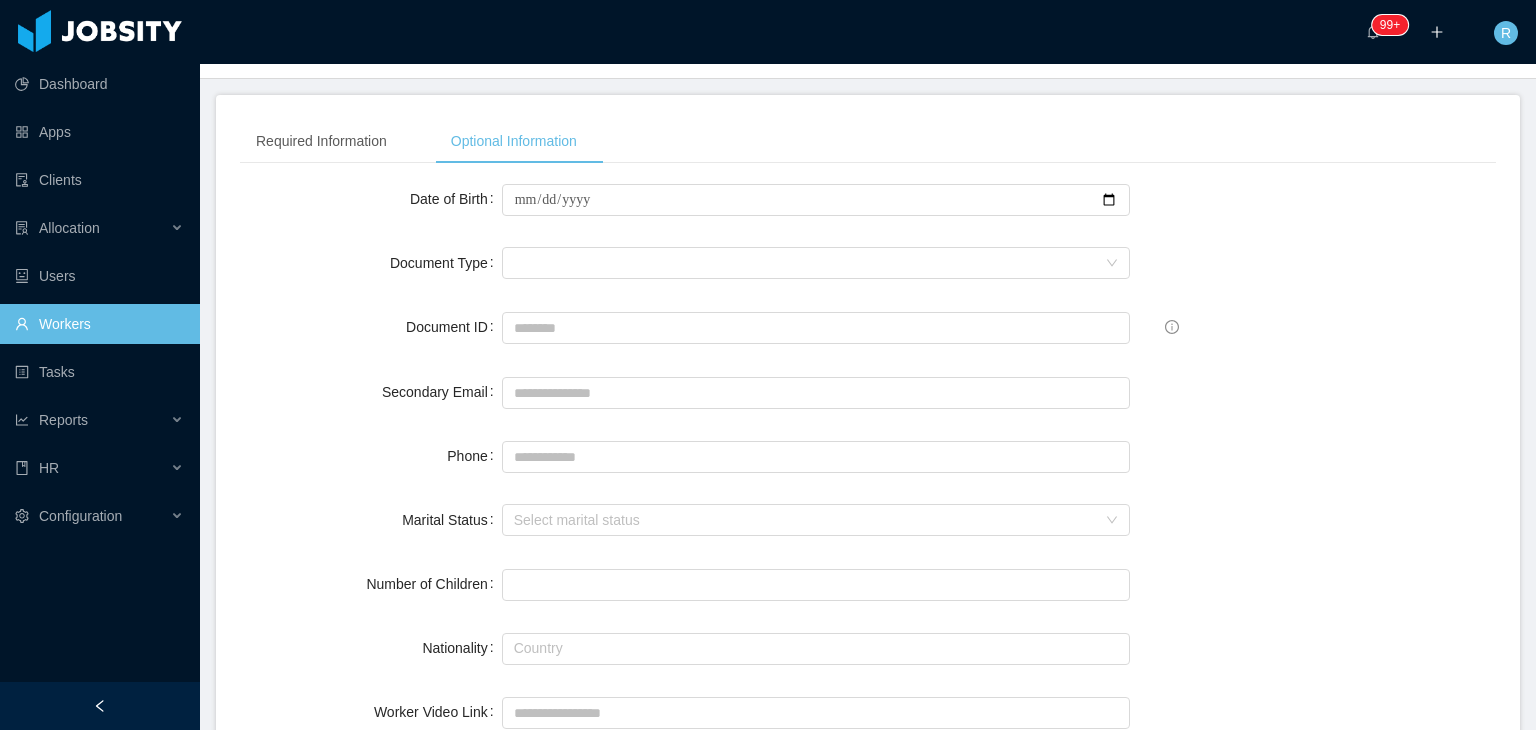 scroll, scrollTop: 0, scrollLeft: 0, axis: both 